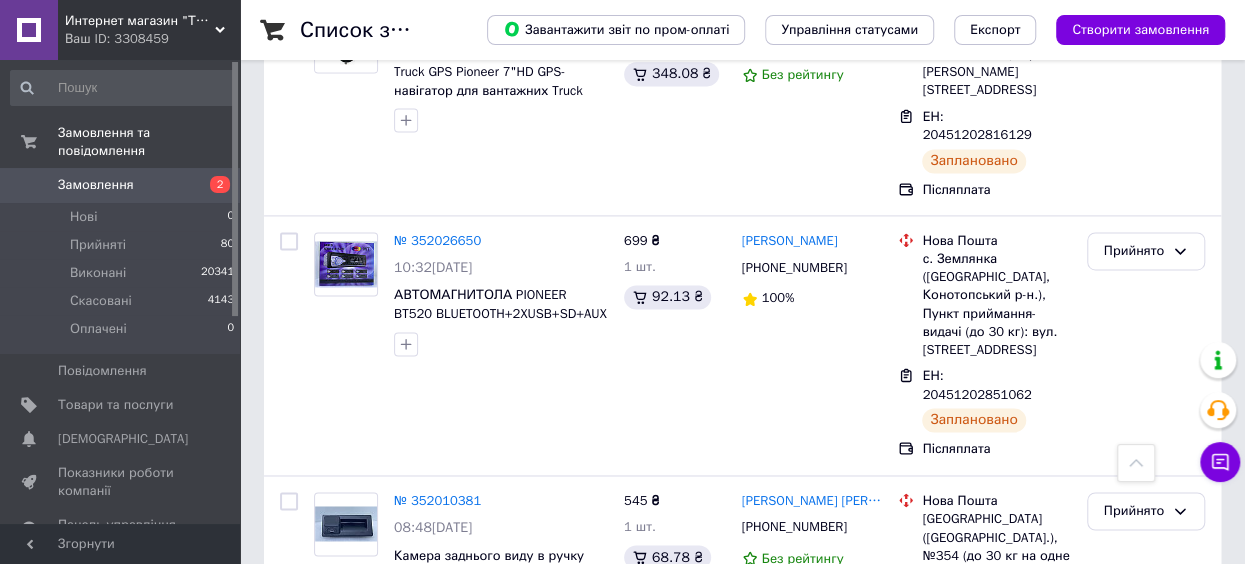scroll, scrollTop: 1332, scrollLeft: 0, axis: vertical 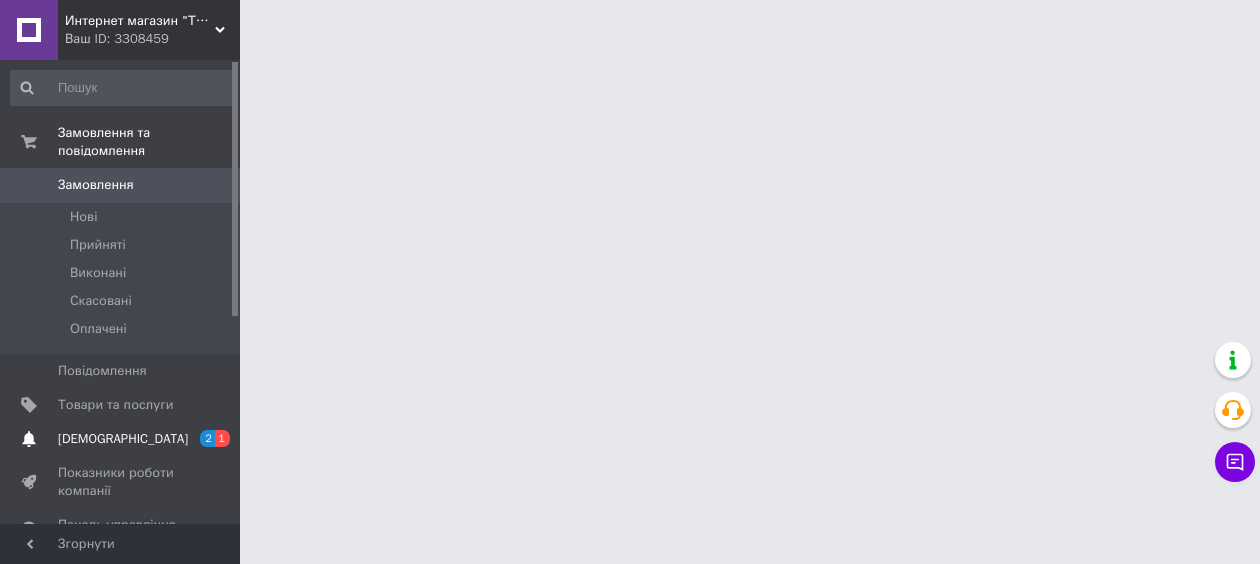 click on "2" at bounding box center (207, 438) 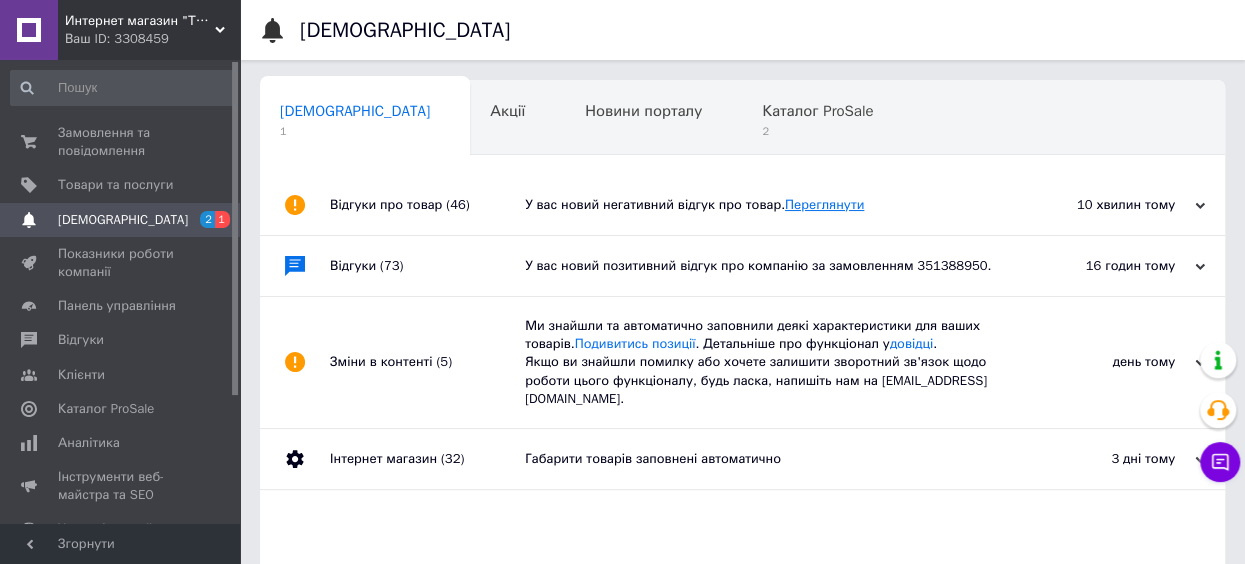 click on "Переглянути" at bounding box center (824, 204) 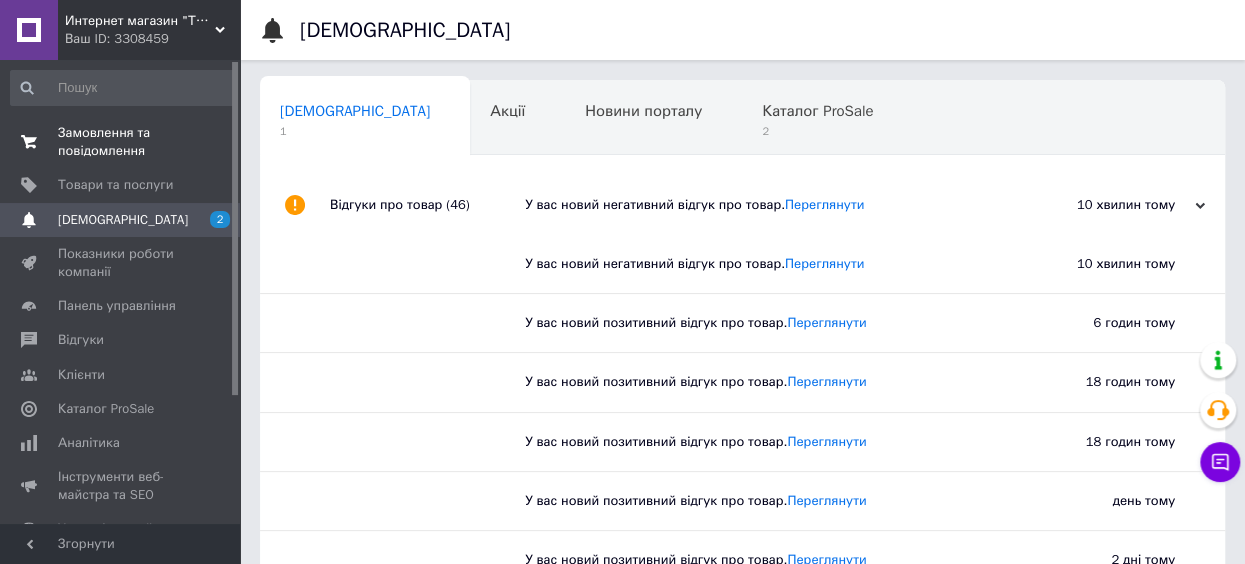 click on "0 0" at bounding box center [212, 142] 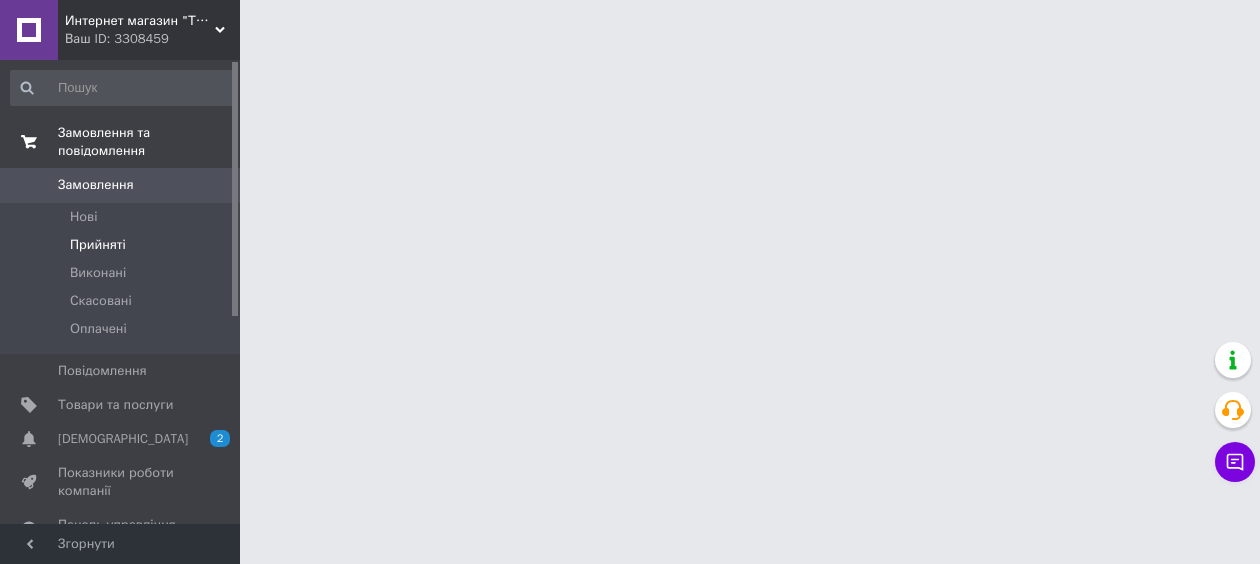 click on "Прийняті" at bounding box center (123, 245) 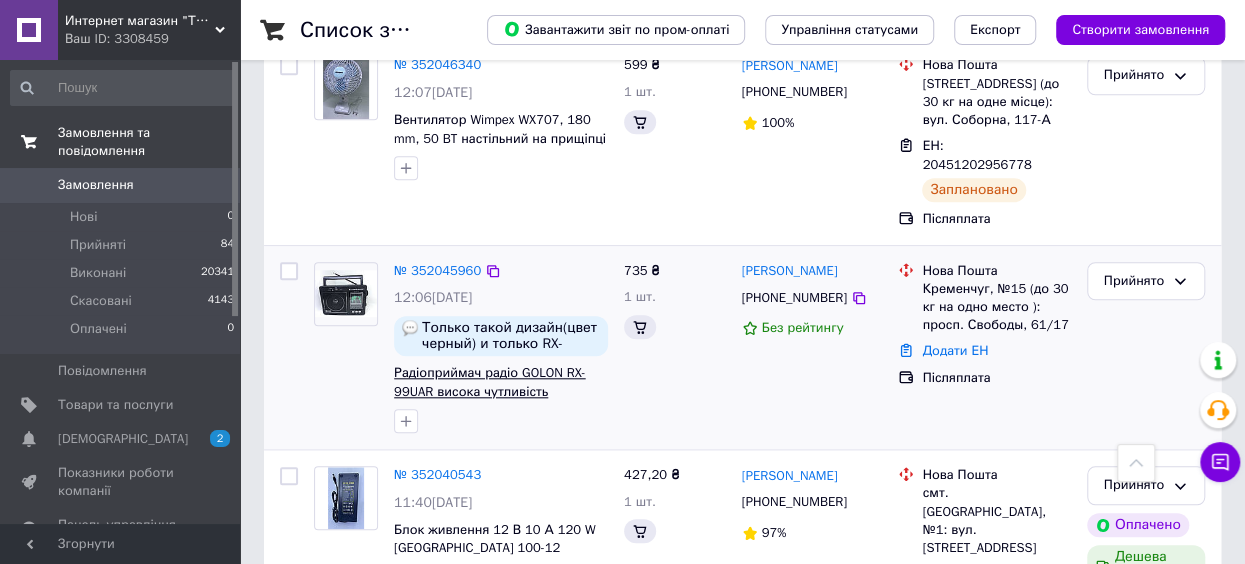 scroll, scrollTop: 764, scrollLeft: 0, axis: vertical 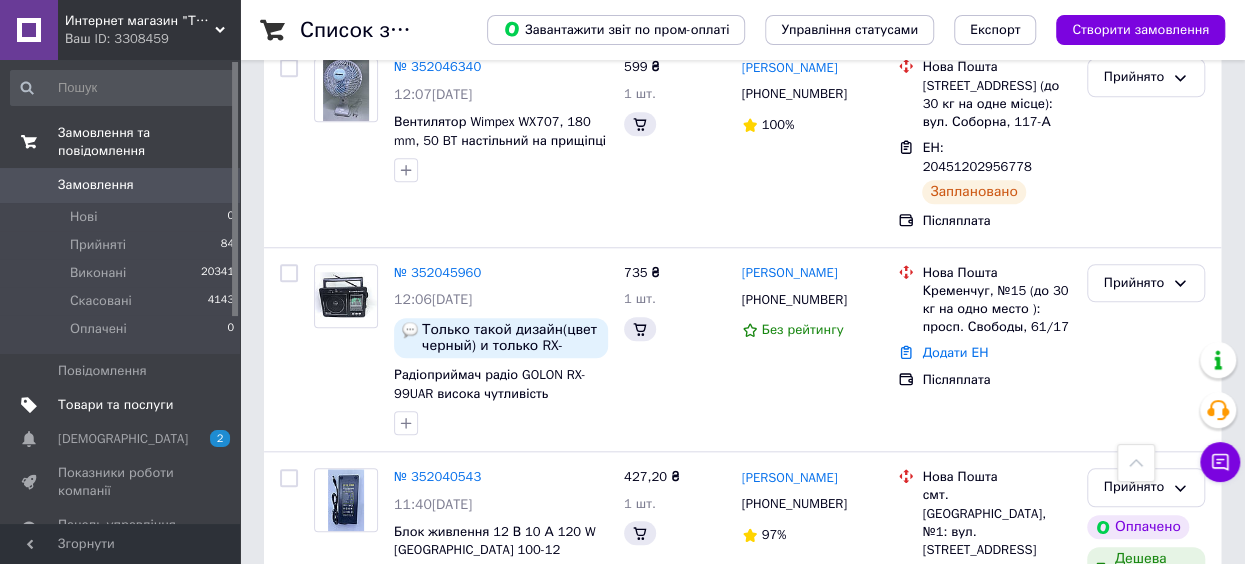 click at bounding box center [212, 405] 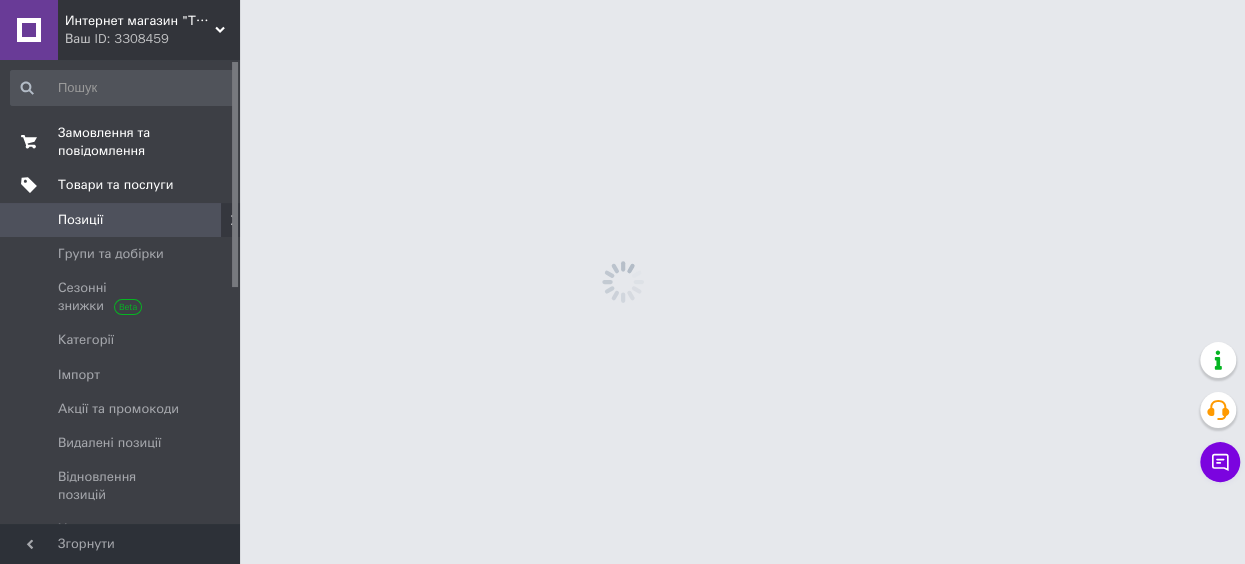 scroll, scrollTop: 0, scrollLeft: 0, axis: both 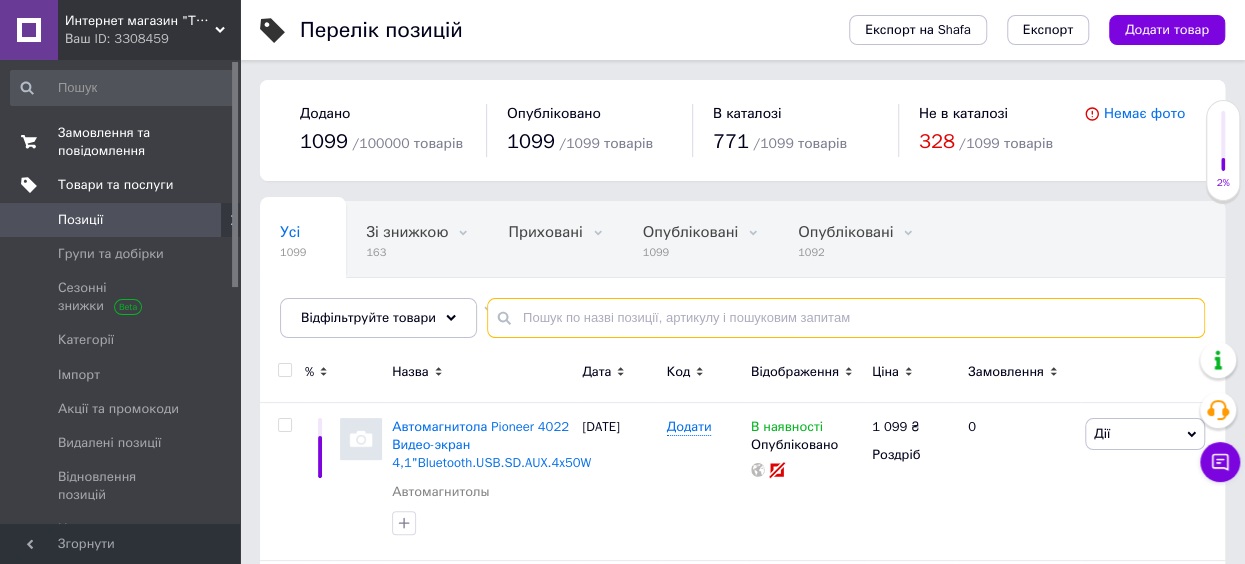 click at bounding box center [846, 318] 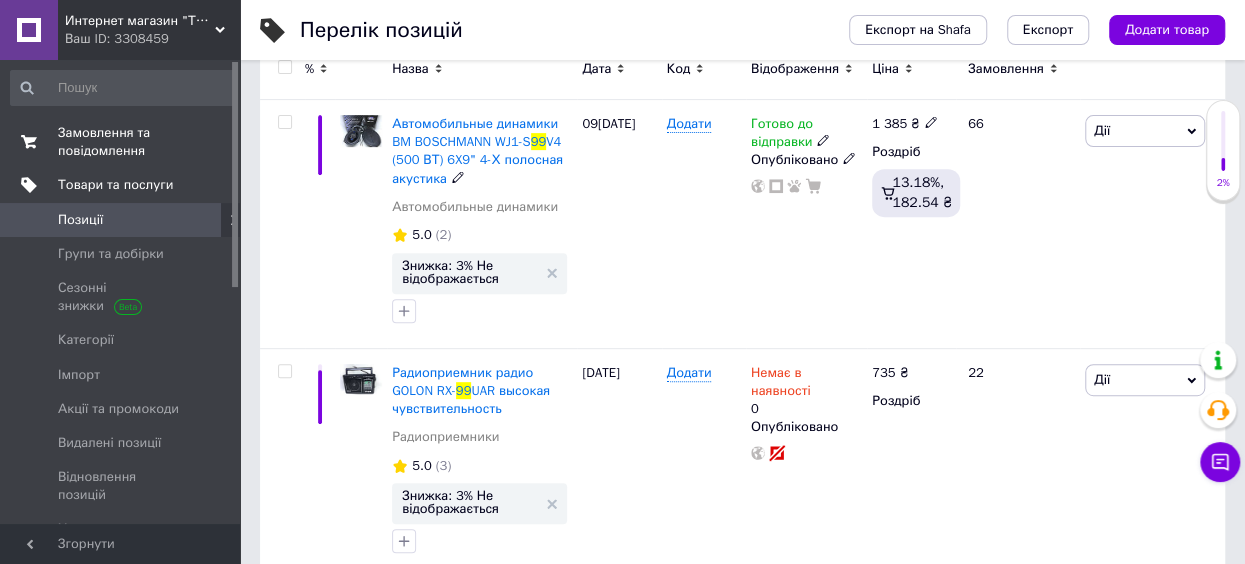 scroll, scrollTop: 306, scrollLeft: 0, axis: vertical 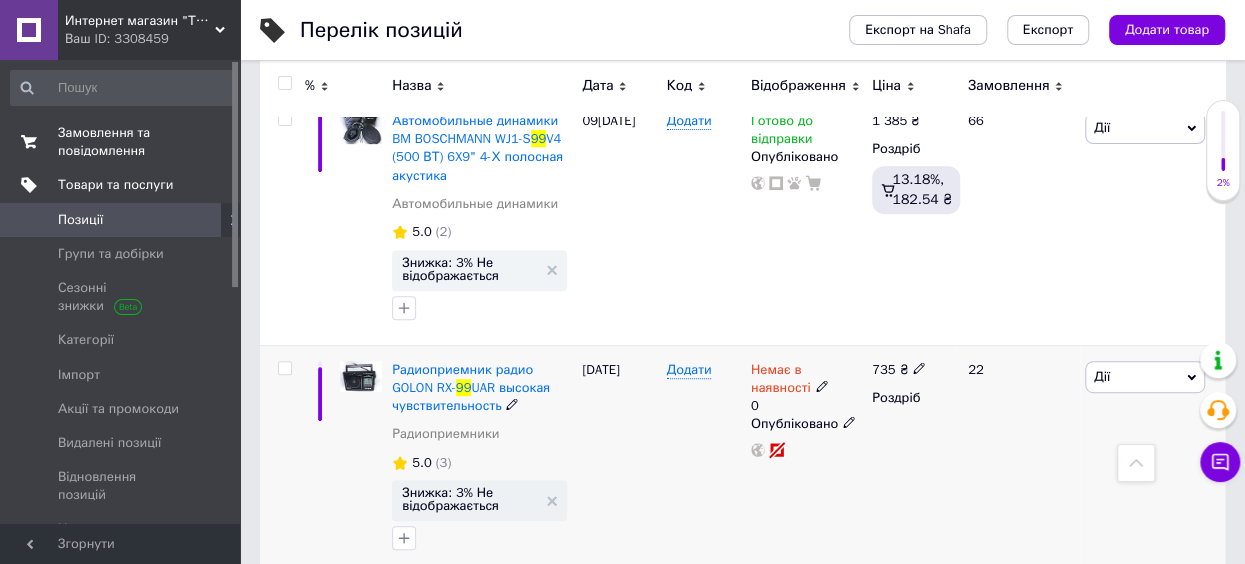 type on "99" 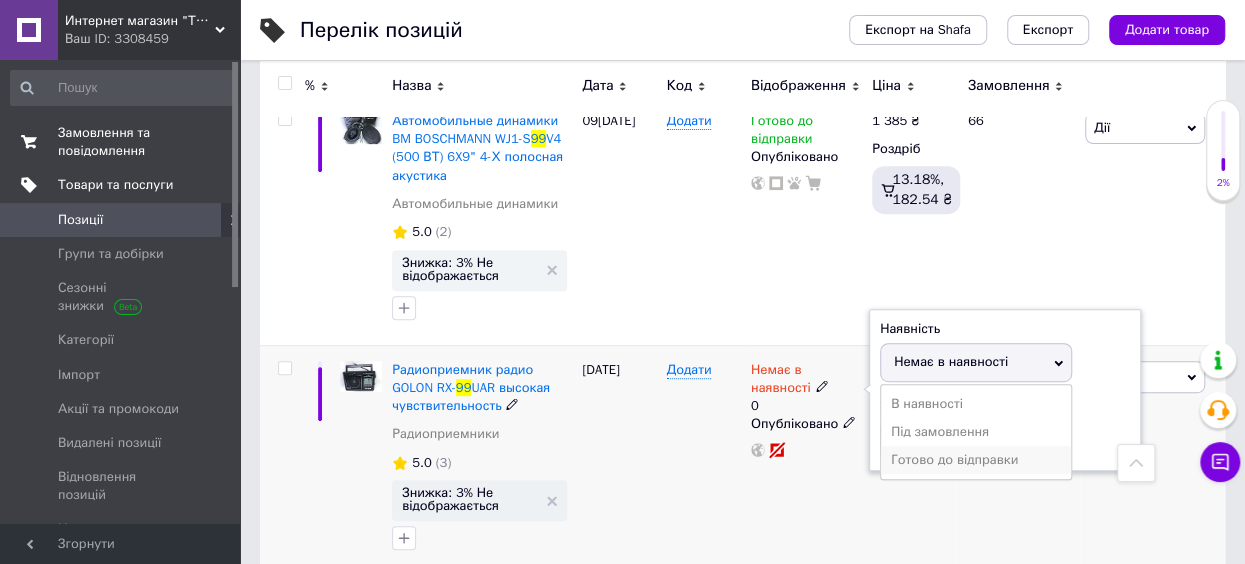 click on "Готово до відправки" at bounding box center (976, 460) 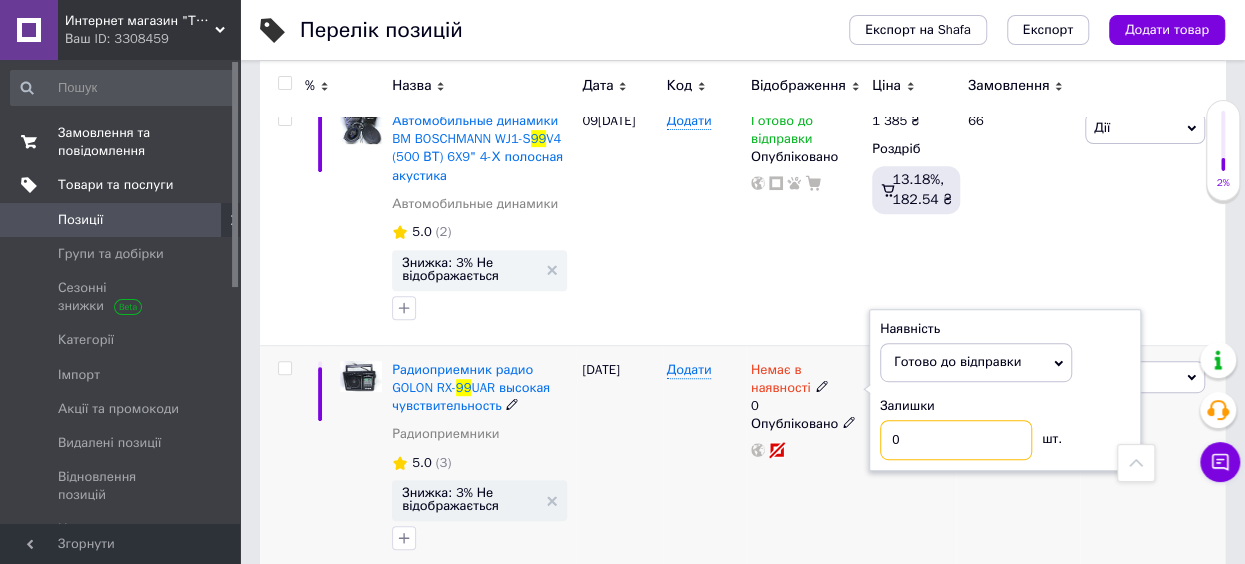 click on "0" at bounding box center (956, 440) 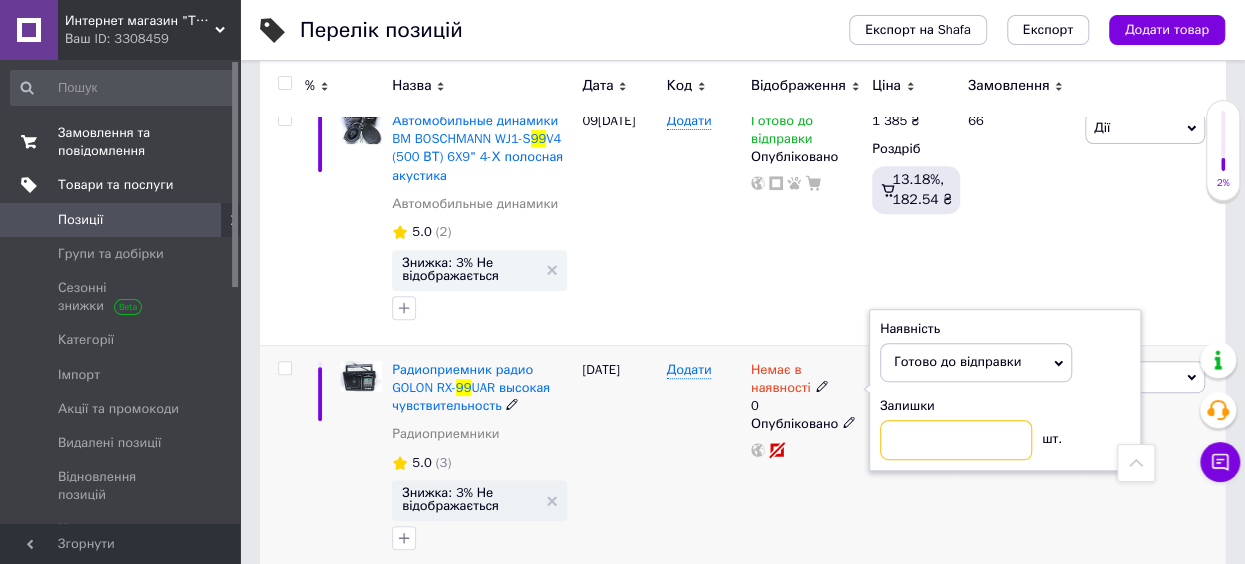 type on "1" 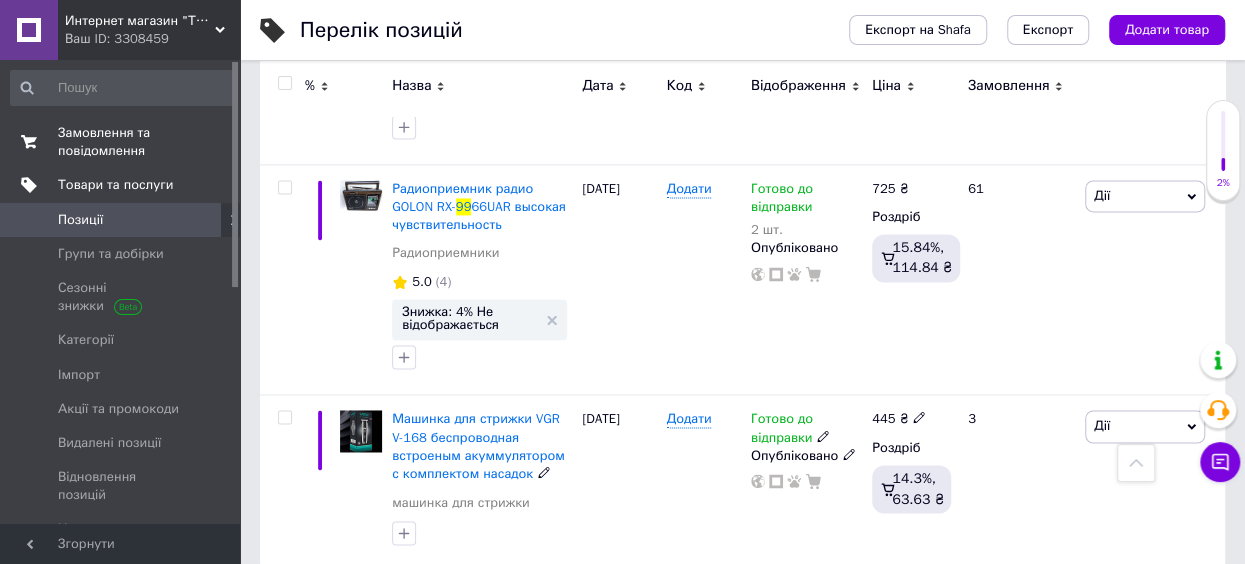 scroll, scrollTop: 1393, scrollLeft: 0, axis: vertical 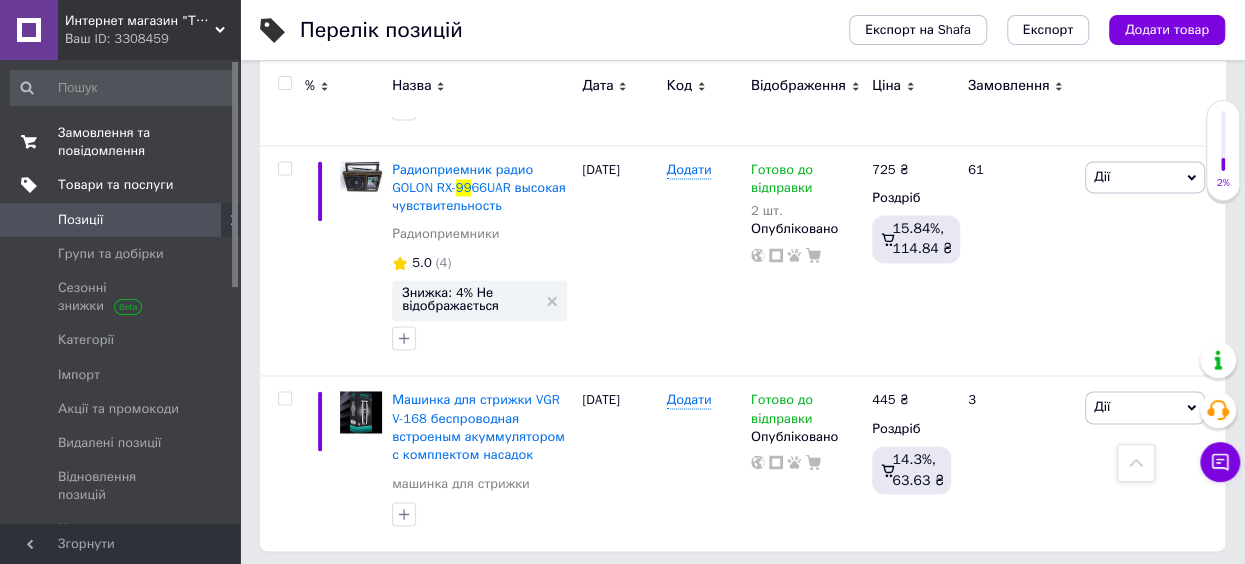 click on "0 0" at bounding box center (212, 142) 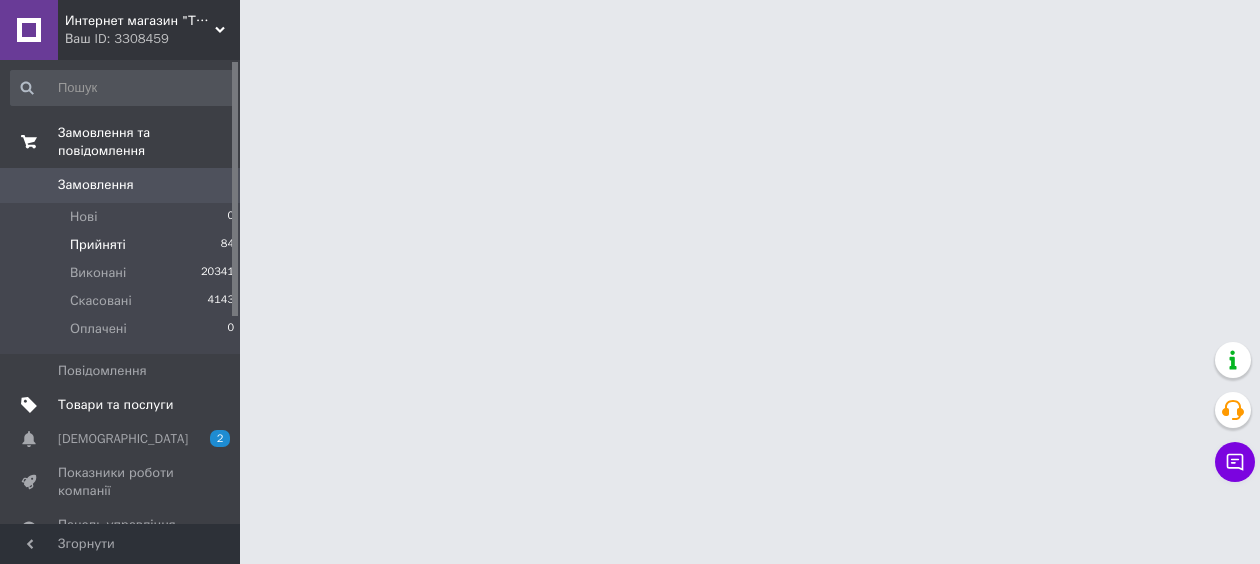 click on "Прийняті 84" at bounding box center (123, 245) 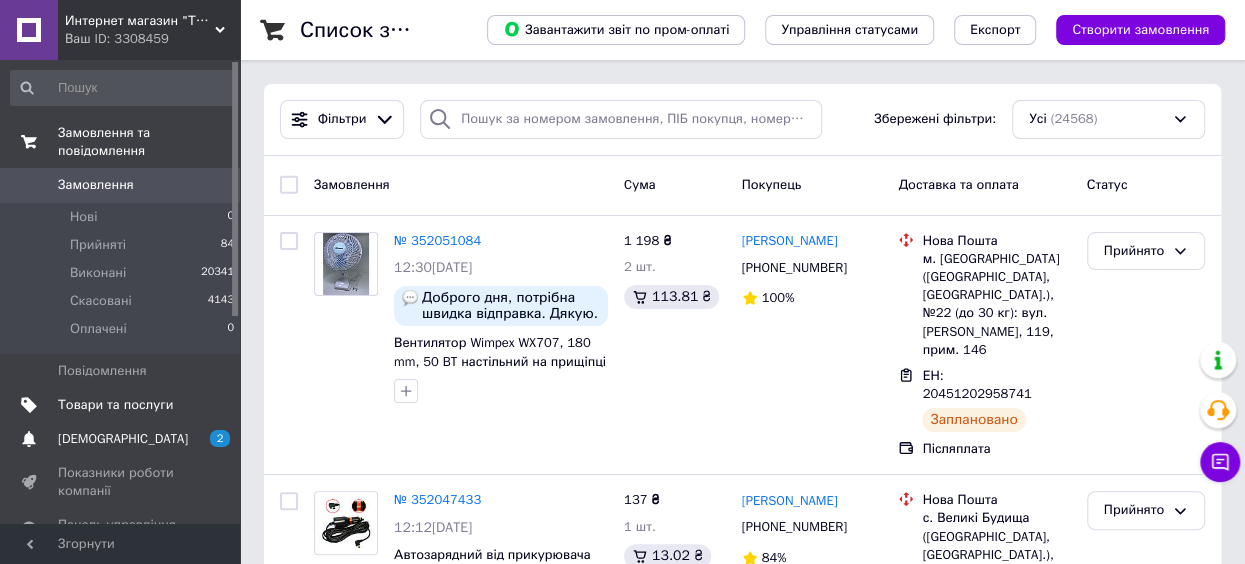 click on "2" at bounding box center [220, 438] 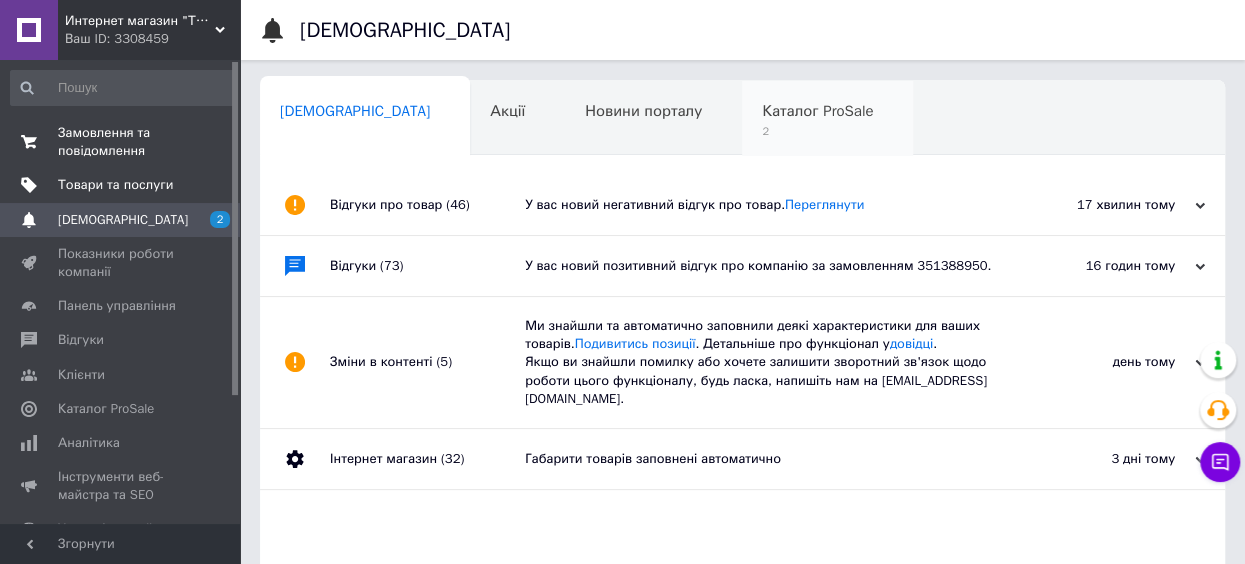 click on "Каталог ProSale" at bounding box center (817, 111) 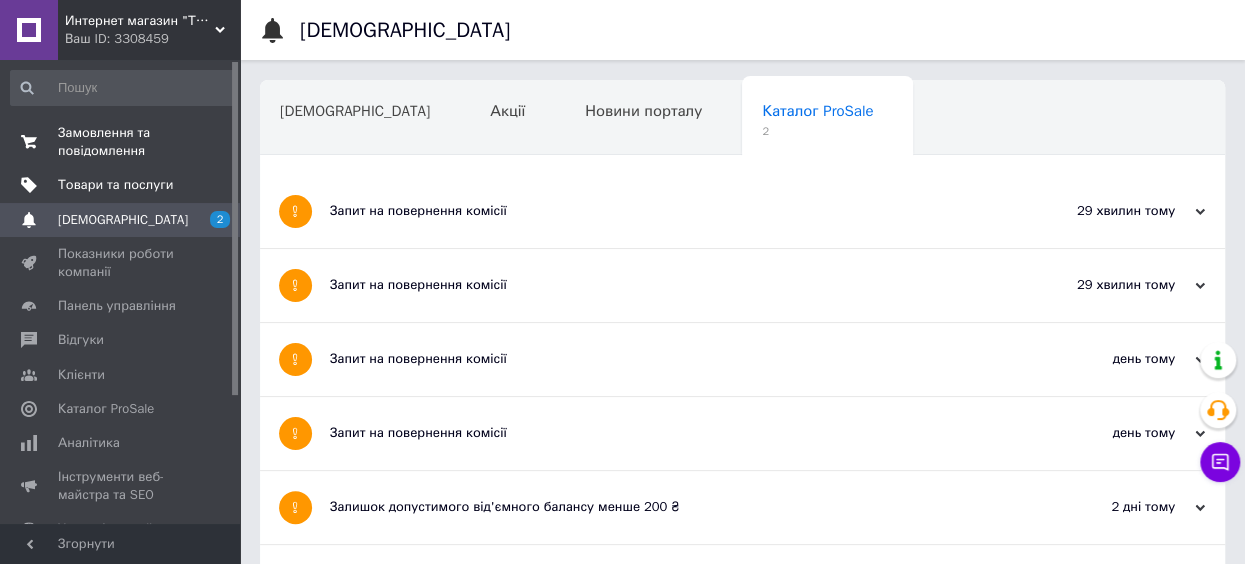 click on "Запит на повернення комісії" at bounding box center (667, 285) 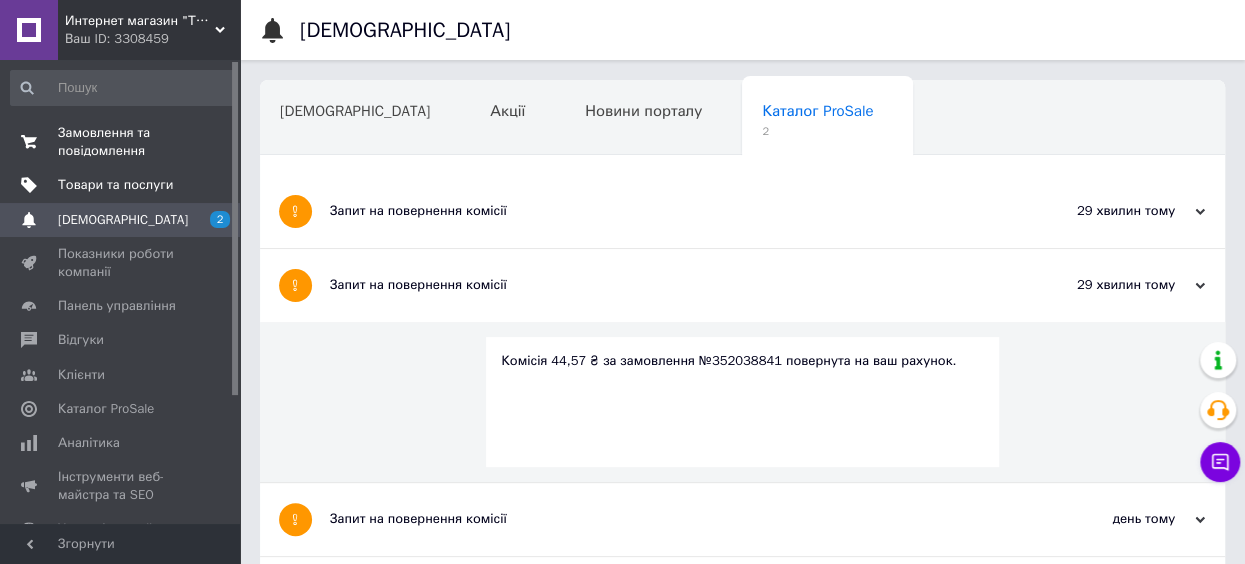 click on "Запит на повернення комісії" at bounding box center (667, 211) 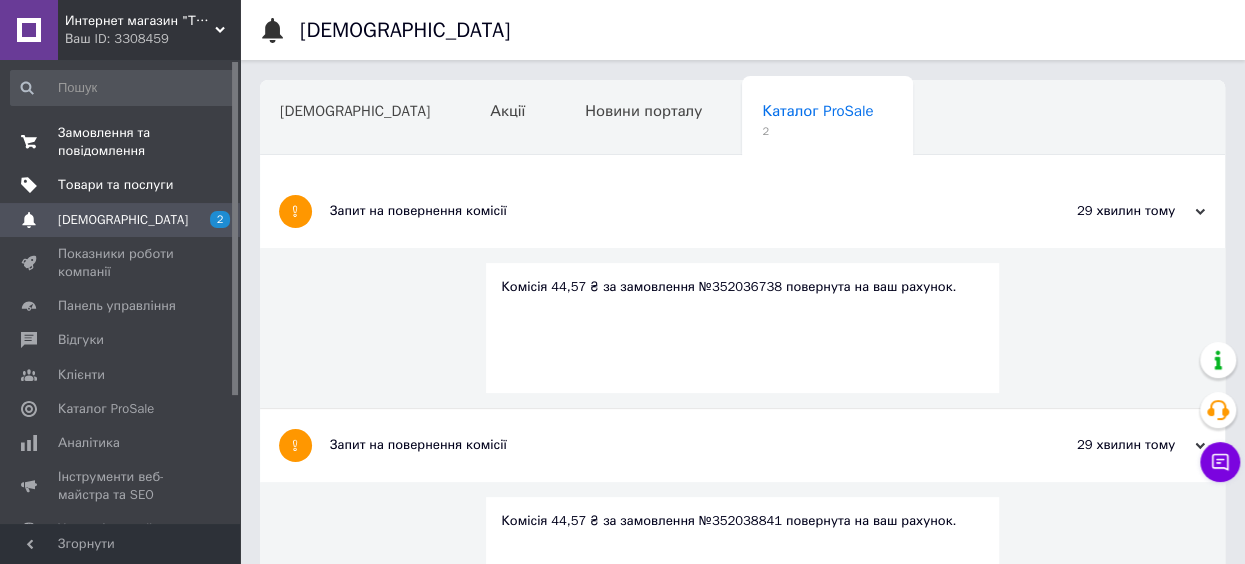 click on "0 0" at bounding box center [212, 142] 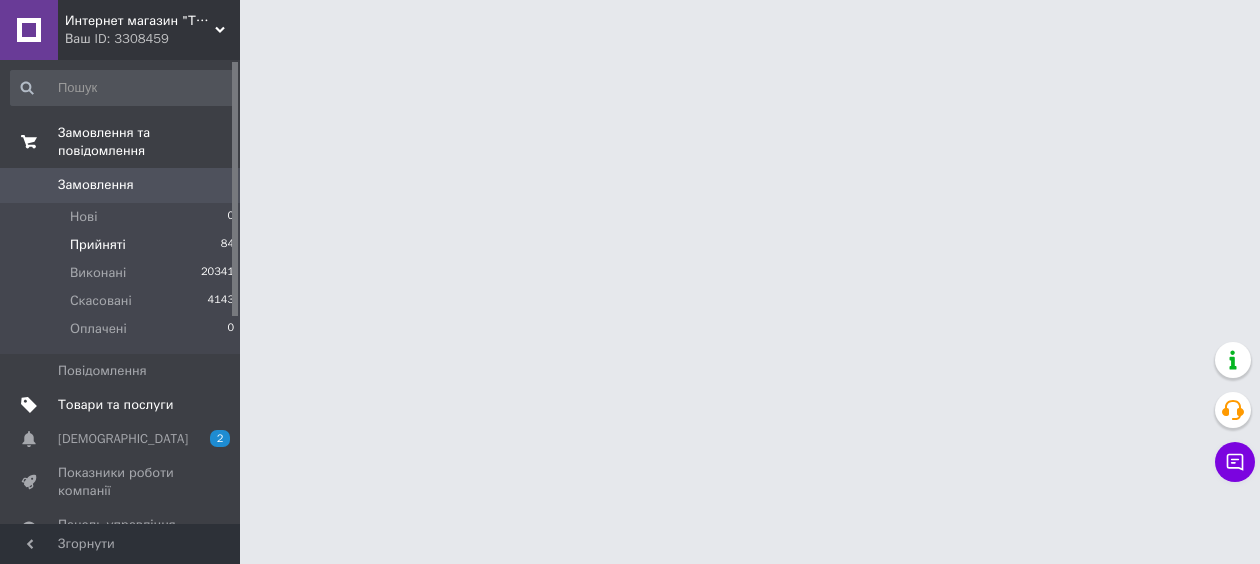 click on "Прийняті 84" at bounding box center (123, 245) 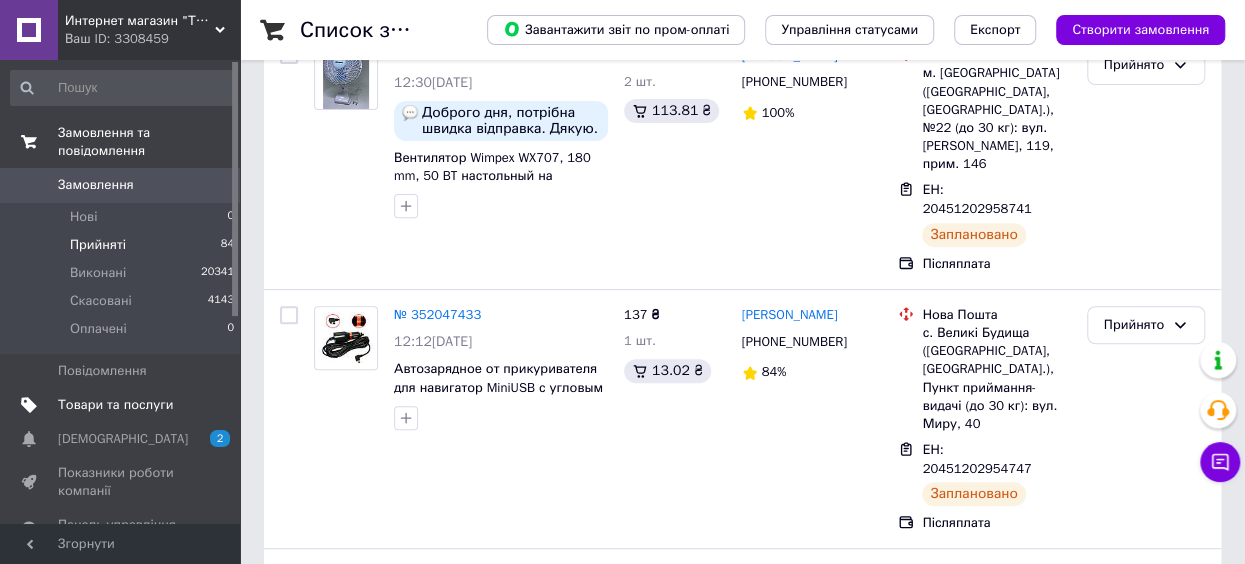 scroll, scrollTop: 382, scrollLeft: 0, axis: vertical 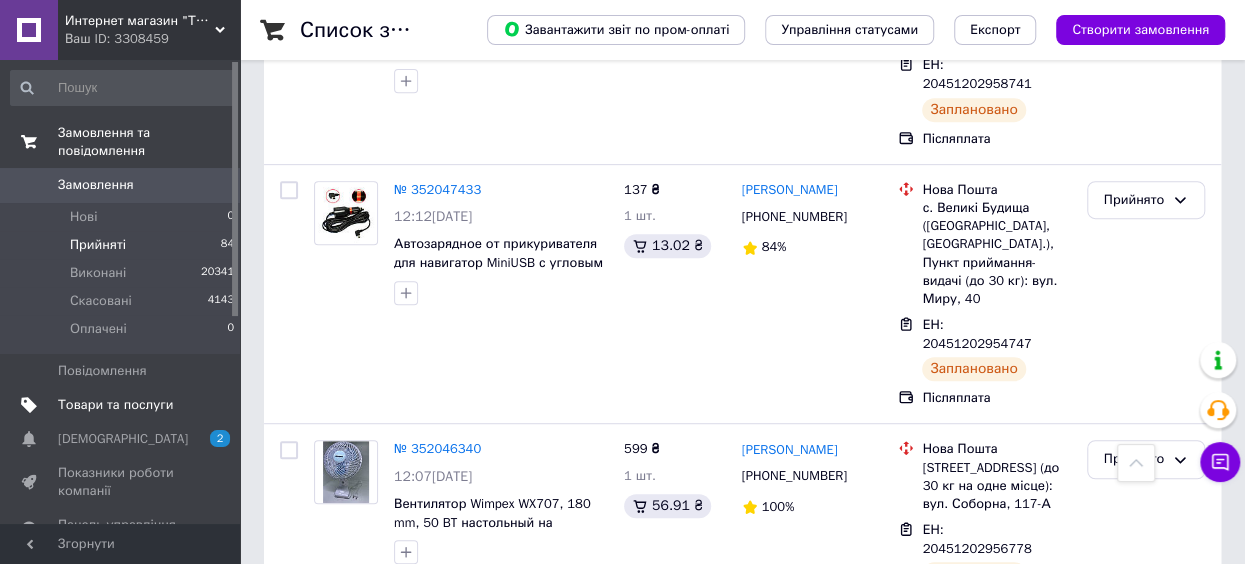 click on "Прийняті 84" at bounding box center (123, 245) 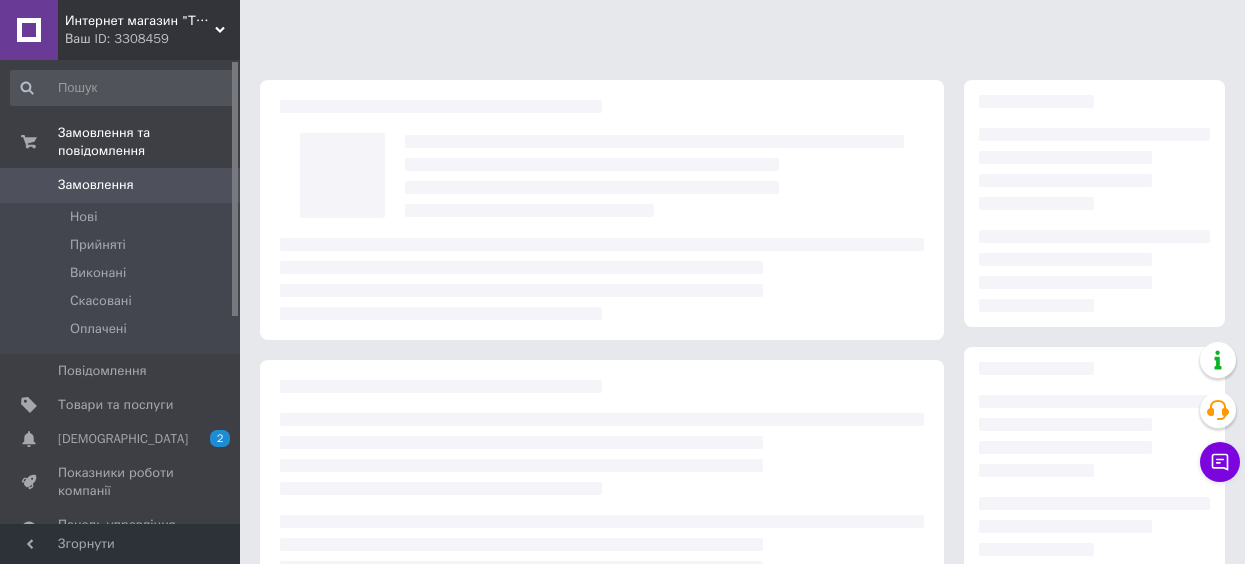 scroll, scrollTop: 0, scrollLeft: 0, axis: both 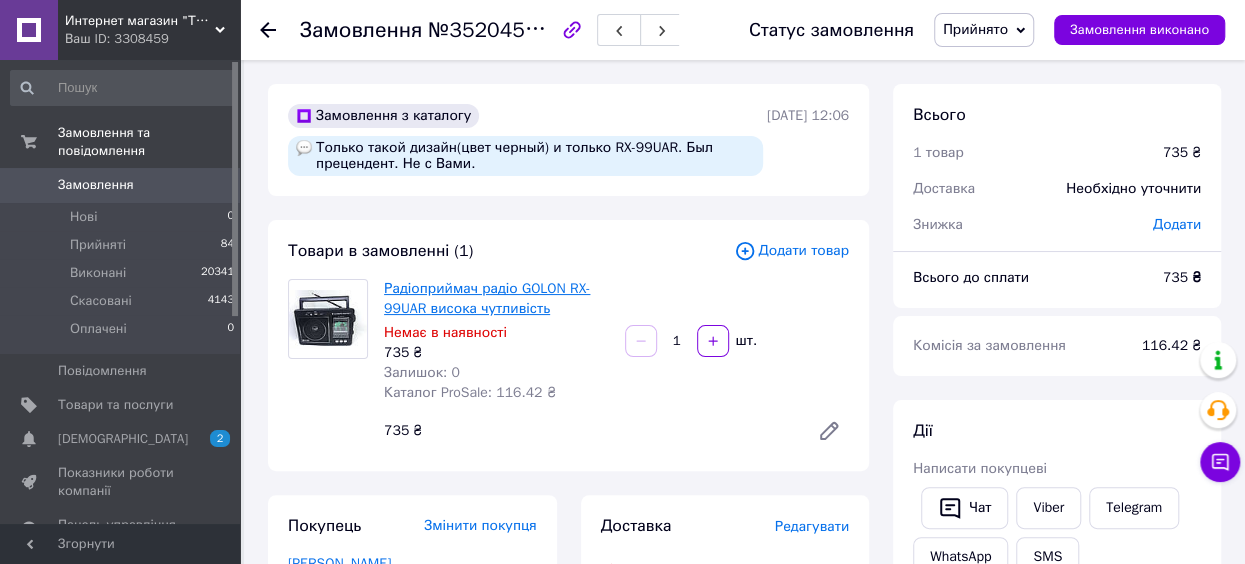 click on "Радіоприймач радіо GOLON RX-99UAR висока чутливість" at bounding box center [487, 298] 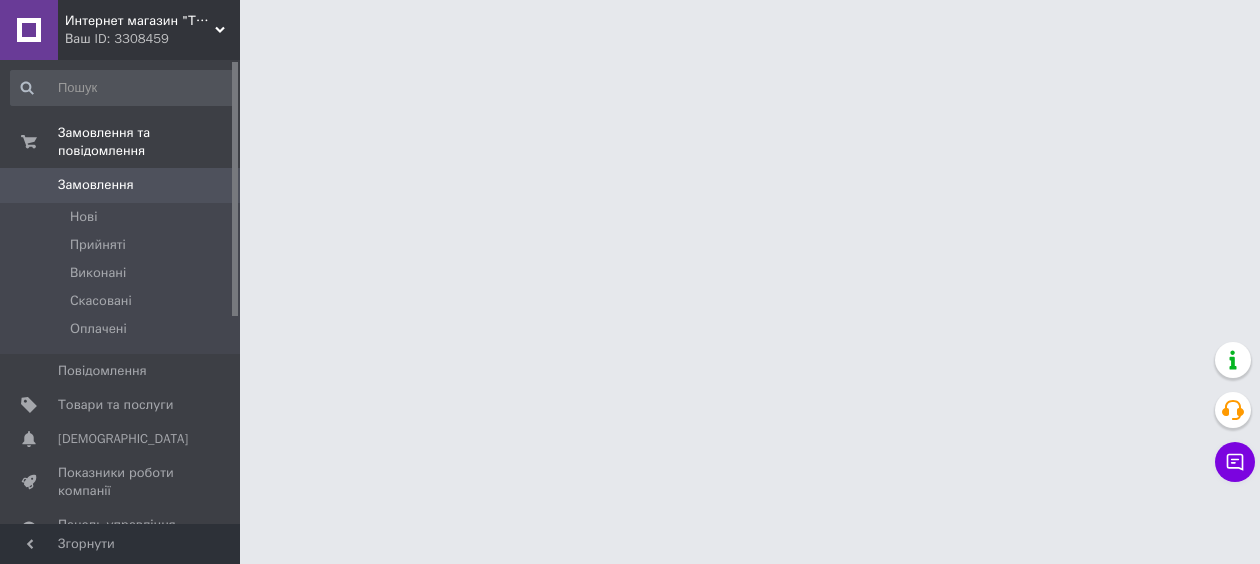 scroll, scrollTop: 0, scrollLeft: 0, axis: both 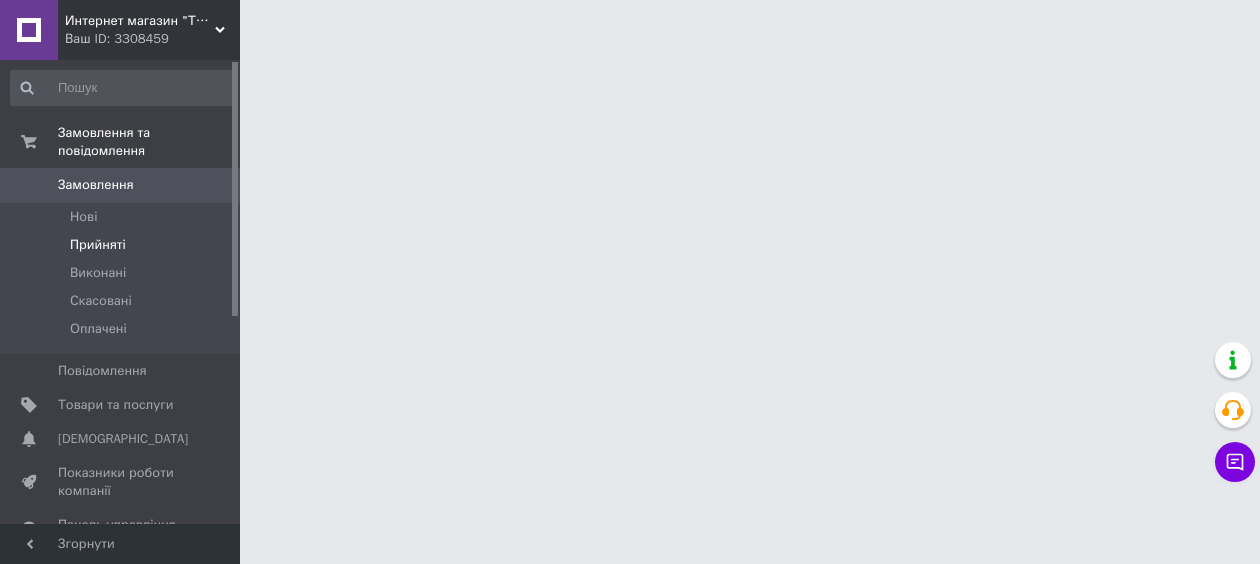 click on "Прийняті" at bounding box center [123, 245] 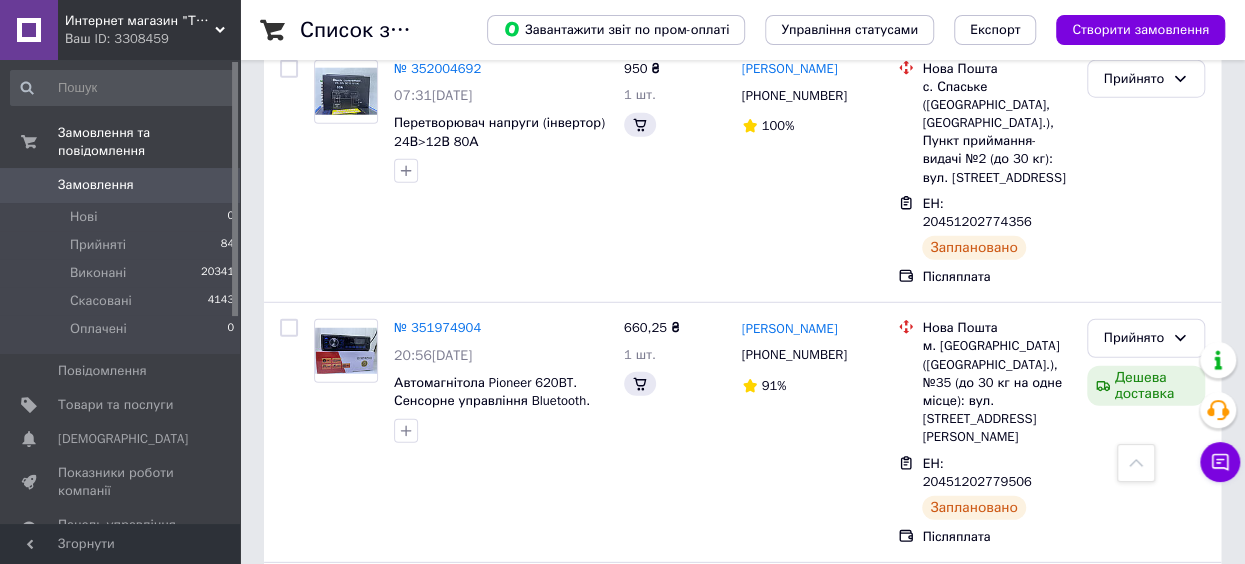 scroll, scrollTop: 2573, scrollLeft: 0, axis: vertical 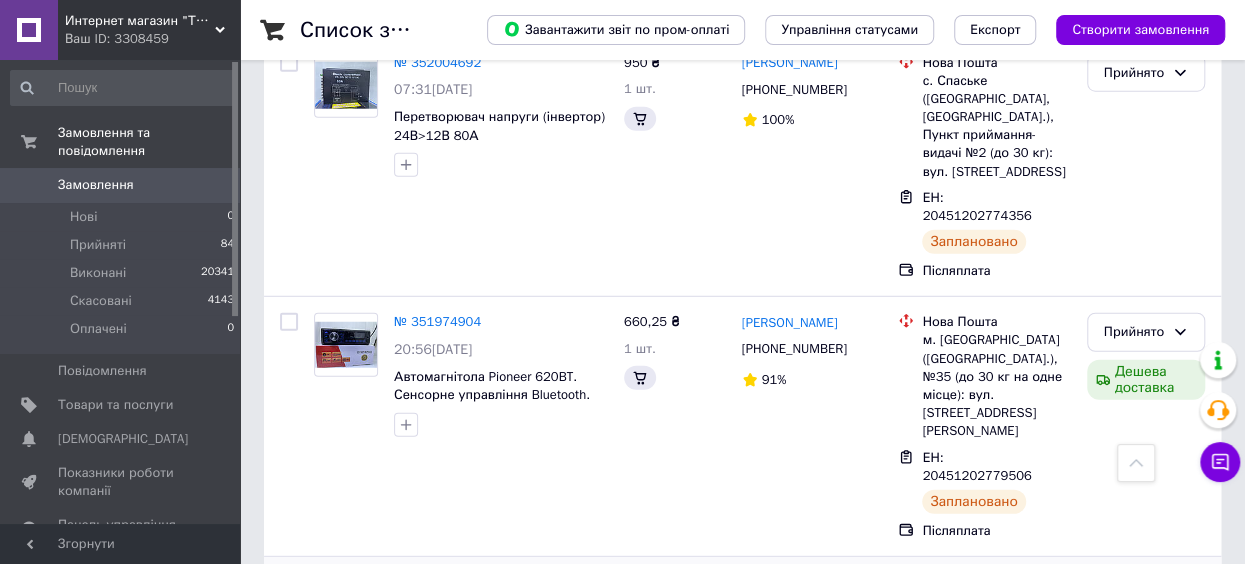 click at bounding box center (345, 605) 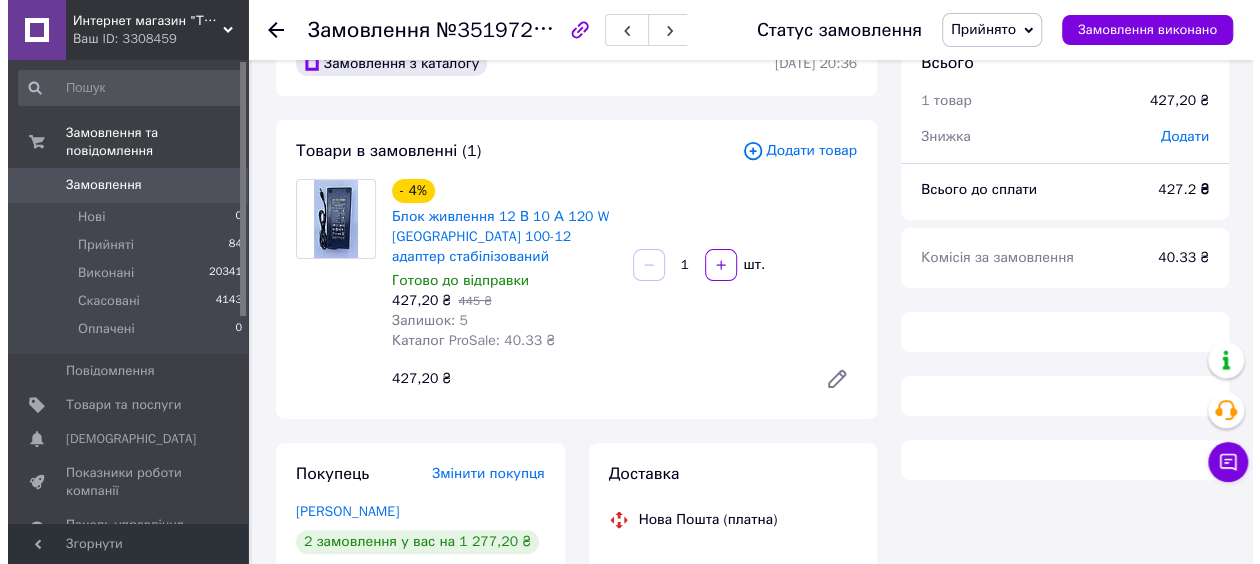 scroll, scrollTop: 237, scrollLeft: 0, axis: vertical 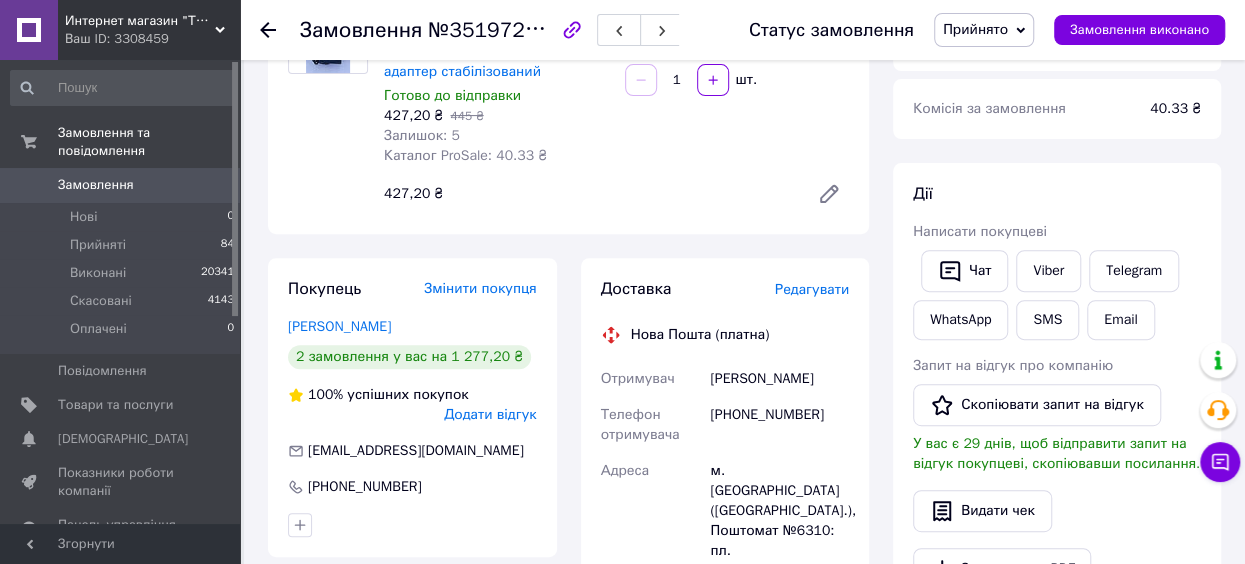 click on "Редагувати" at bounding box center [812, 289] 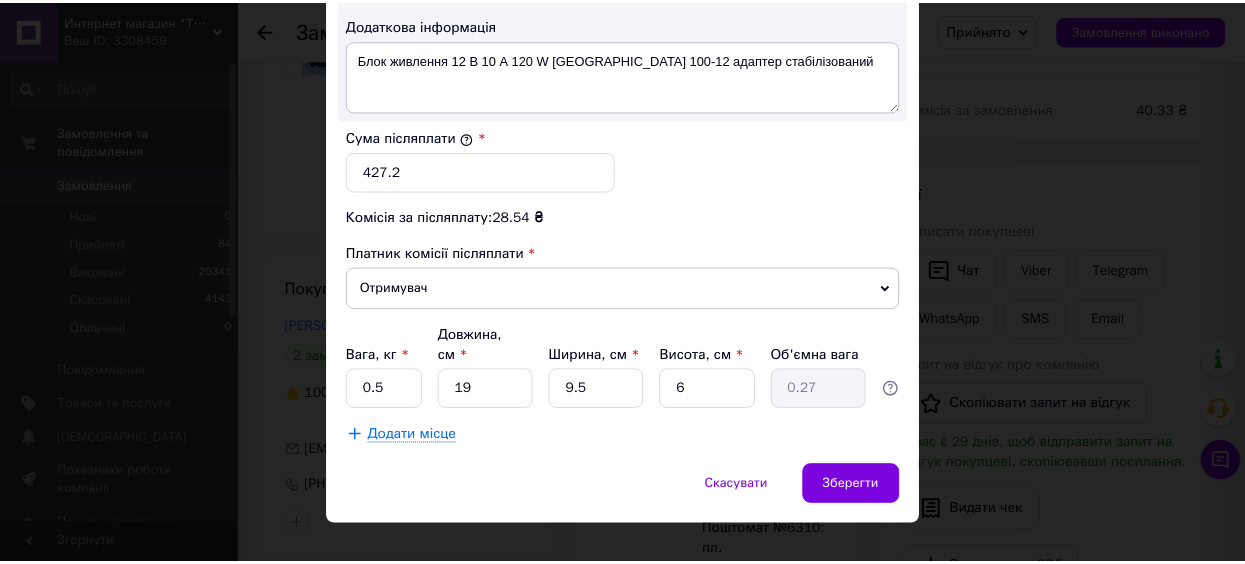 scroll, scrollTop: 1194, scrollLeft: 0, axis: vertical 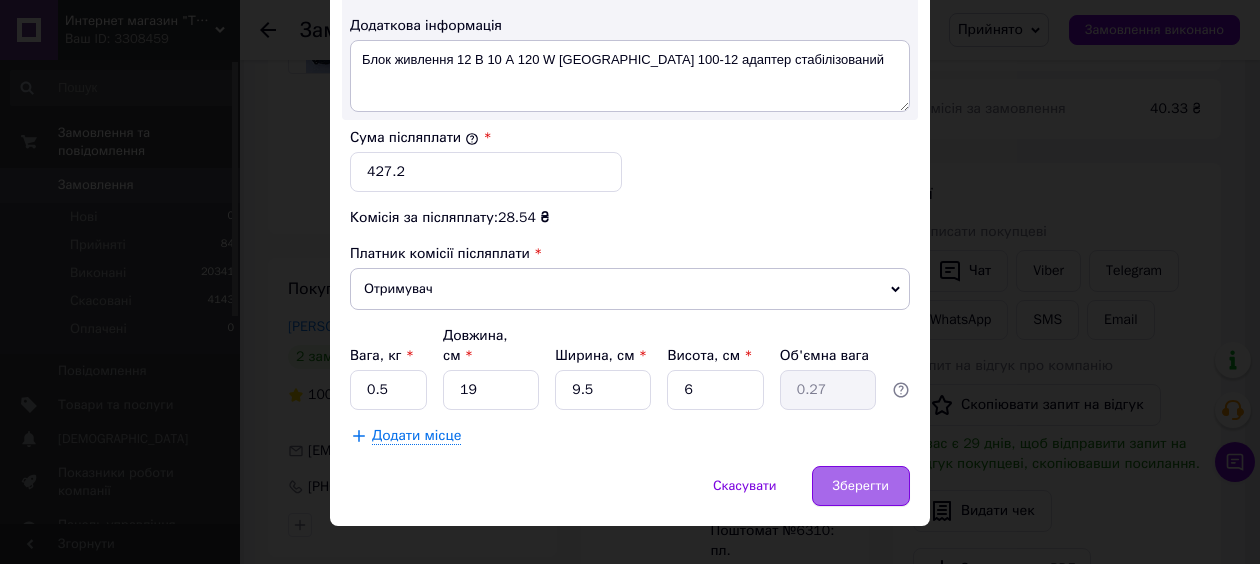 click on "Зберегти" at bounding box center [861, 486] 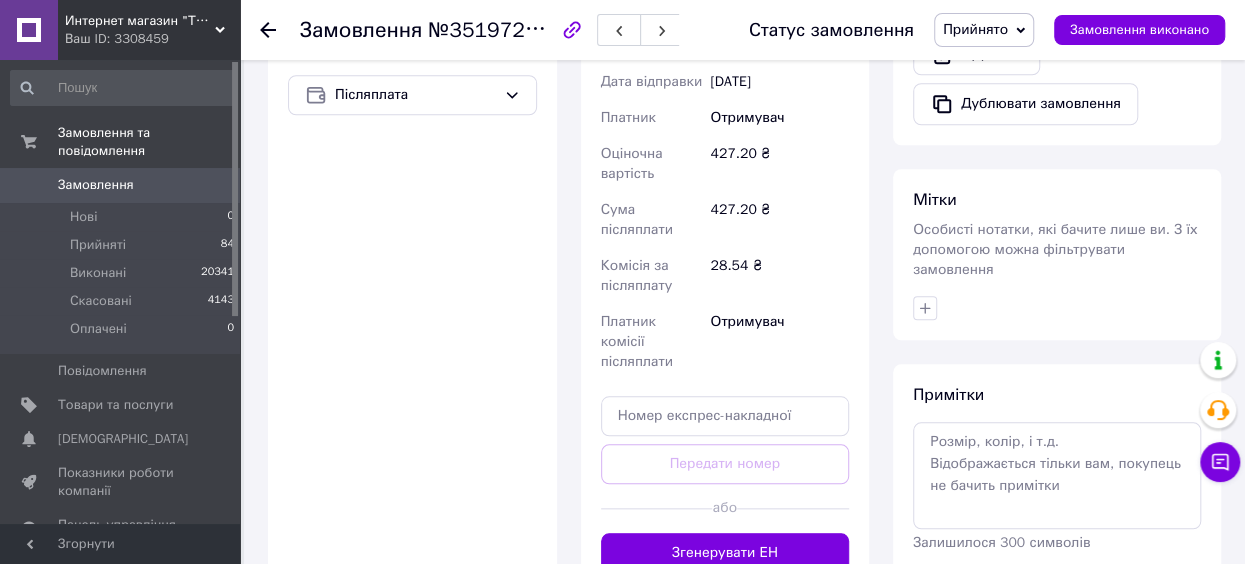 scroll, scrollTop: 802, scrollLeft: 0, axis: vertical 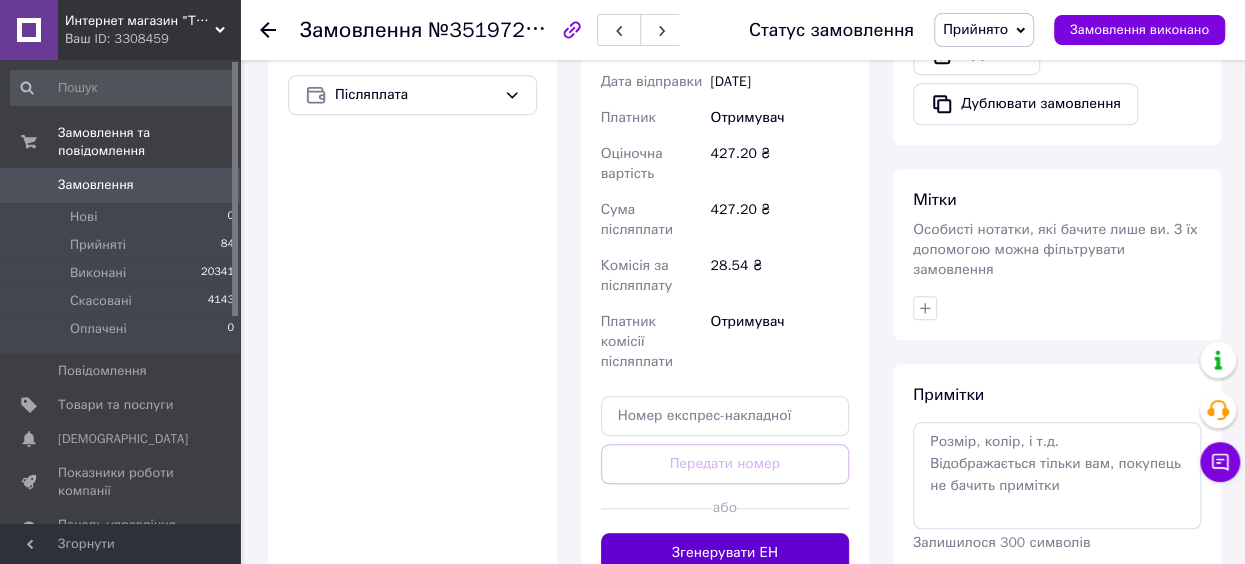 click on "Згенерувати ЕН" at bounding box center (725, 553) 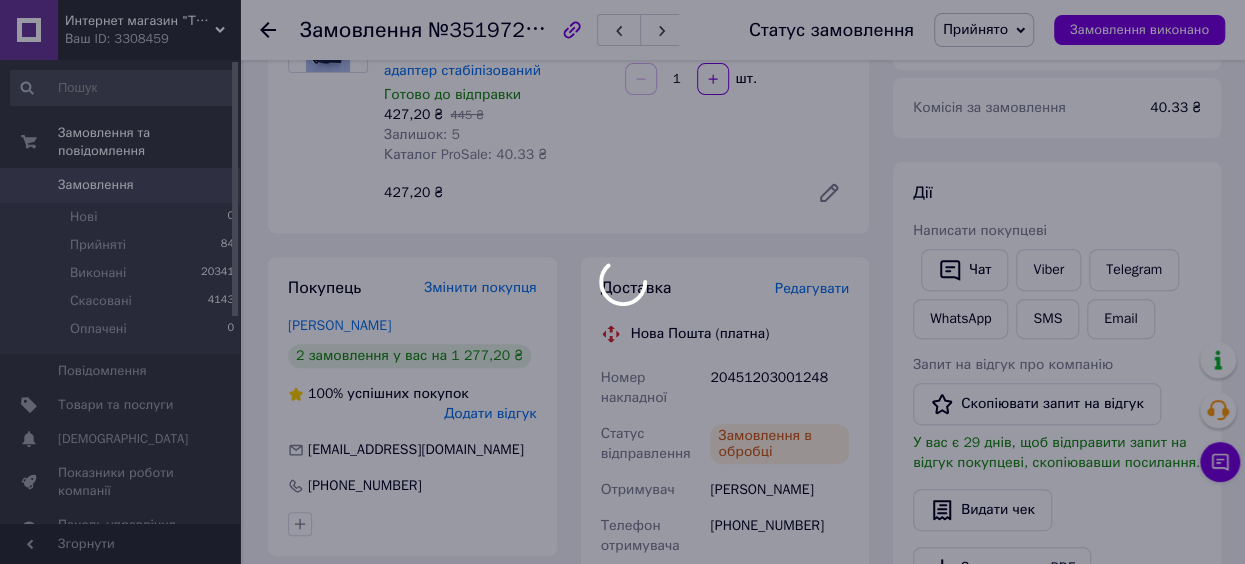 scroll, scrollTop: 236, scrollLeft: 0, axis: vertical 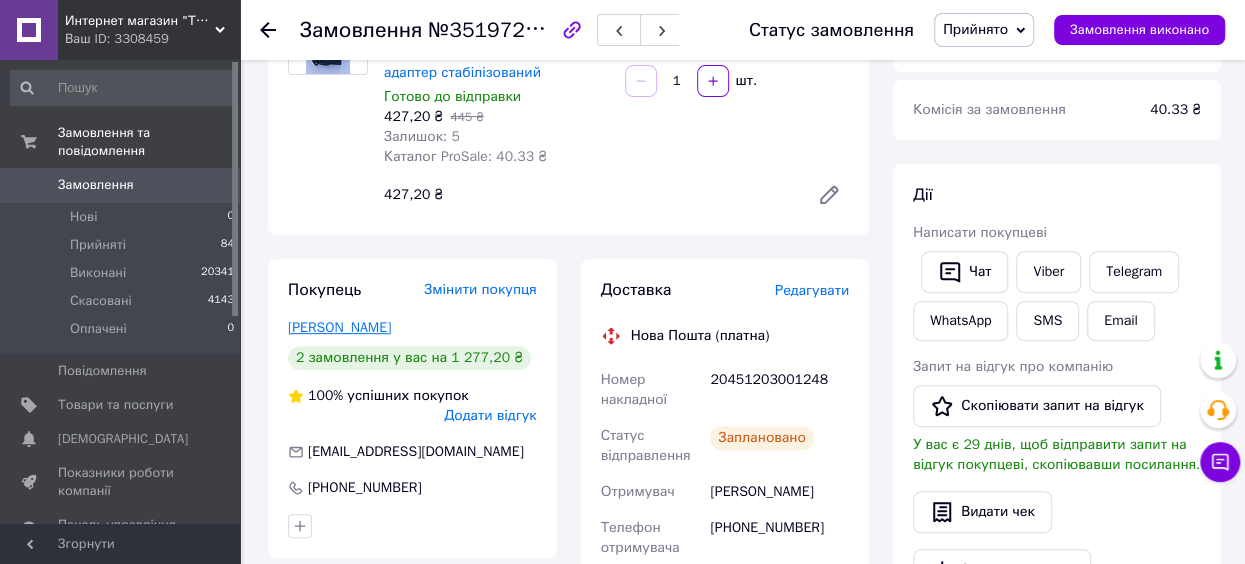 click on "Банковський Олександр" at bounding box center (339, 327) 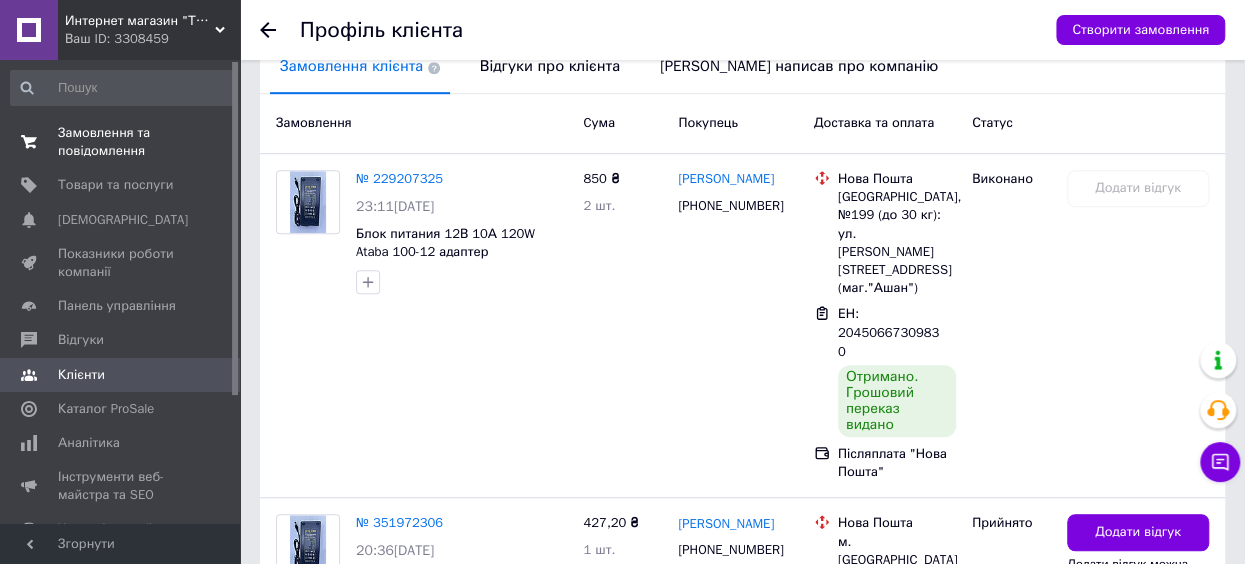 scroll, scrollTop: 418, scrollLeft: 0, axis: vertical 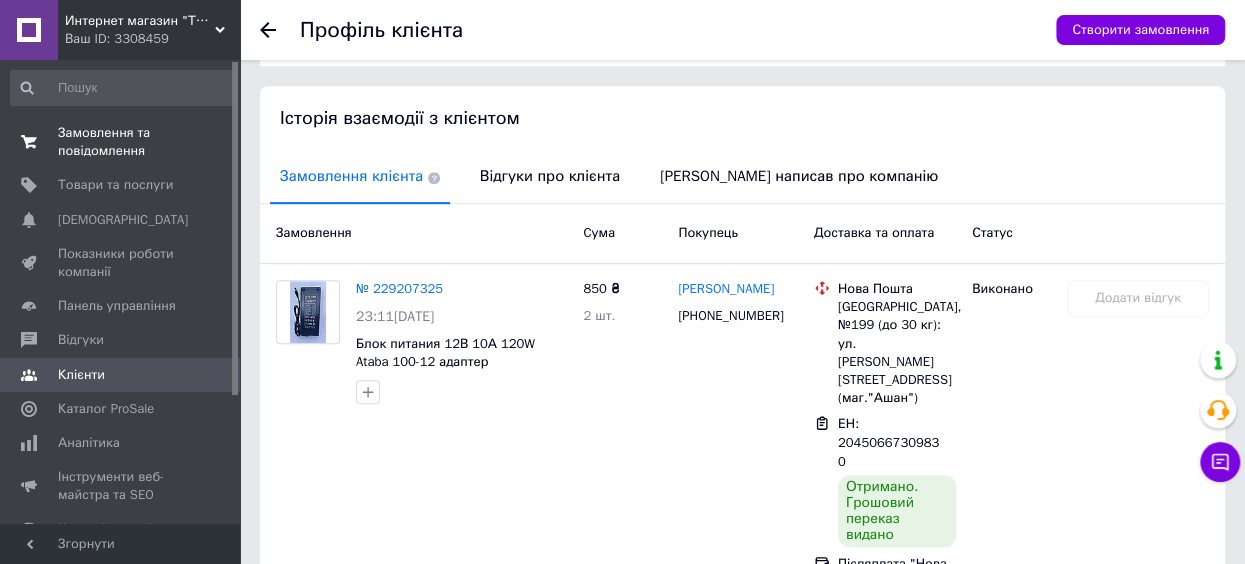 click on "Замовлення та повідомлення" at bounding box center (121, 142) 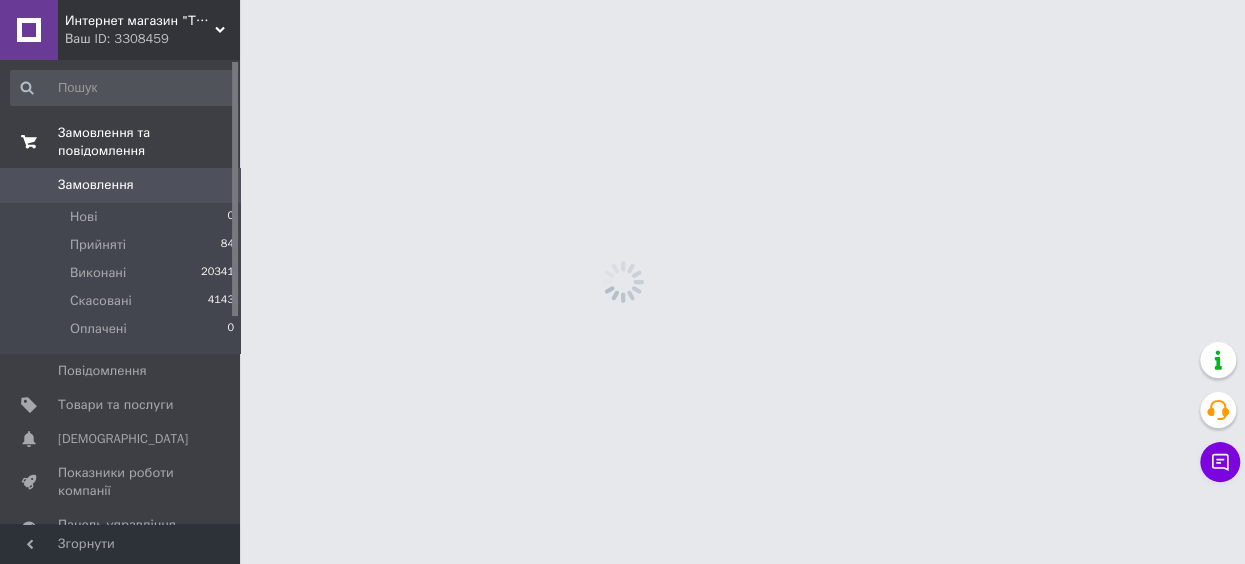scroll, scrollTop: 0, scrollLeft: 0, axis: both 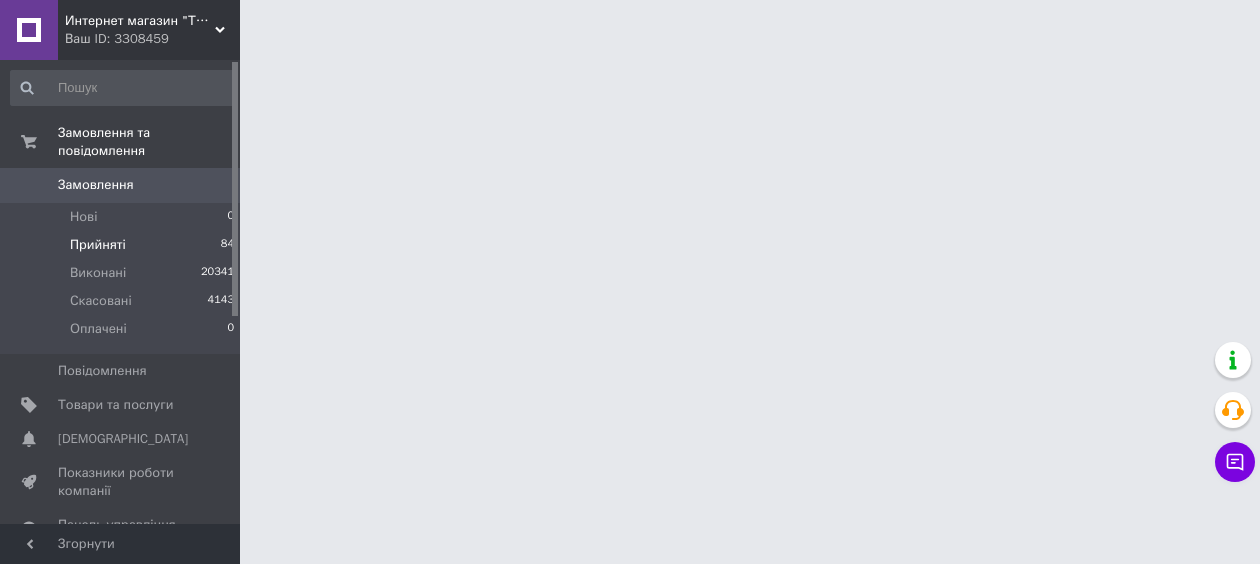 click on "Прийняті 84" at bounding box center [123, 245] 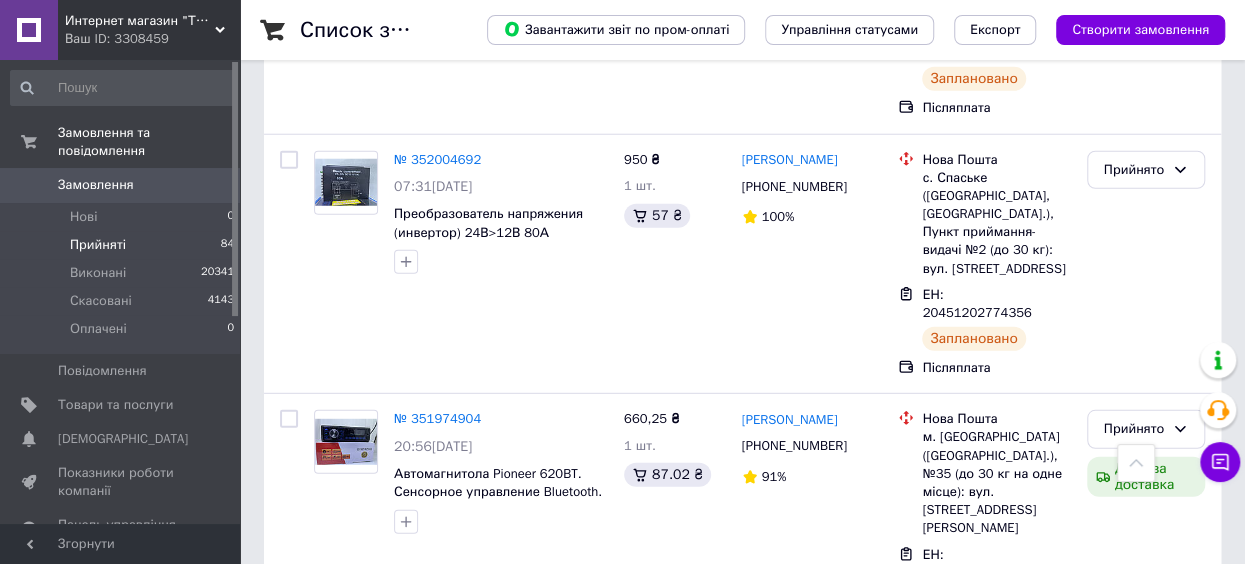 scroll, scrollTop: 2603, scrollLeft: 0, axis: vertical 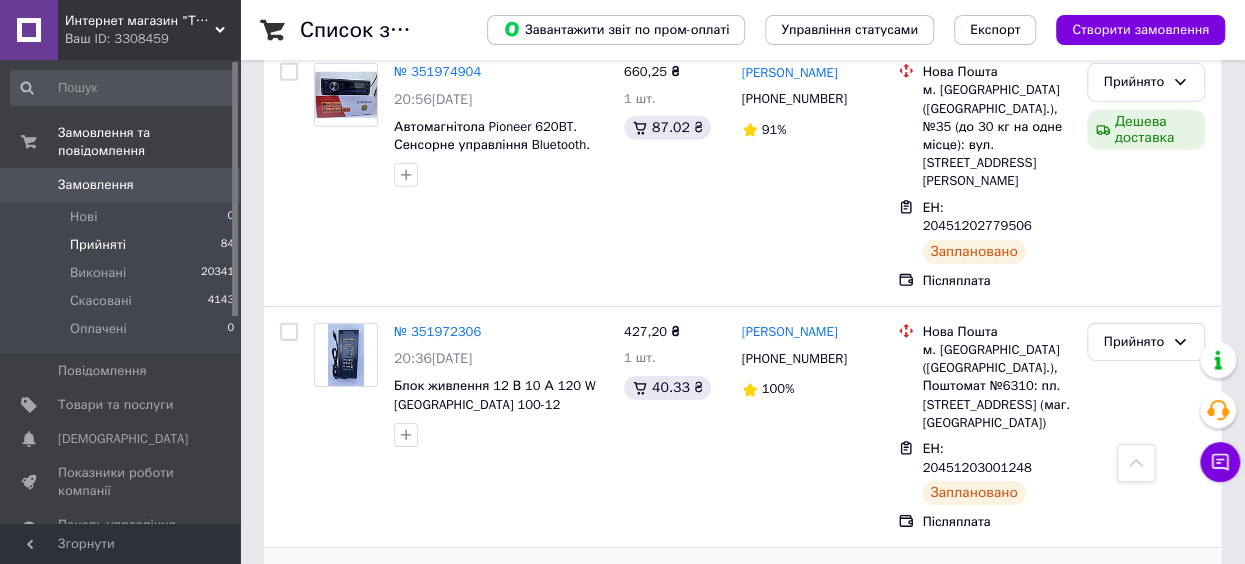 click at bounding box center [346, 596] 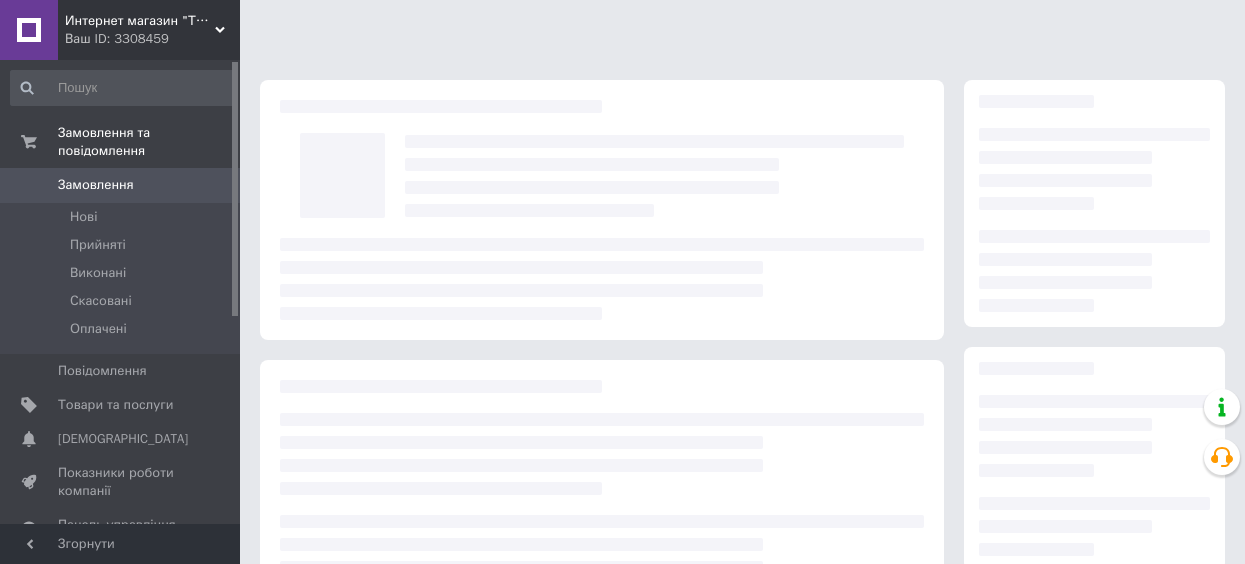 scroll, scrollTop: 0, scrollLeft: 0, axis: both 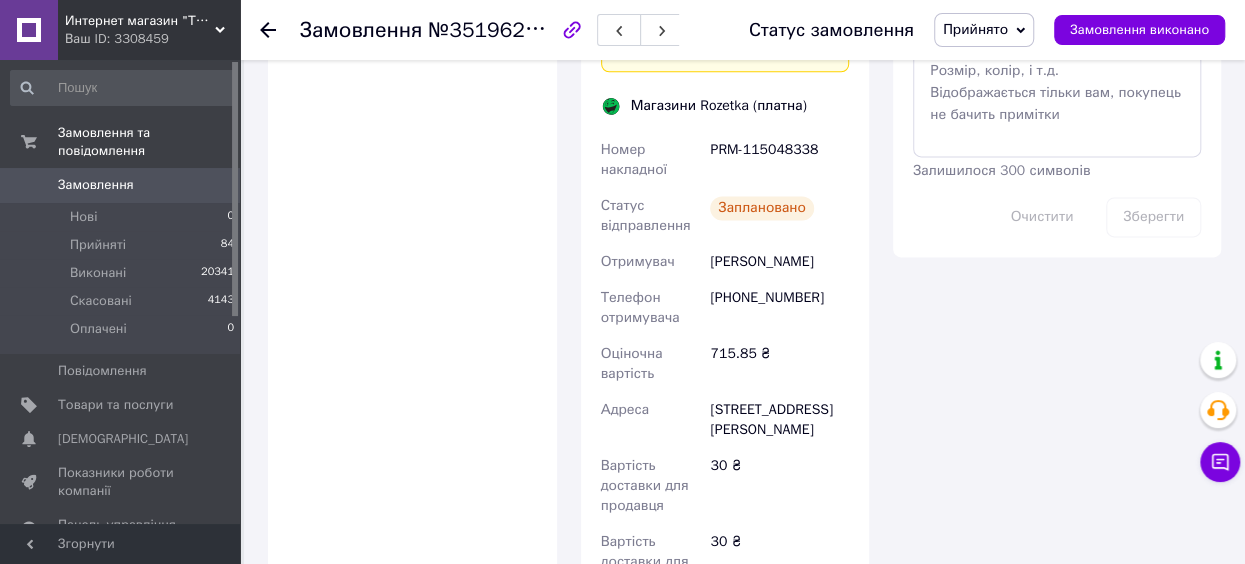 click on "[STREET_ADDRESS][PERSON_NAME]" at bounding box center (779, 420) 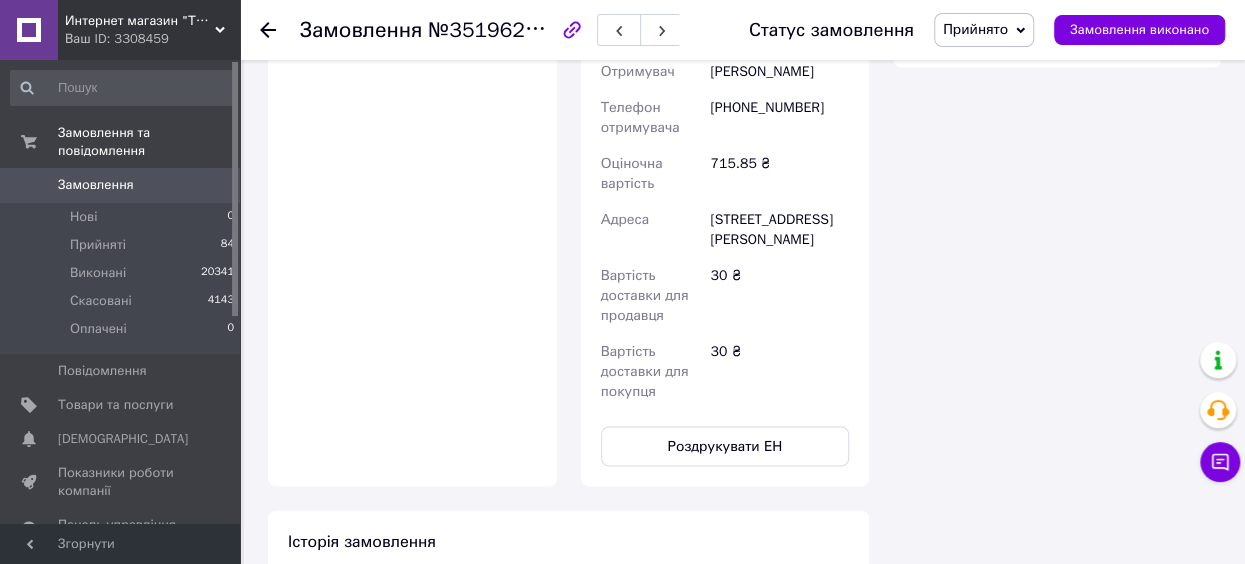 scroll, scrollTop: 1449, scrollLeft: 0, axis: vertical 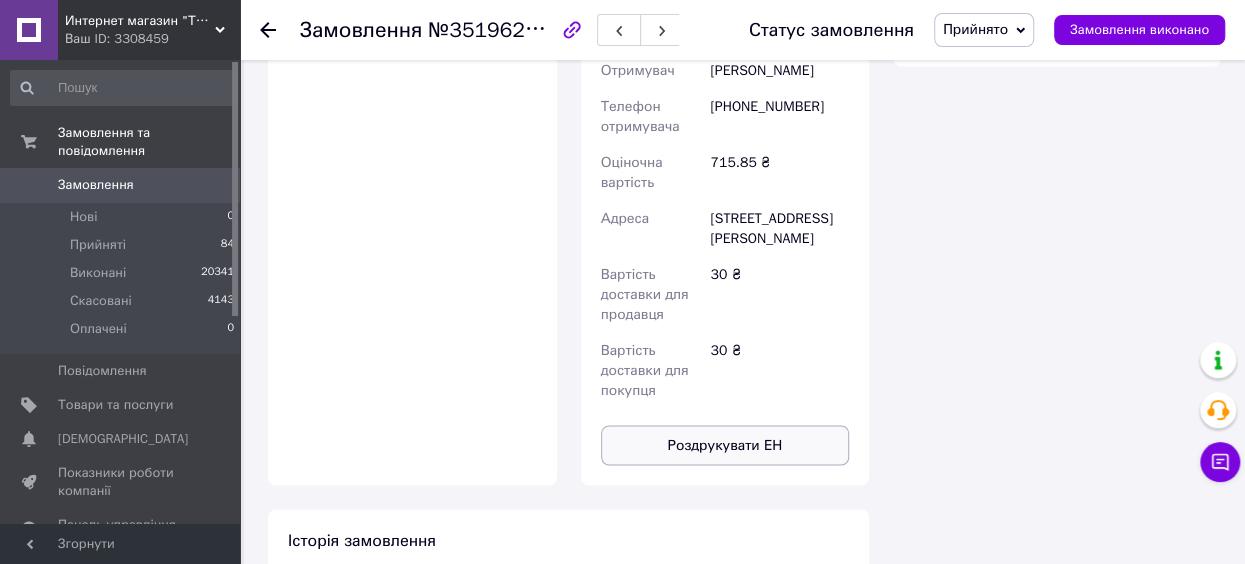 click on "Роздрукувати ЕН" at bounding box center [725, 445] 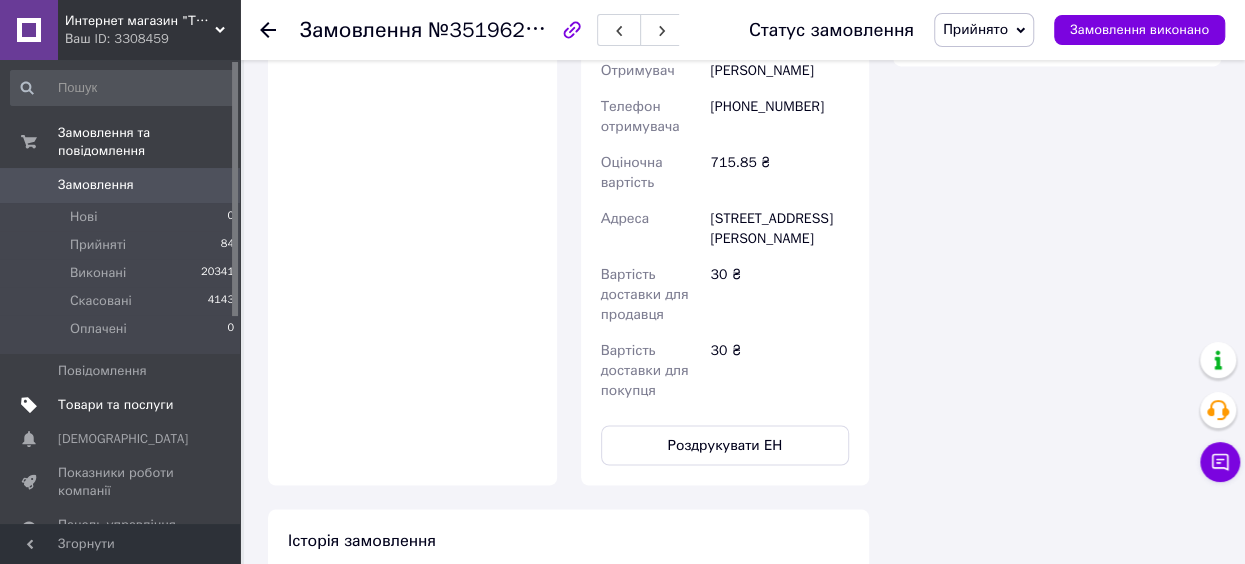 click at bounding box center [212, 405] 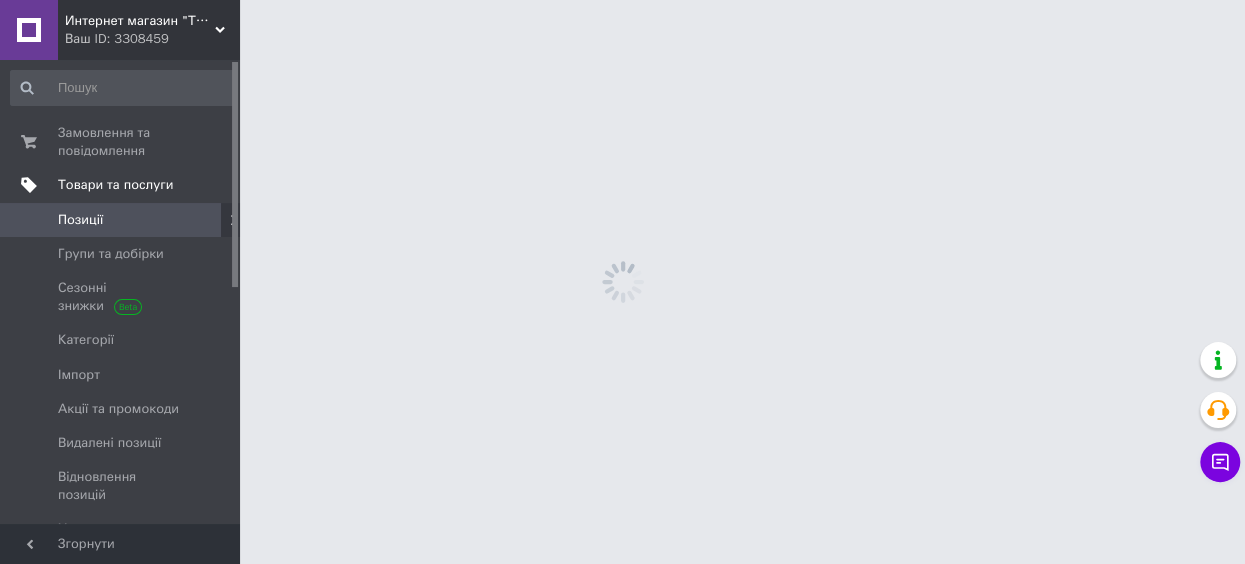 scroll, scrollTop: 0, scrollLeft: 0, axis: both 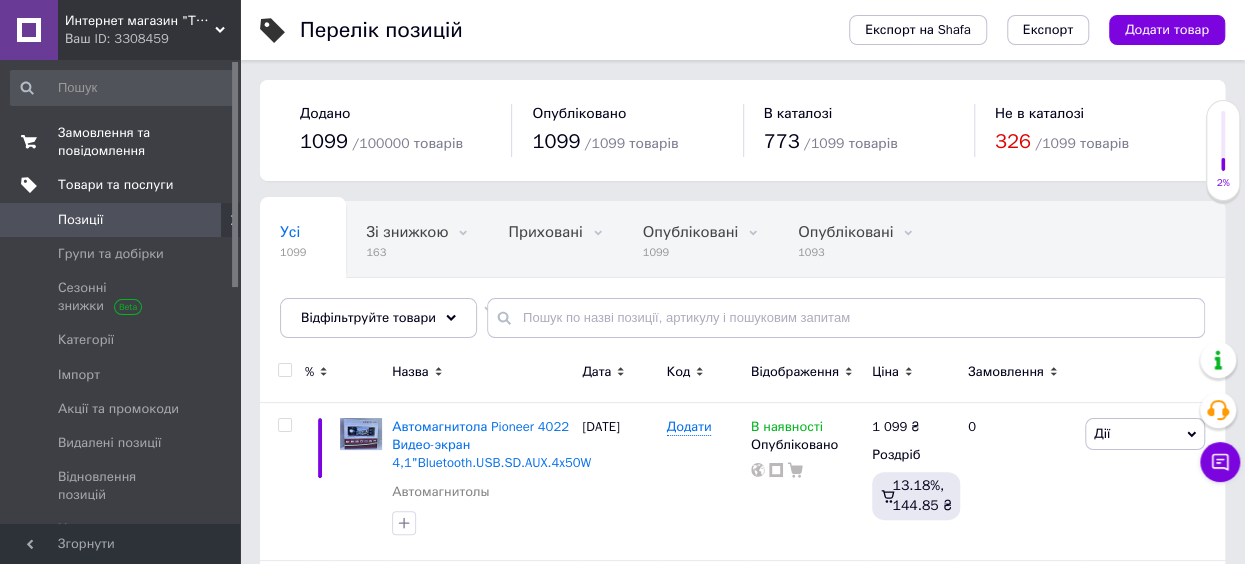 click on "0 0" at bounding box center [212, 142] 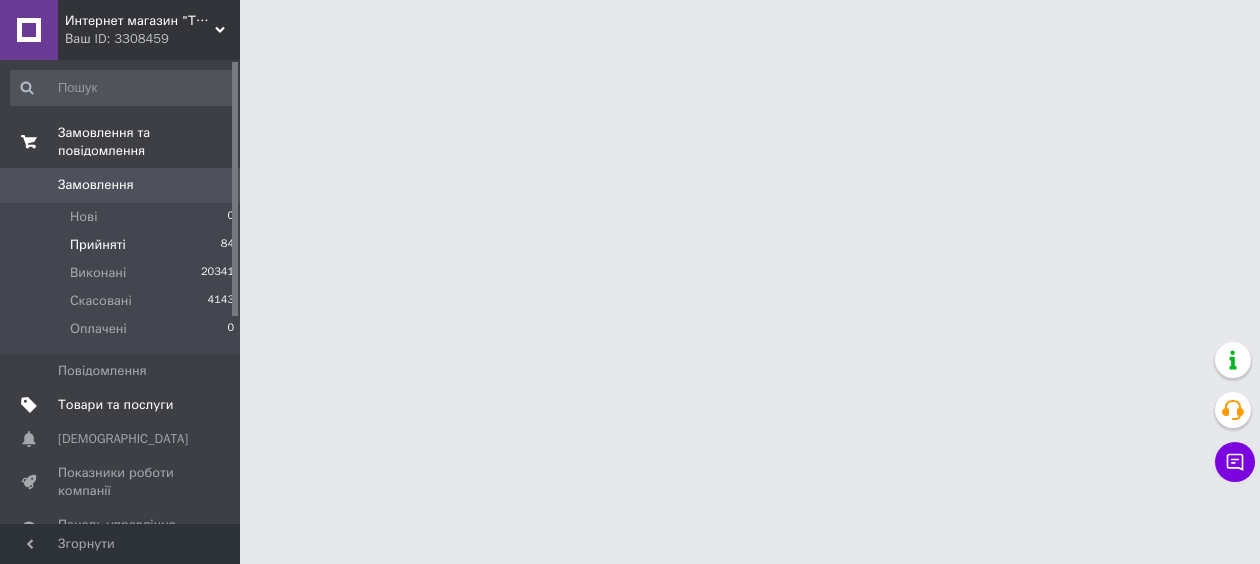 click on "Прийняті 84" at bounding box center [123, 245] 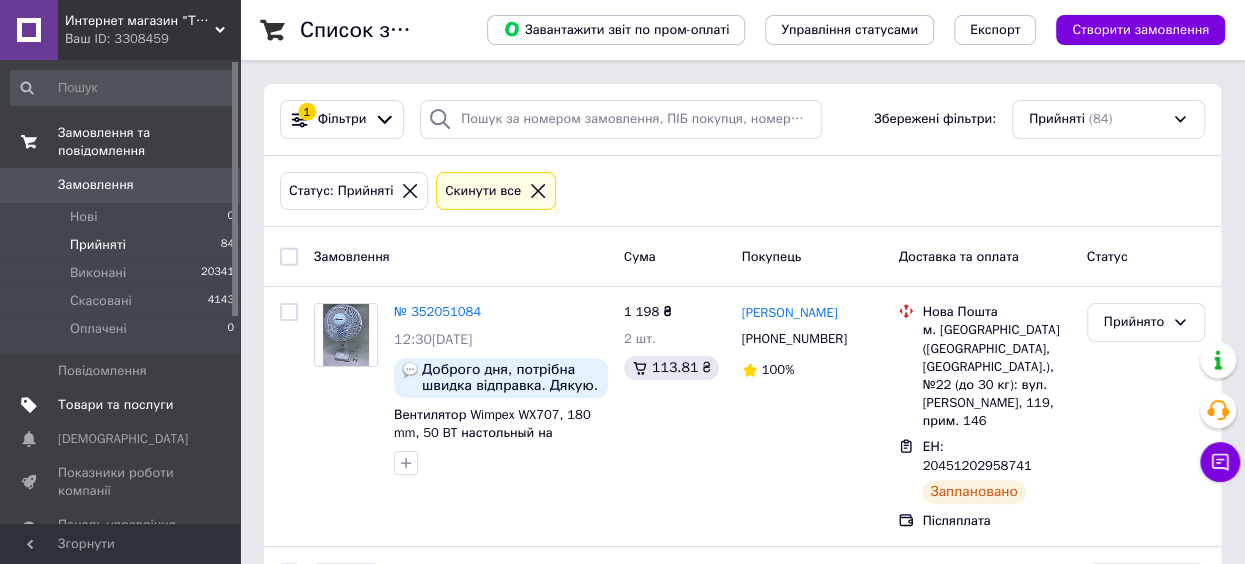 click on "Товари та послуги" at bounding box center [121, 405] 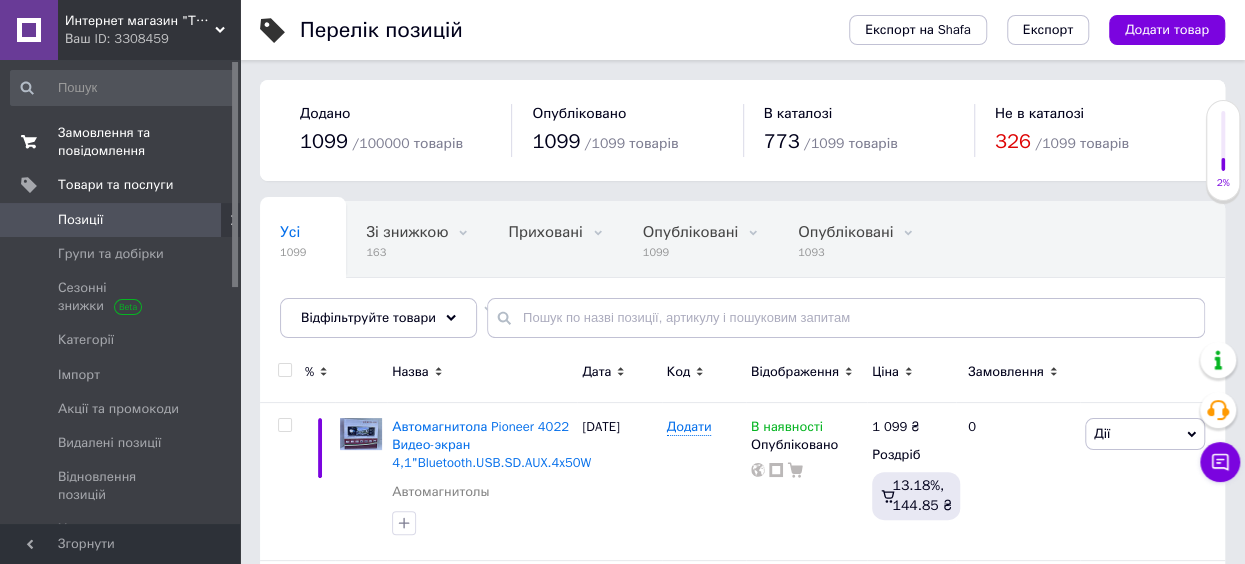scroll, scrollTop: 0, scrollLeft: 118, axis: horizontal 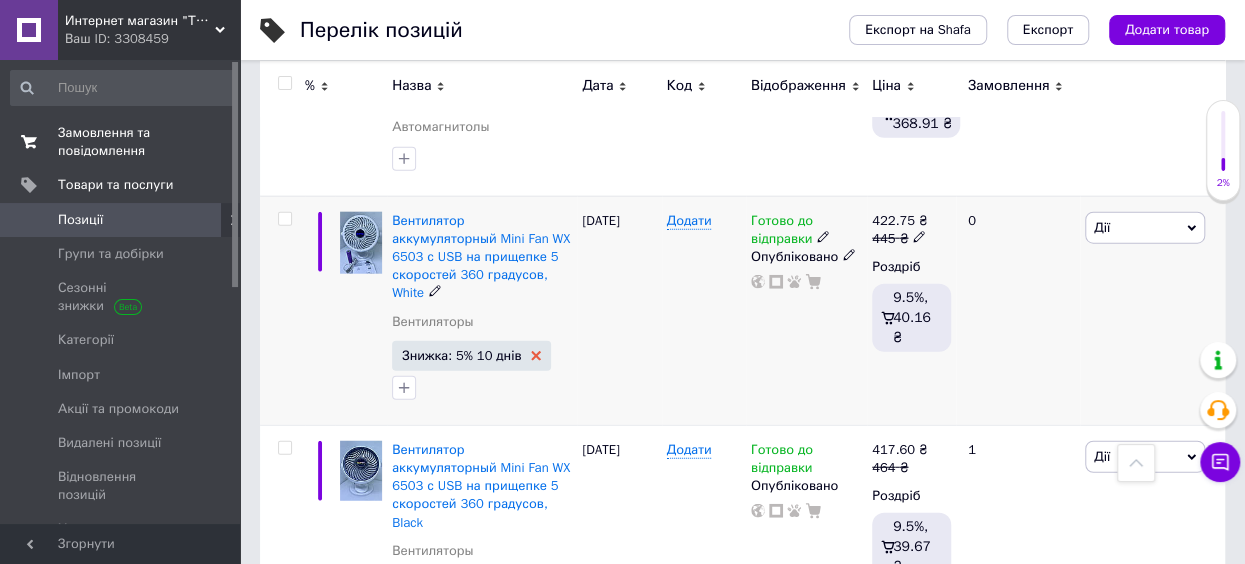 click 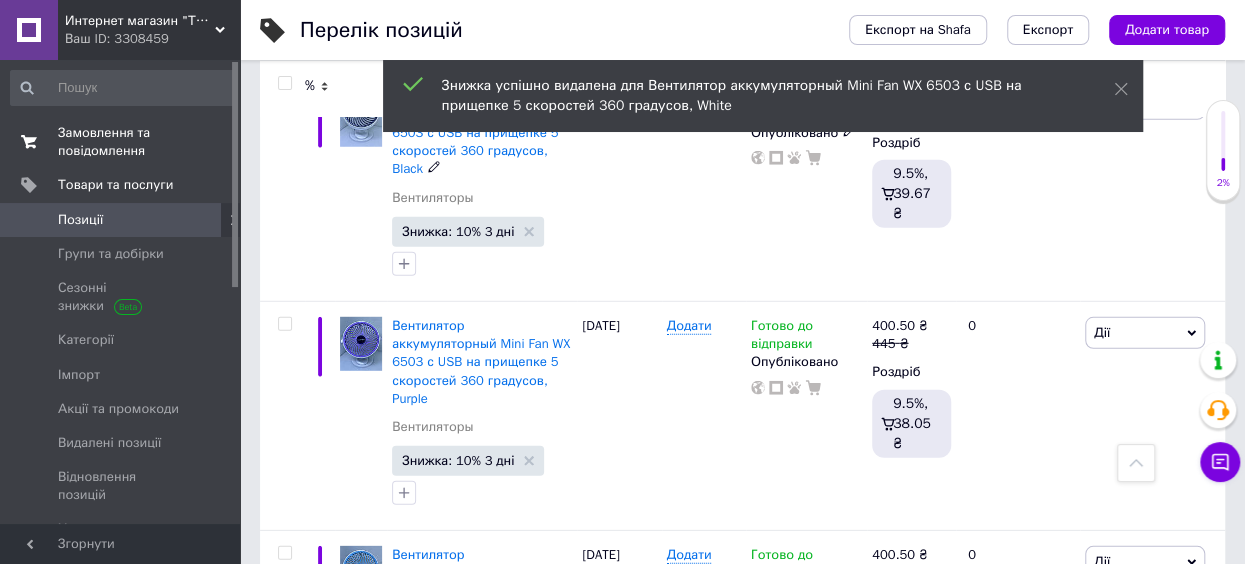 scroll, scrollTop: 2666, scrollLeft: 0, axis: vertical 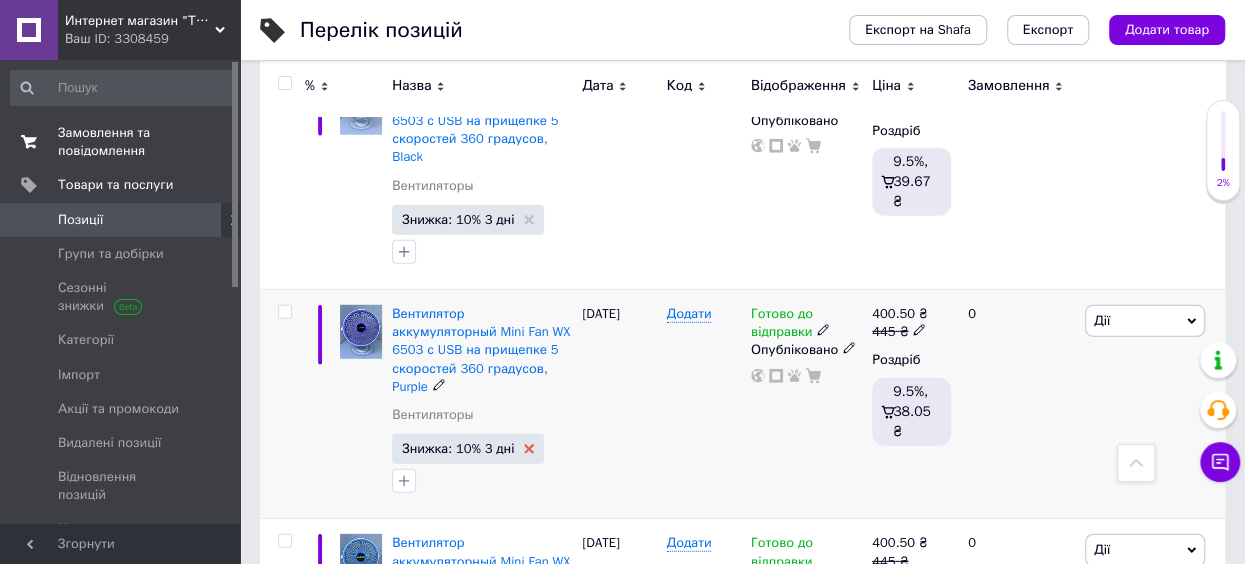 click 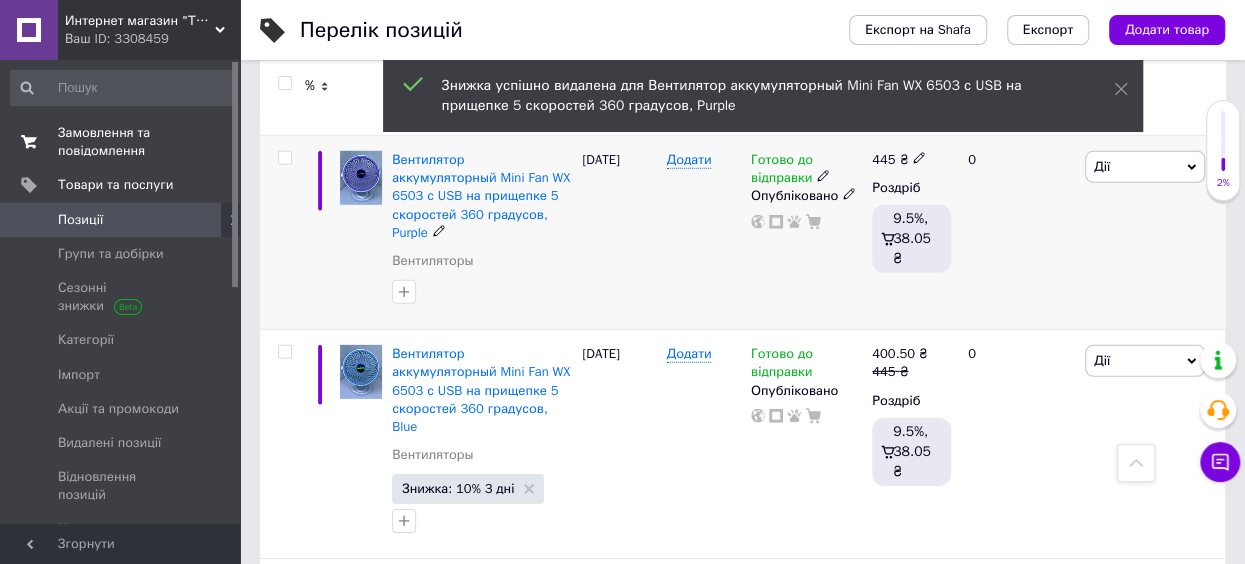 scroll, scrollTop: 2849, scrollLeft: 0, axis: vertical 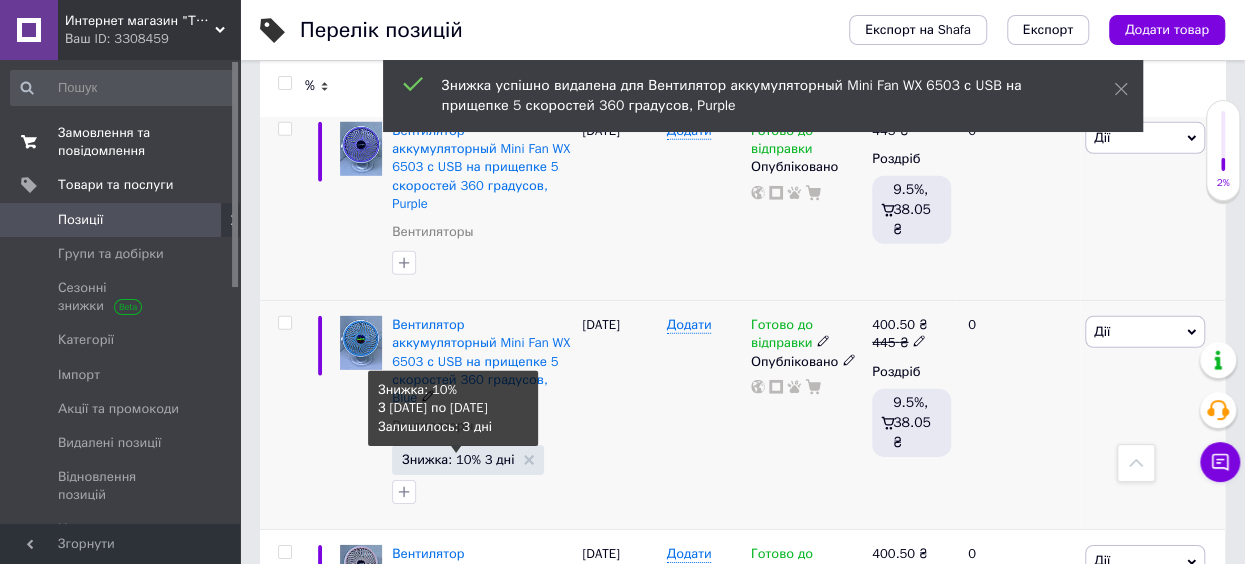 click on "Знижка: 10% 3 дні" at bounding box center (468, 459) 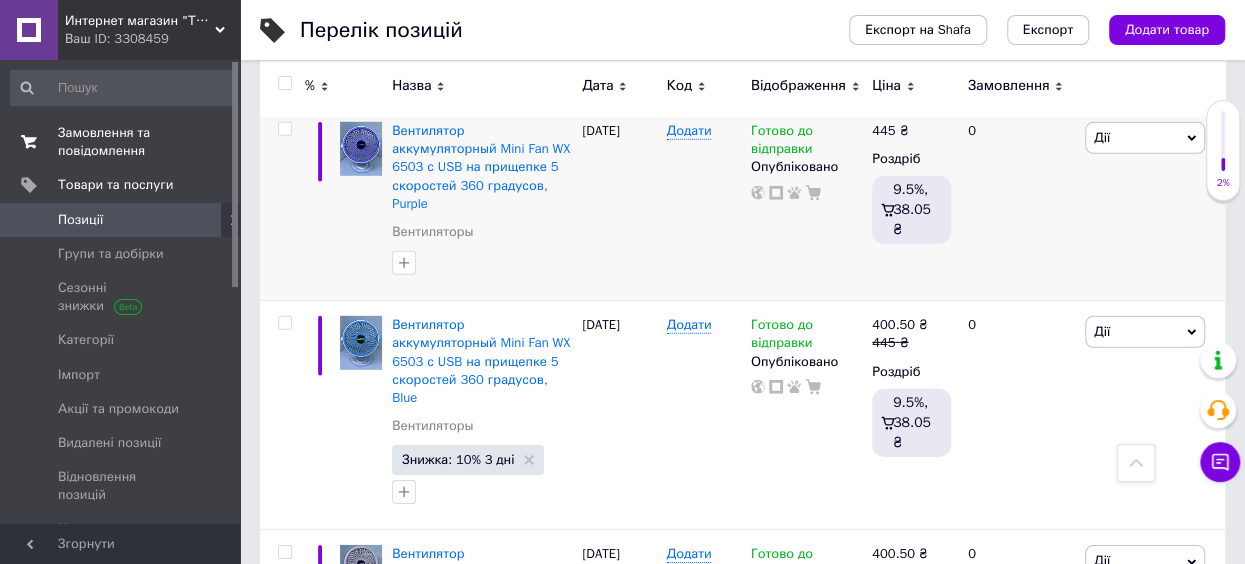 click on "0 0" at bounding box center (212, 142) 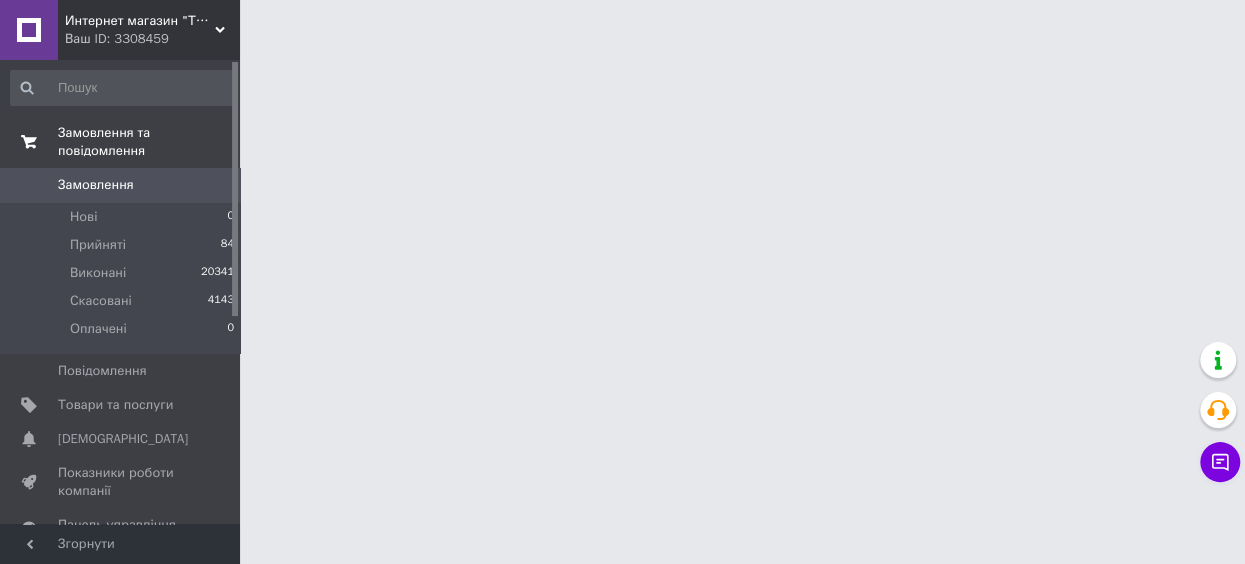 scroll, scrollTop: 0, scrollLeft: 0, axis: both 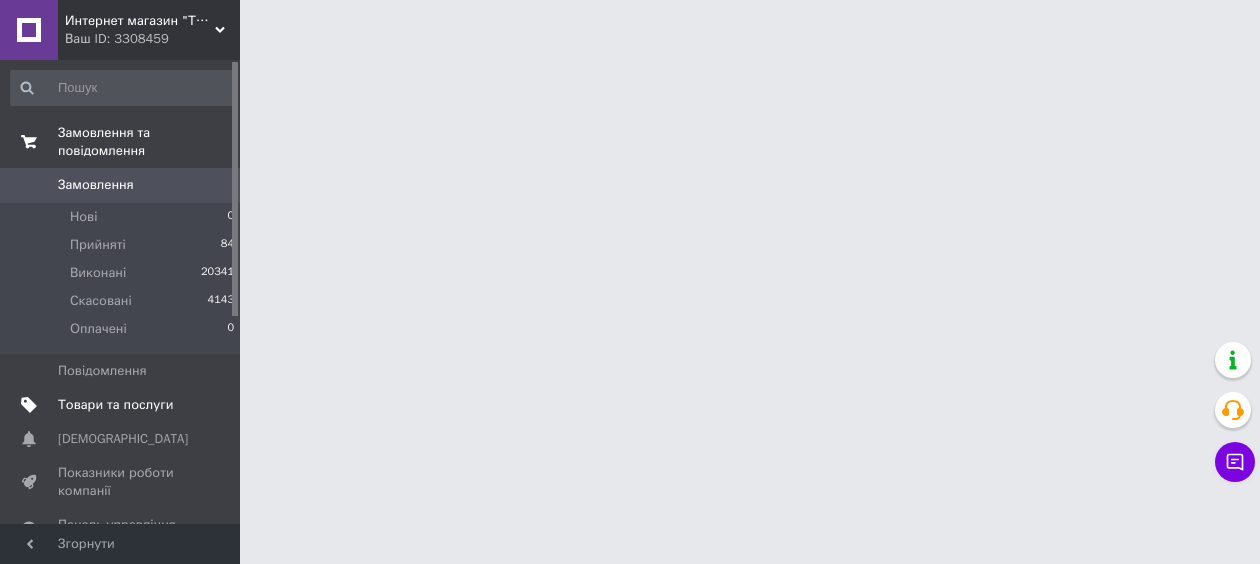 click on "Товари та послуги" at bounding box center (121, 405) 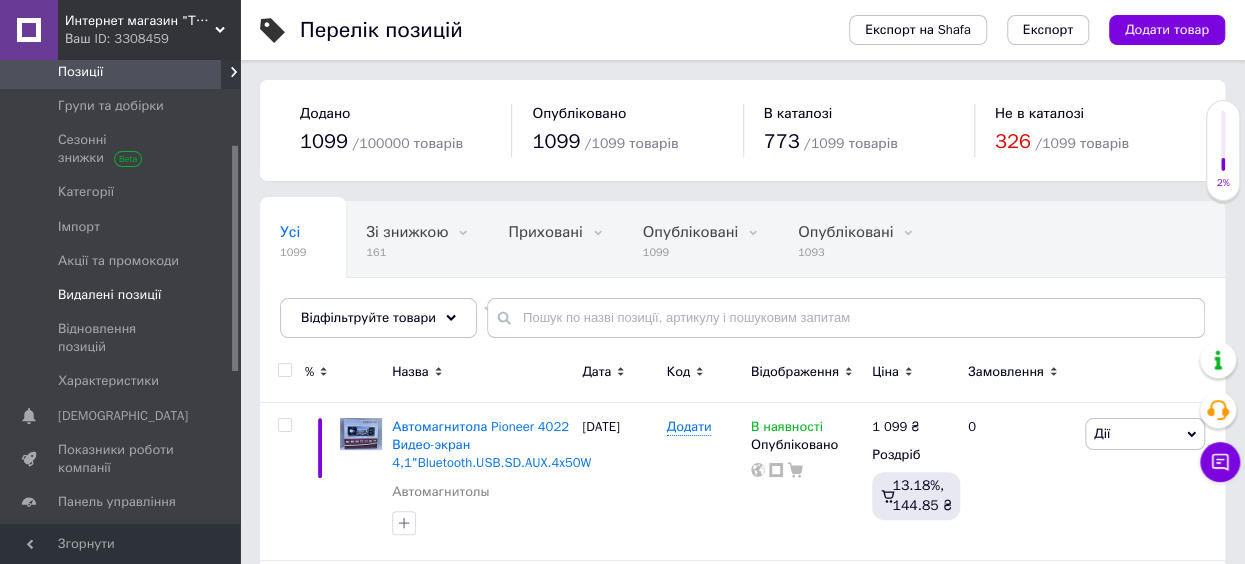 scroll, scrollTop: 173, scrollLeft: 0, axis: vertical 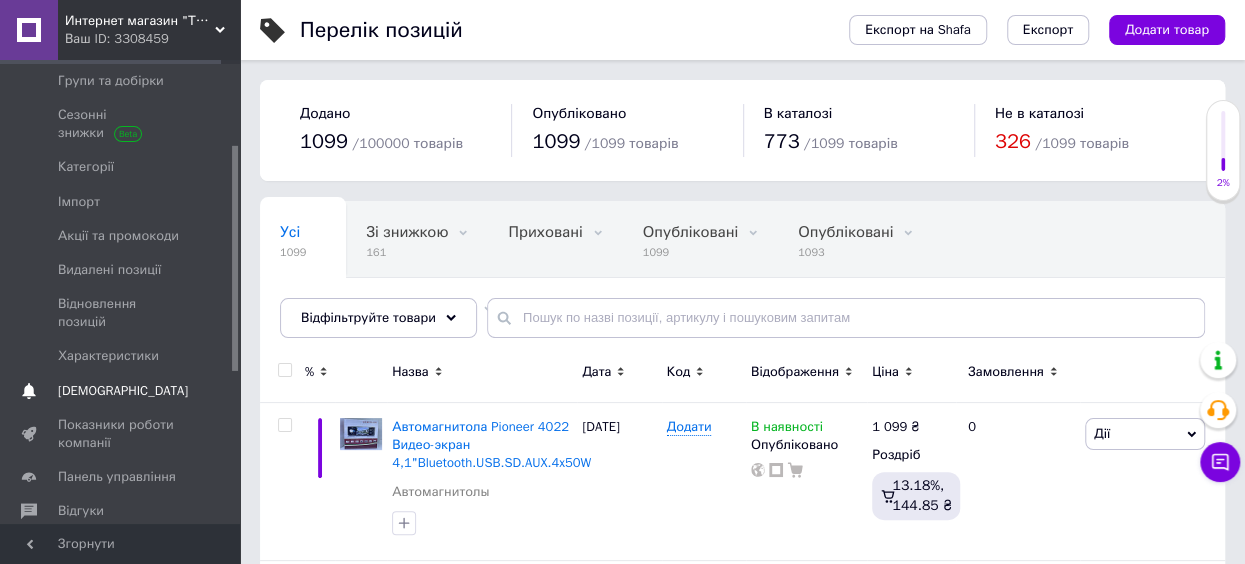 click on "[DEMOGRAPHIC_DATA]" at bounding box center [121, 391] 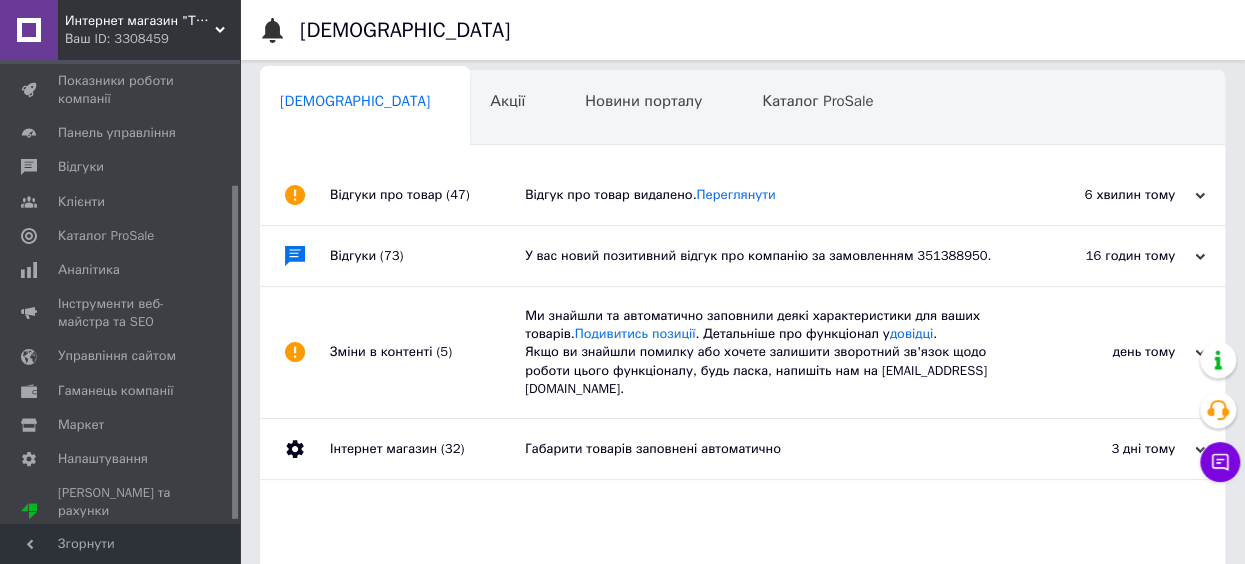 scroll, scrollTop: 10, scrollLeft: 0, axis: vertical 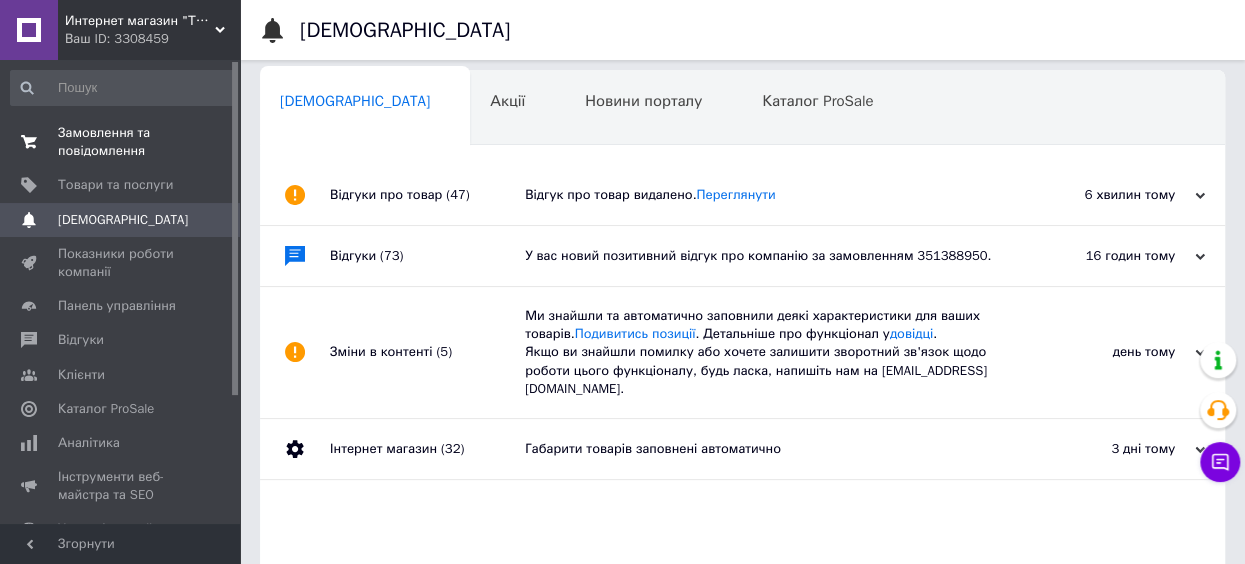 click on "0 0" at bounding box center (212, 142) 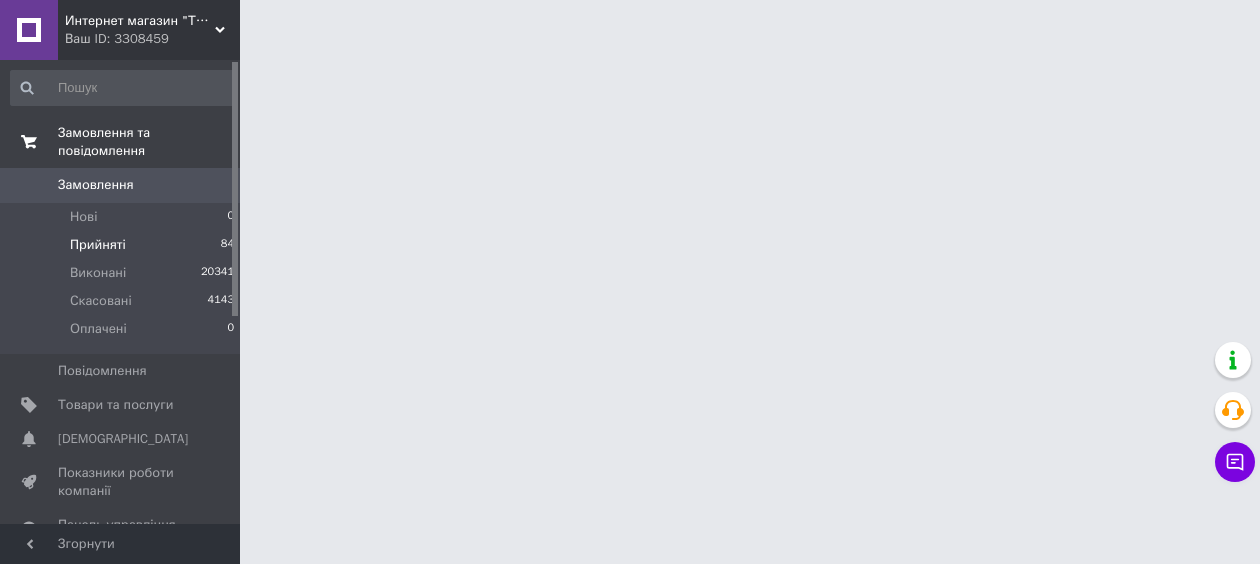 click on "Прийняті 84" at bounding box center [123, 245] 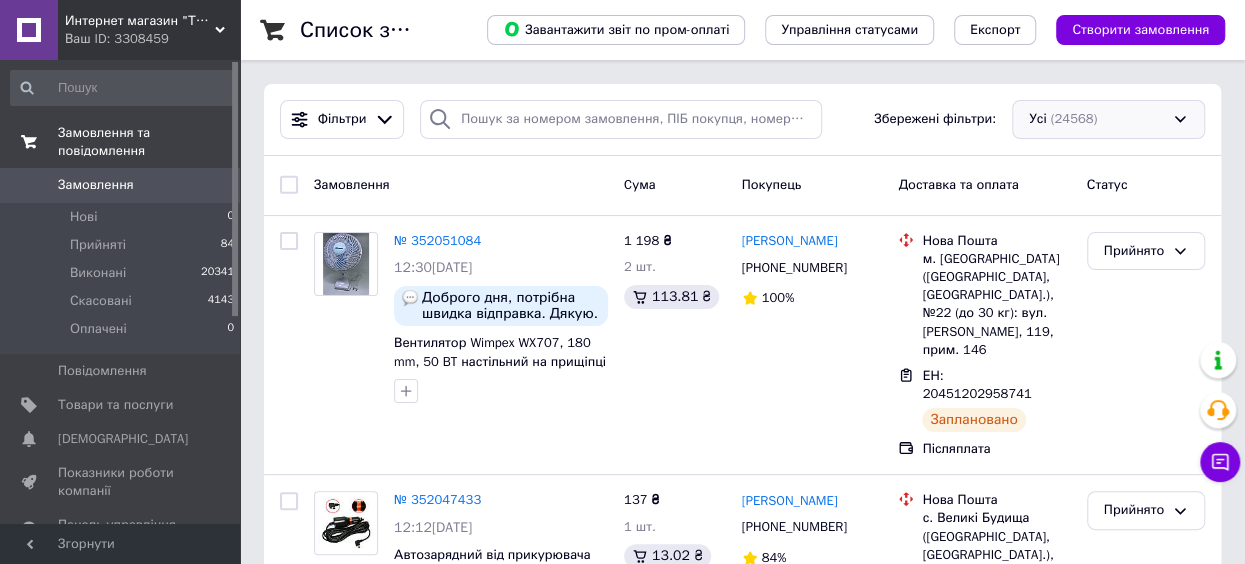 click on "Усі (24568)" at bounding box center (1108, 119) 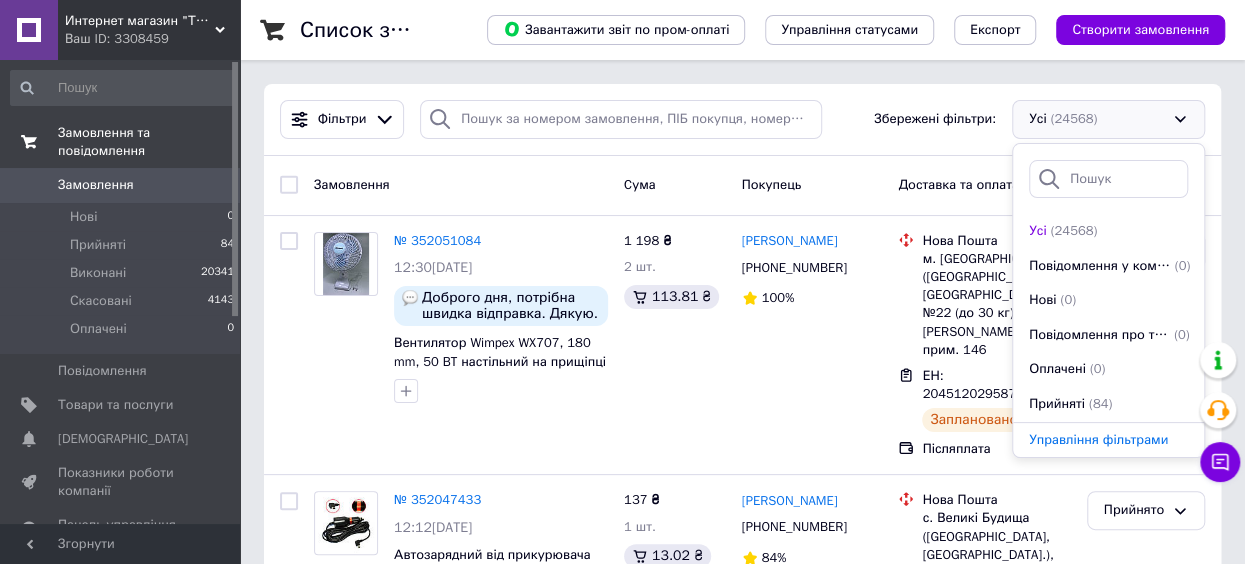 click on "Усі (24568)" at bounding box center [1108, 119] 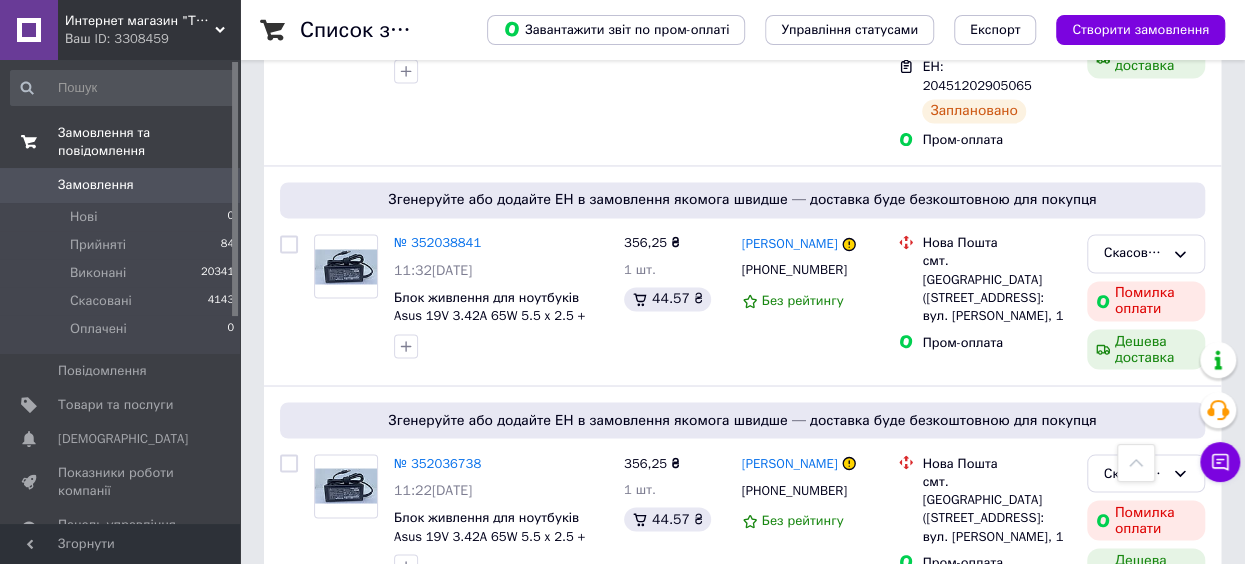 scroll, scrollTop: 1552, scrollLeft: 0, axis: vertical 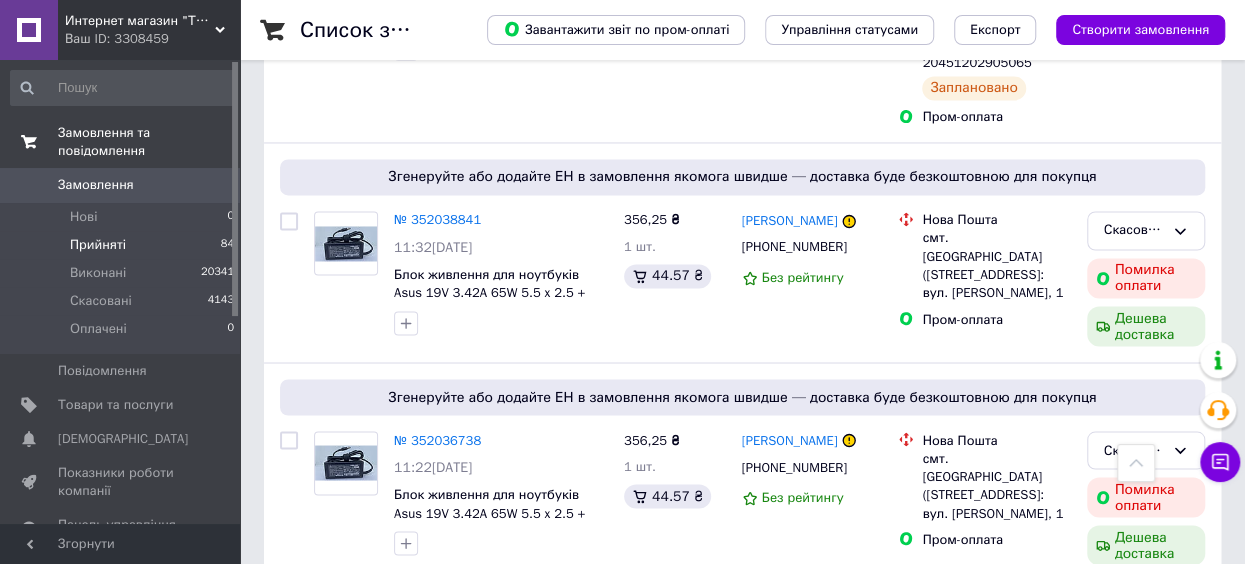 click on "84" at bounding box center (227, 245) 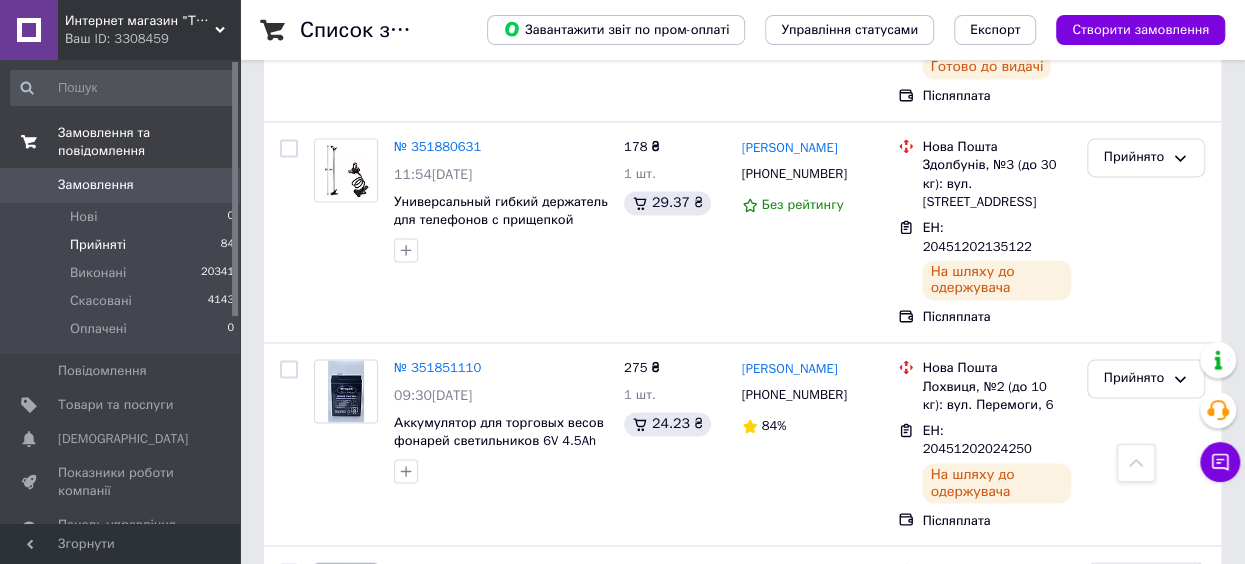 scroll, scrollTop: 5120, scrollLeft: 0, axis: vertical 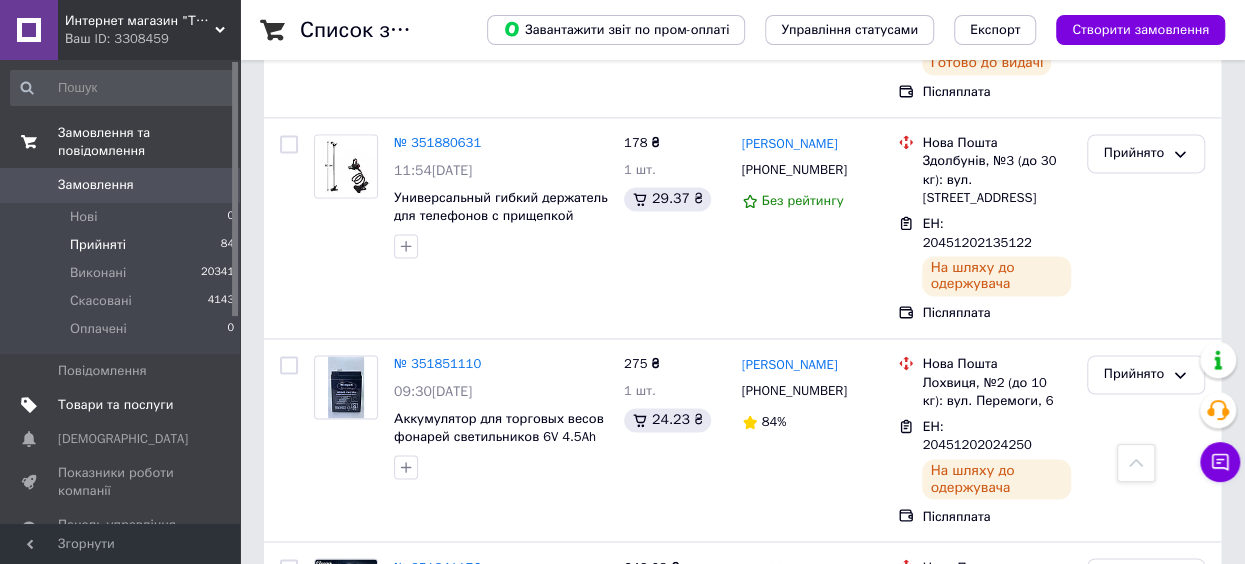 click at bounding box center (212, 405) 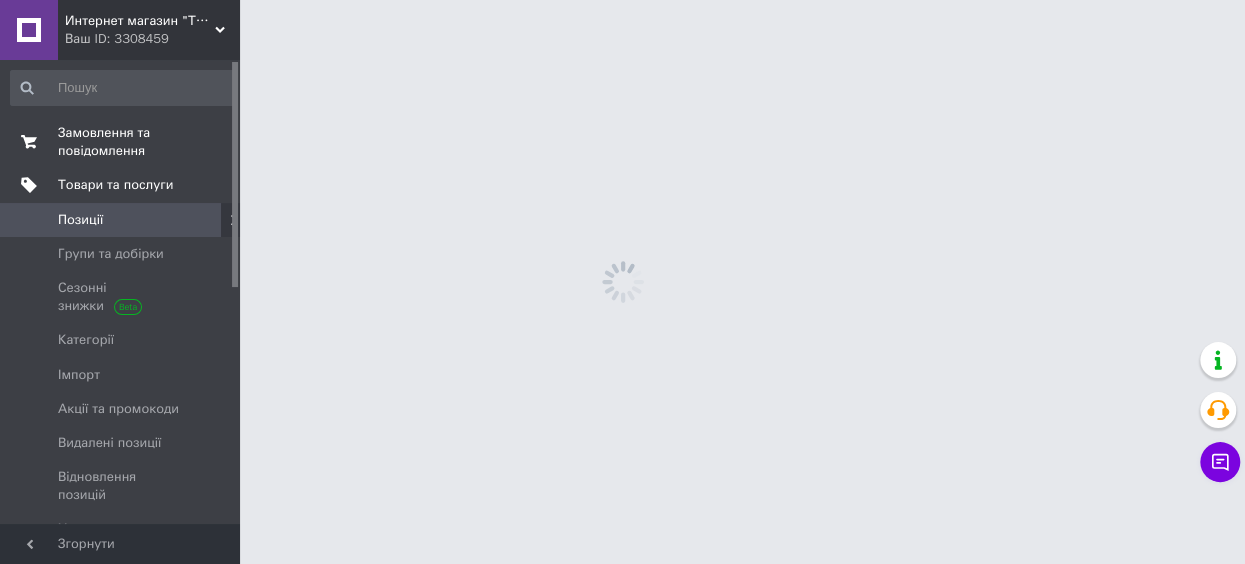 scroll, scrollTop: 0, scrollLeft: 0, axis: both 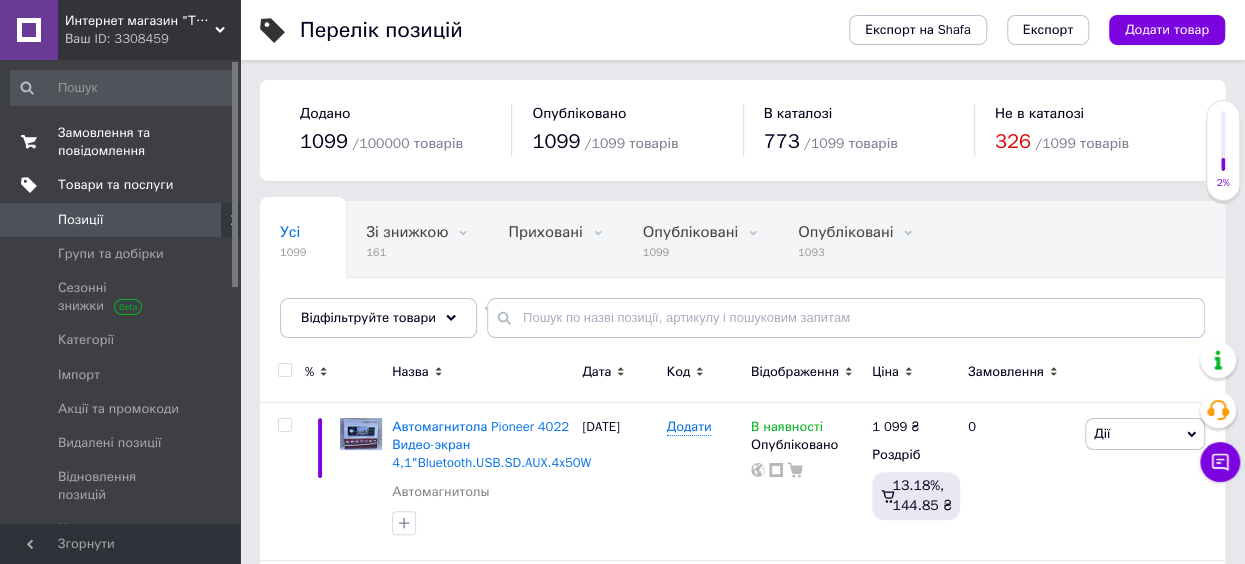 click on "0 0" at bounding box center (212, 142) 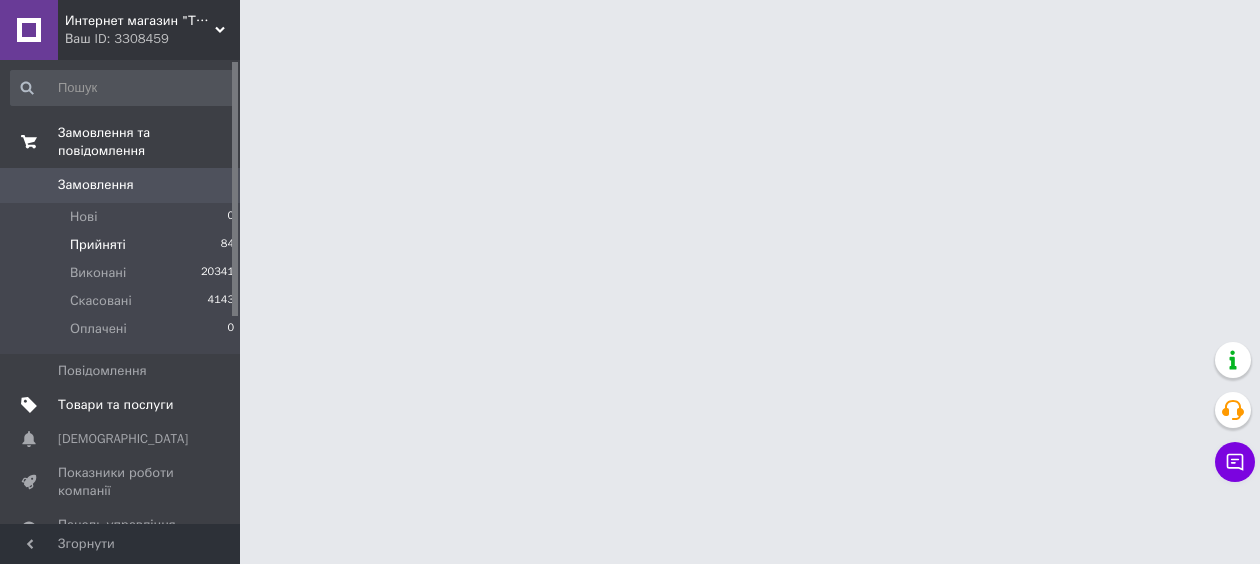 click on "Прийняті 84" at bounding box center (123, 245) 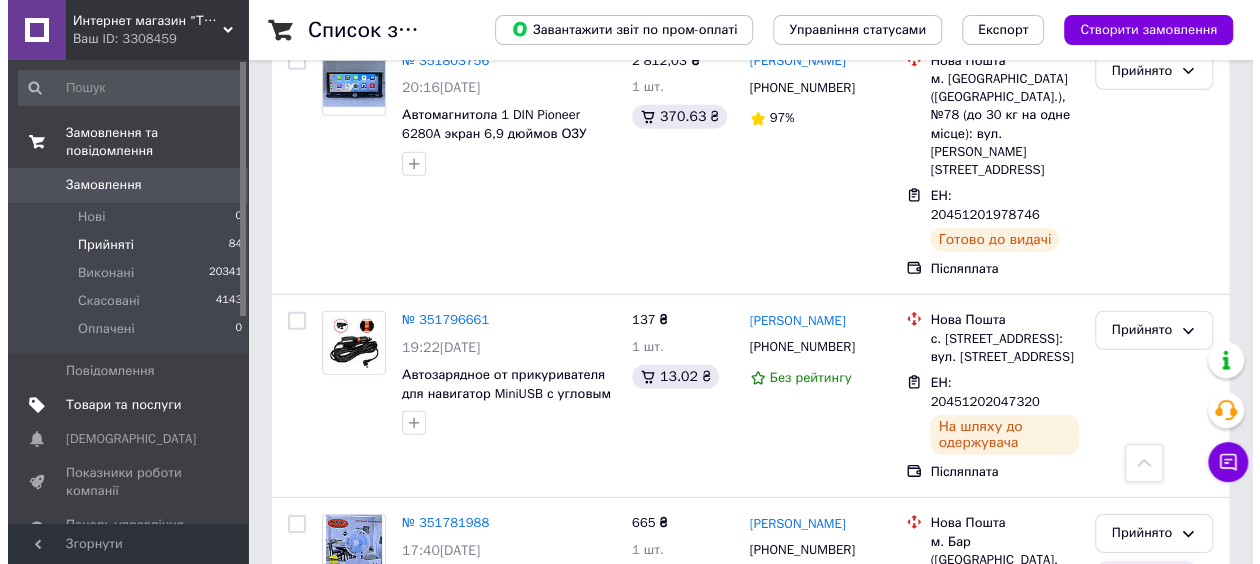 scroll, scrollTop: 6536, scrollLeft: 0, axis: vertical 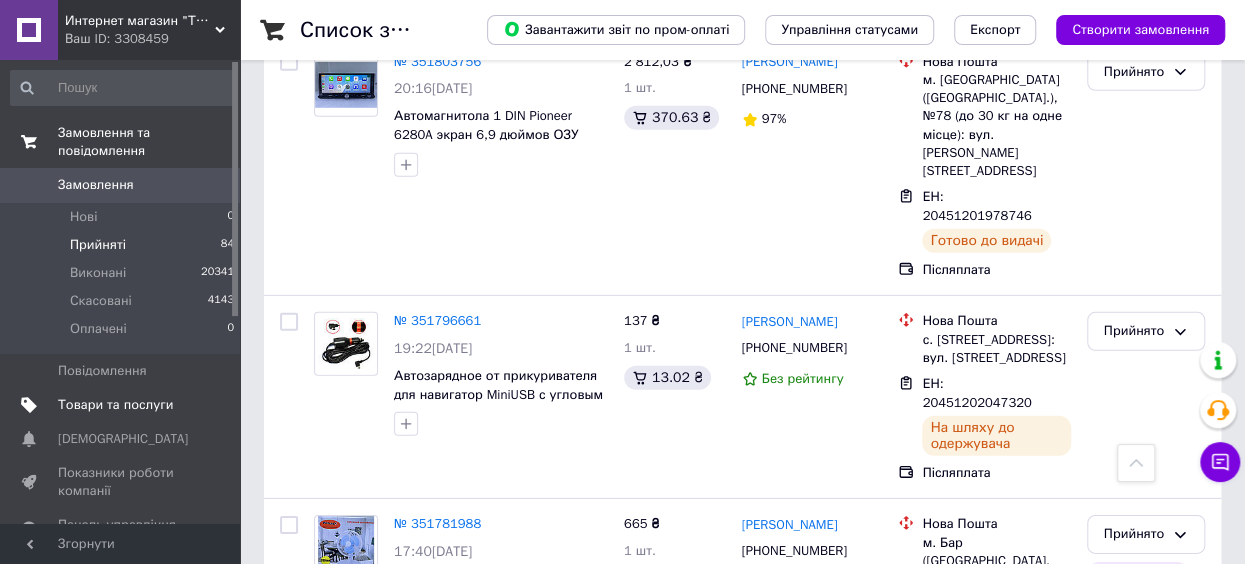 click on "Прийнято" at bounding box center (1134, 997) 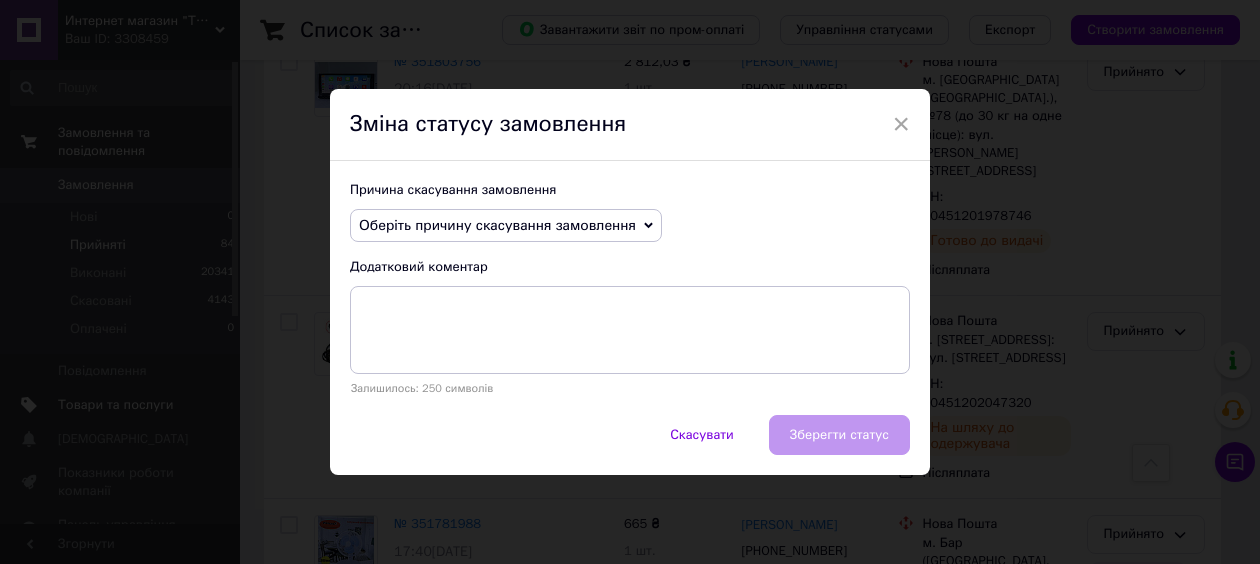 click on "Оберіть причину скасування замовлення" at bounding box center [497, 225] 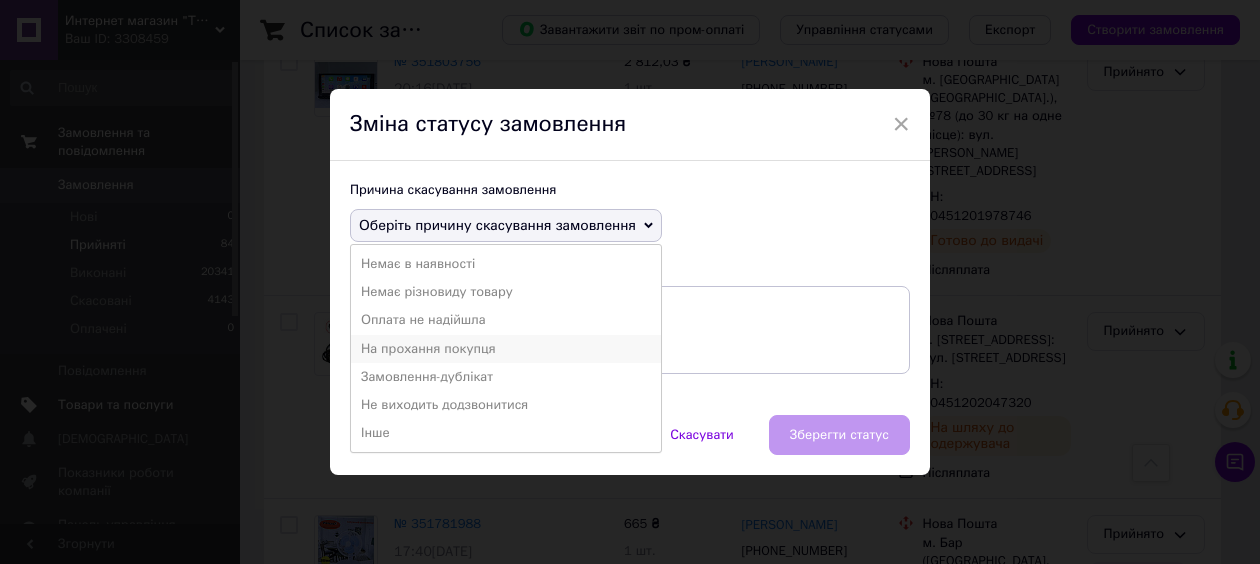 click on "На прохання покупця" at bounding box center (506, 349) 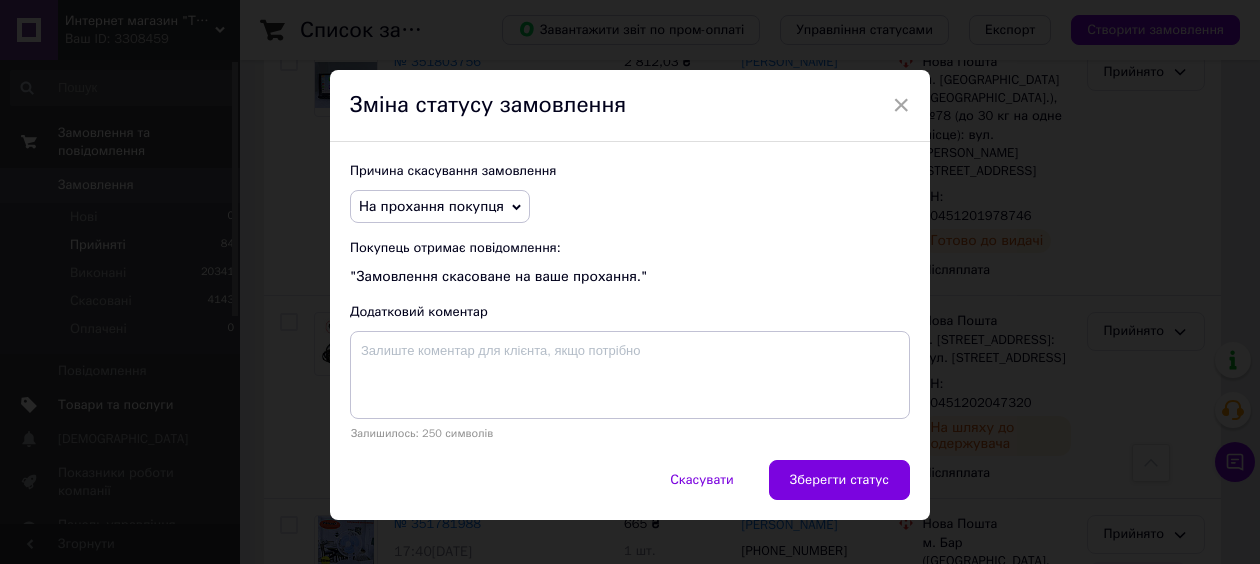 click on "На прохання покупця" at bounding box center [431, 206] 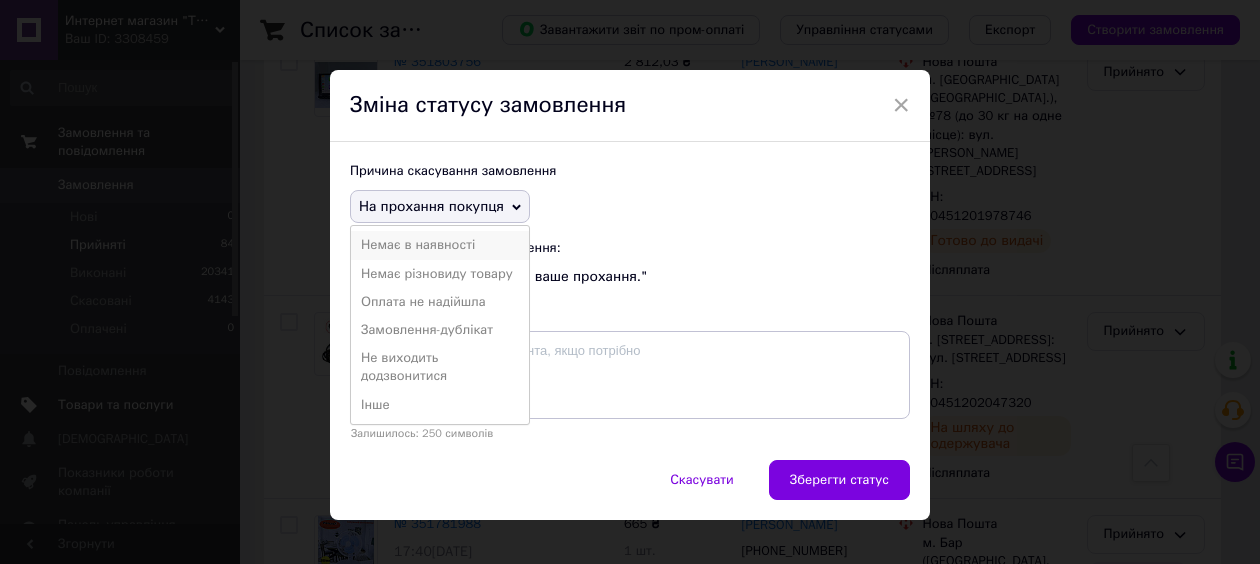 click on "Немає в наявності" at bounding box center [440, 245] 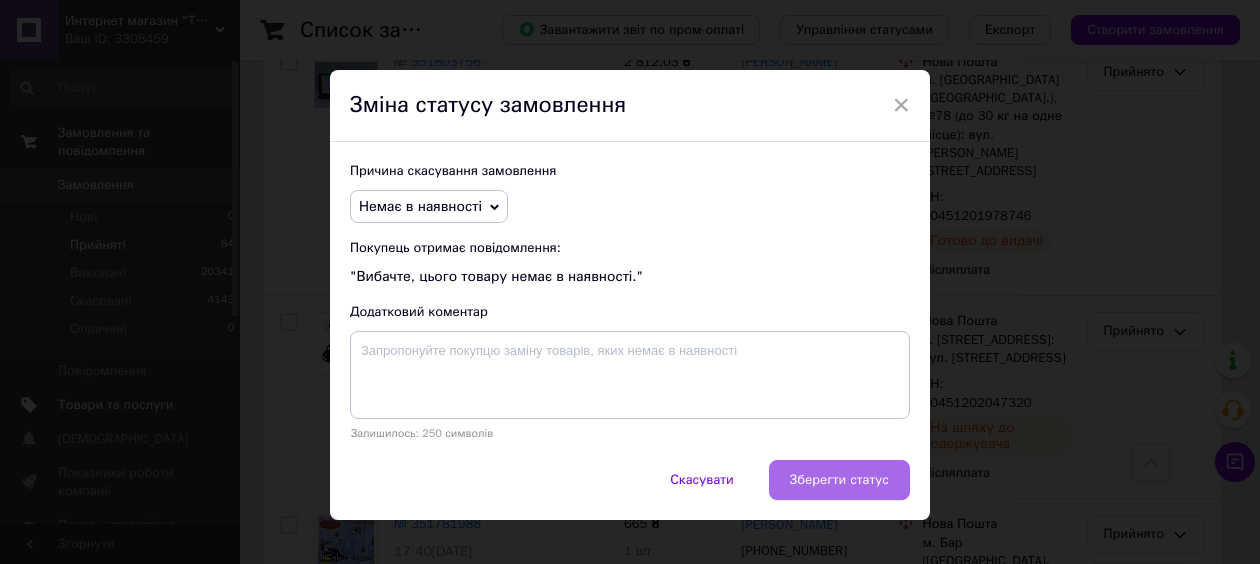 click on "Зберегти статус" at bounding box center (839, 480) 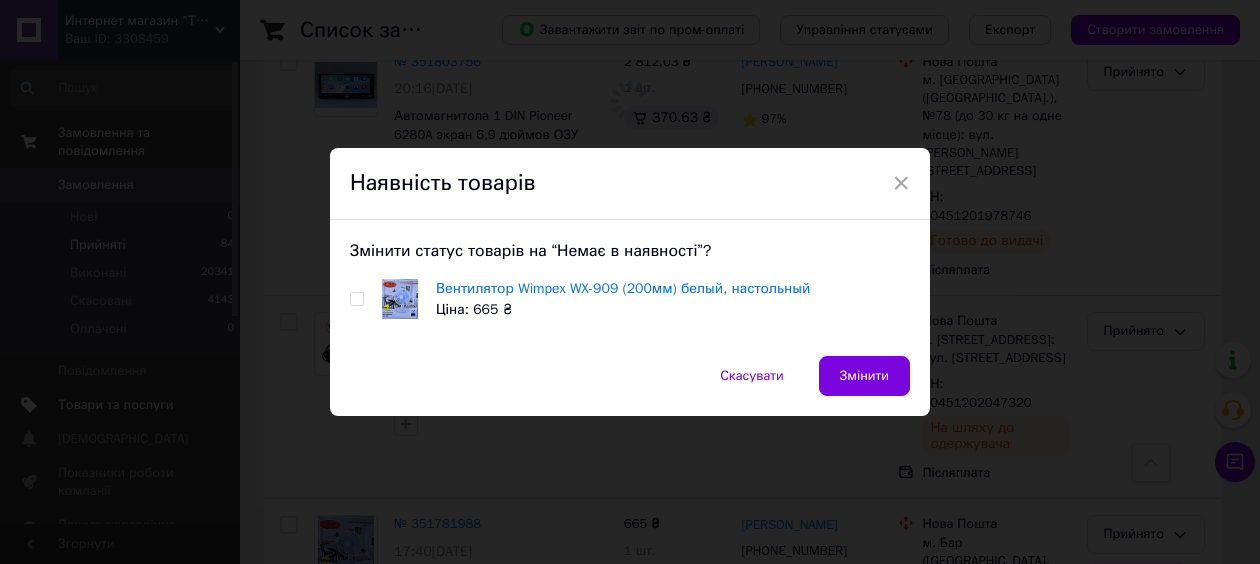 click at bounding box center [356, 299] 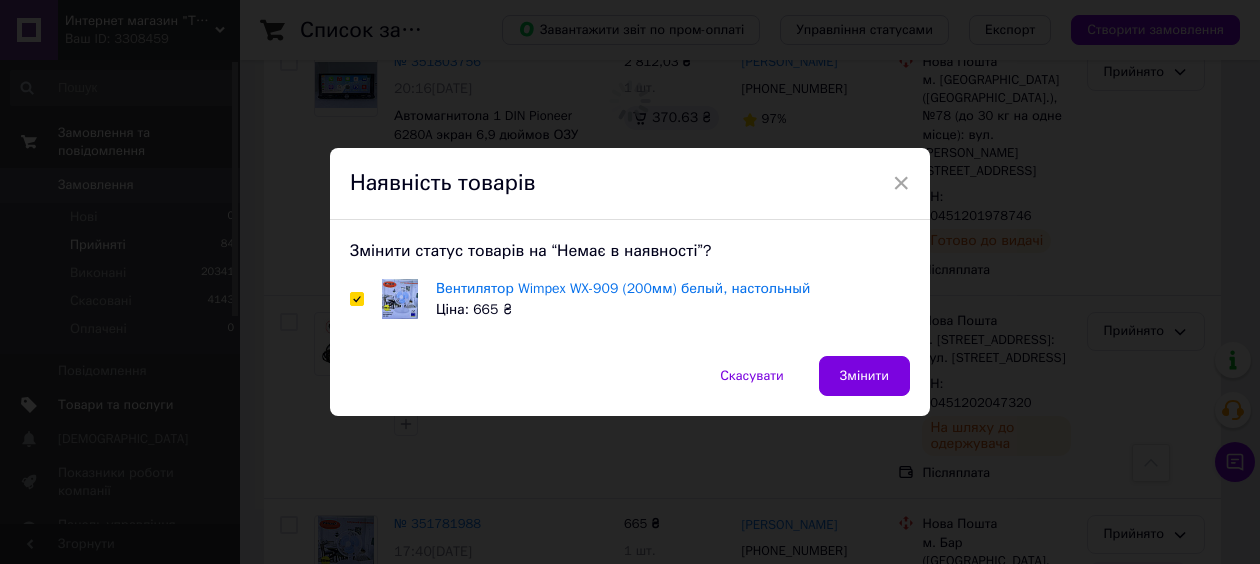 checkbox on "true" 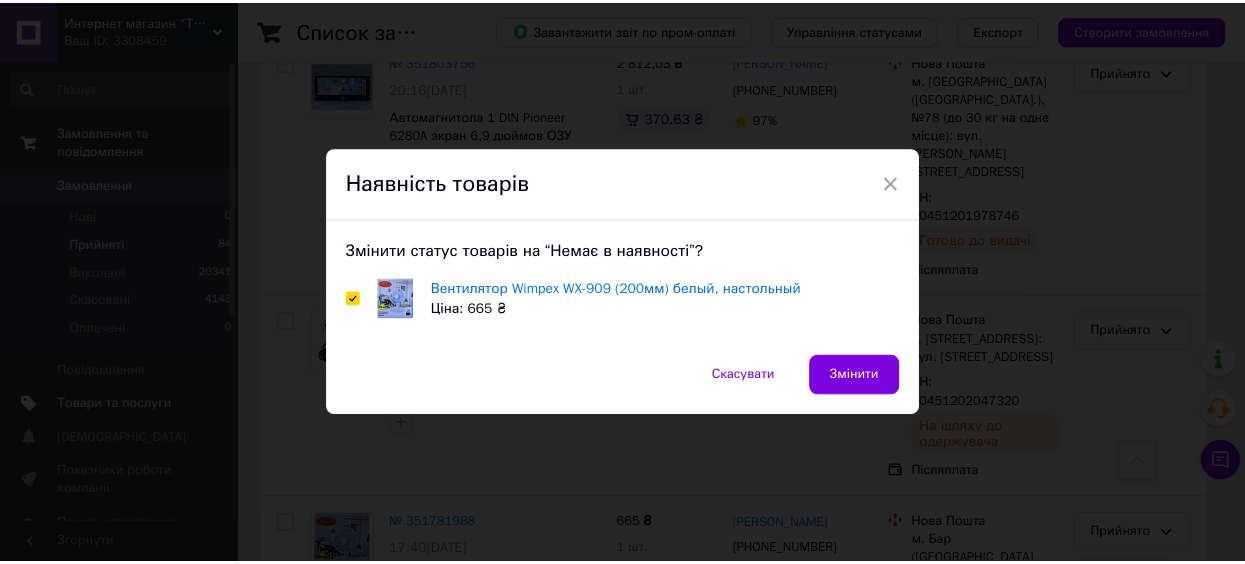scroll, scrollTop: 6536, scrollLeft: 0, axis: vertical 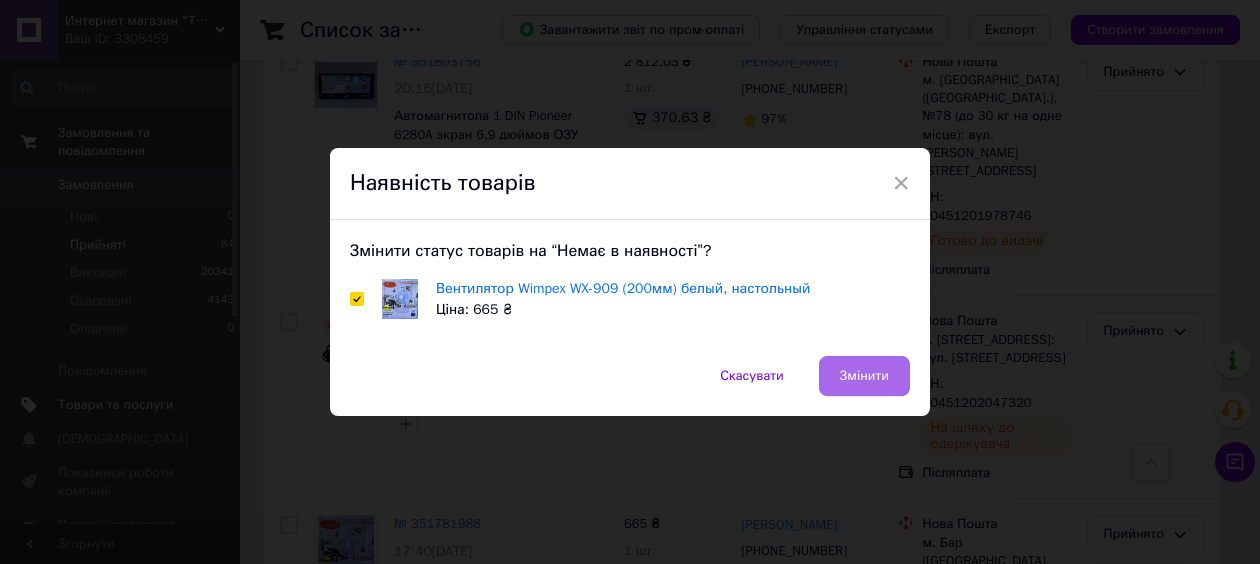 click on "Змінити" at bounding box center (864, 376) 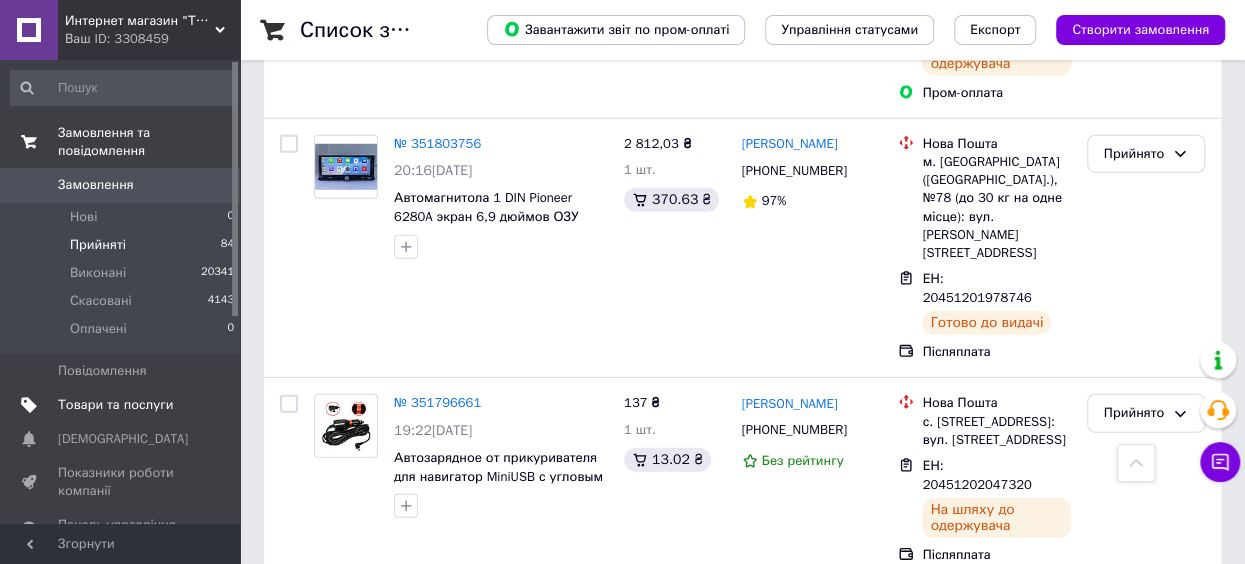 scroll, scrollTop: 6453, scrollLeft: 0, axis: vertical 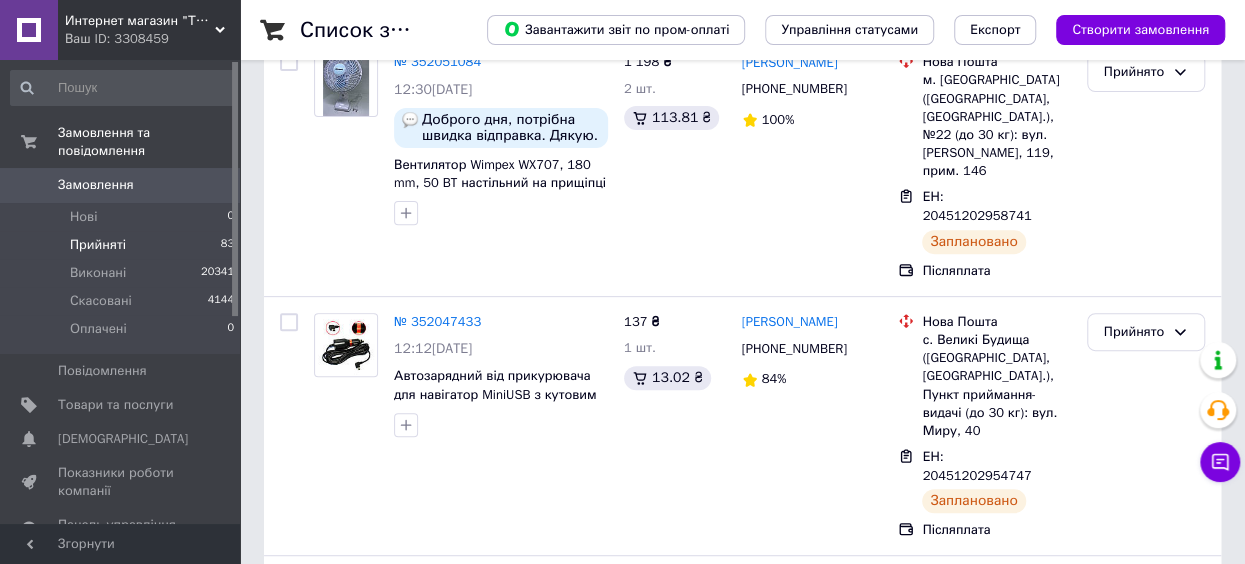 click on "Прийняті 83" at bounding box center [123, 245] 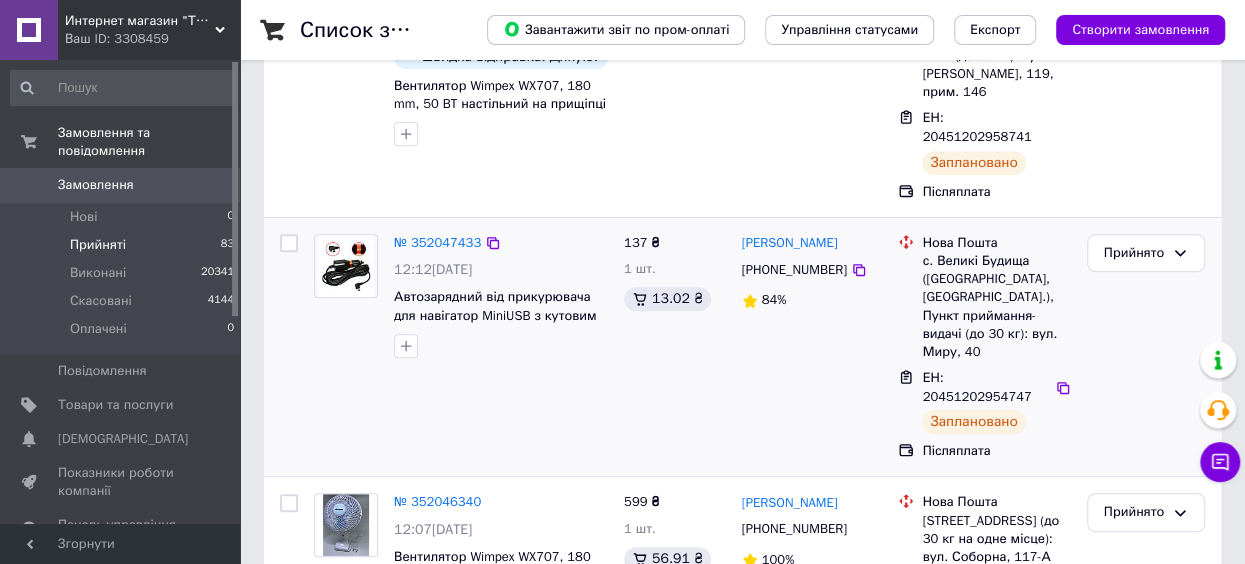 scroll, scrollTop: 352, scrollLeft: 0, axis: vertical 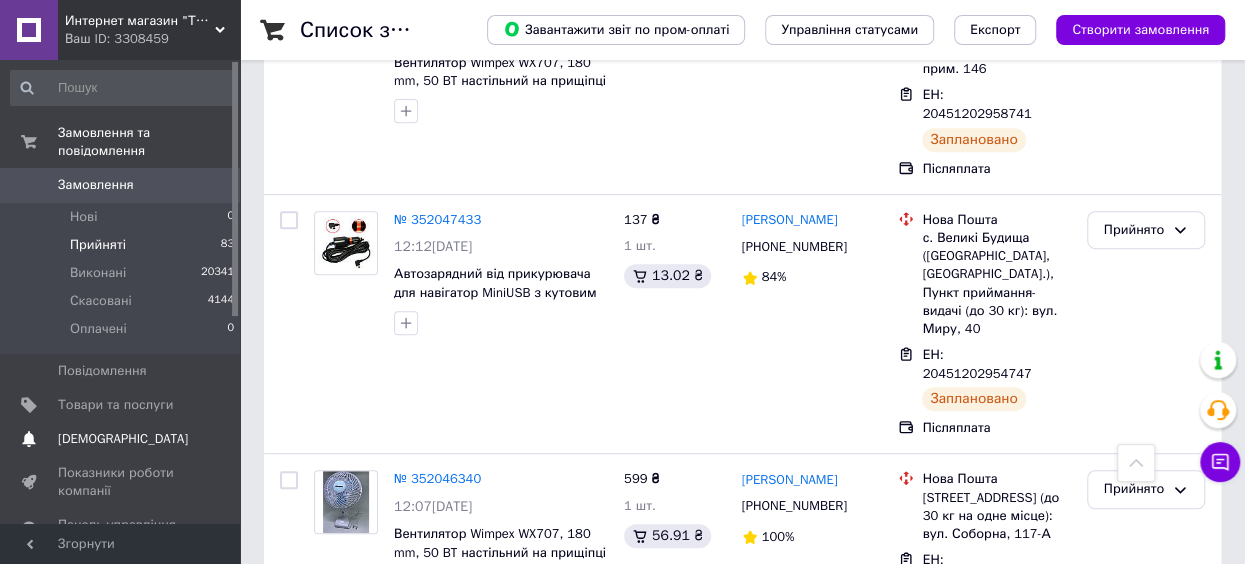click on "0 0" at bounding box center [212, 439] 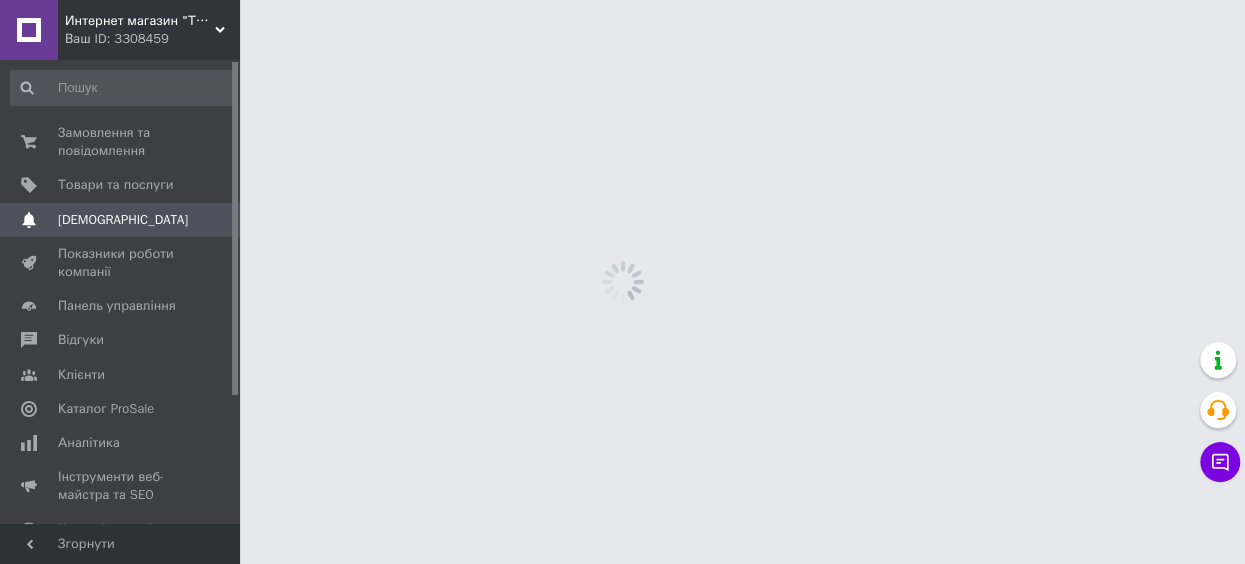 scroll, scrollTop: 0, scrollLeft: 0, axis: both 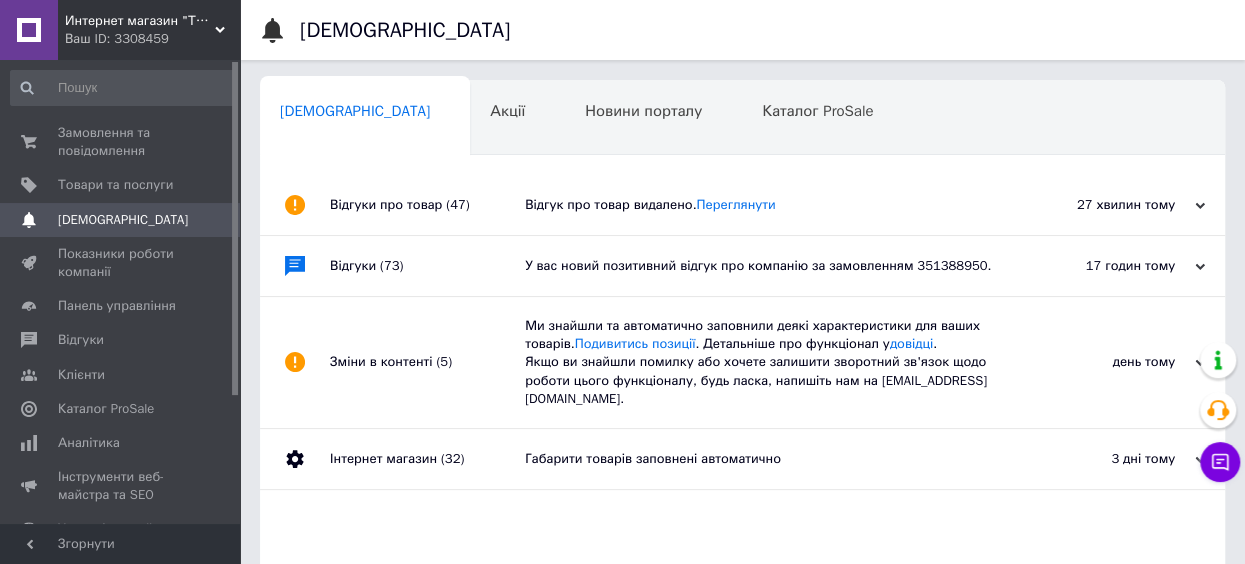 click on "(47)" at bounding box center [457, 204] 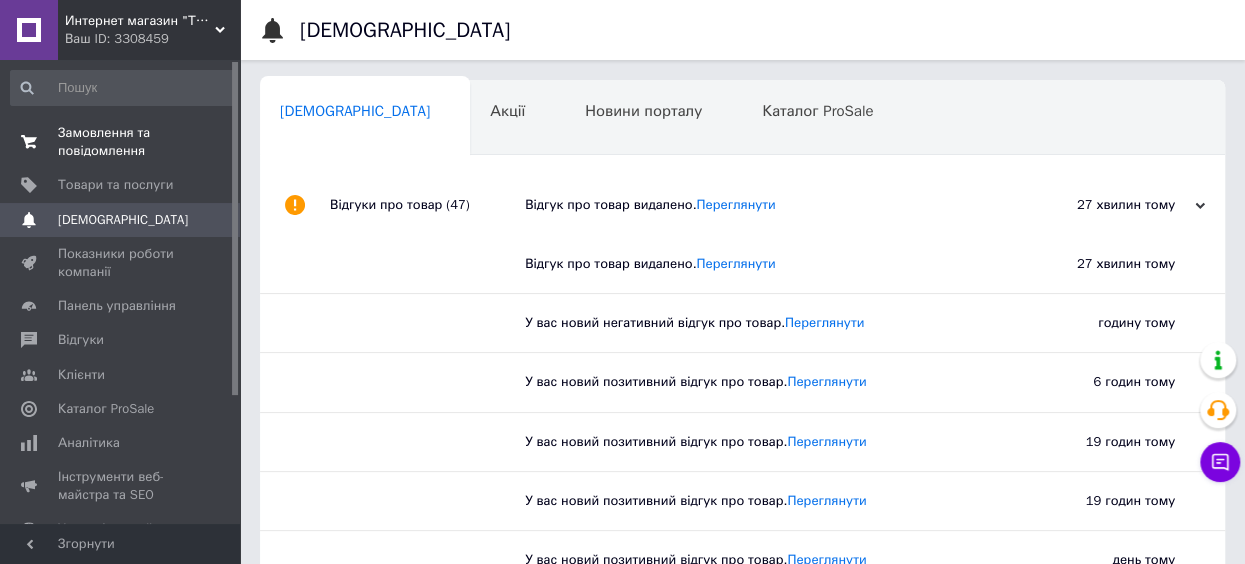 click on "0 0" at bounding box center (212, 142) 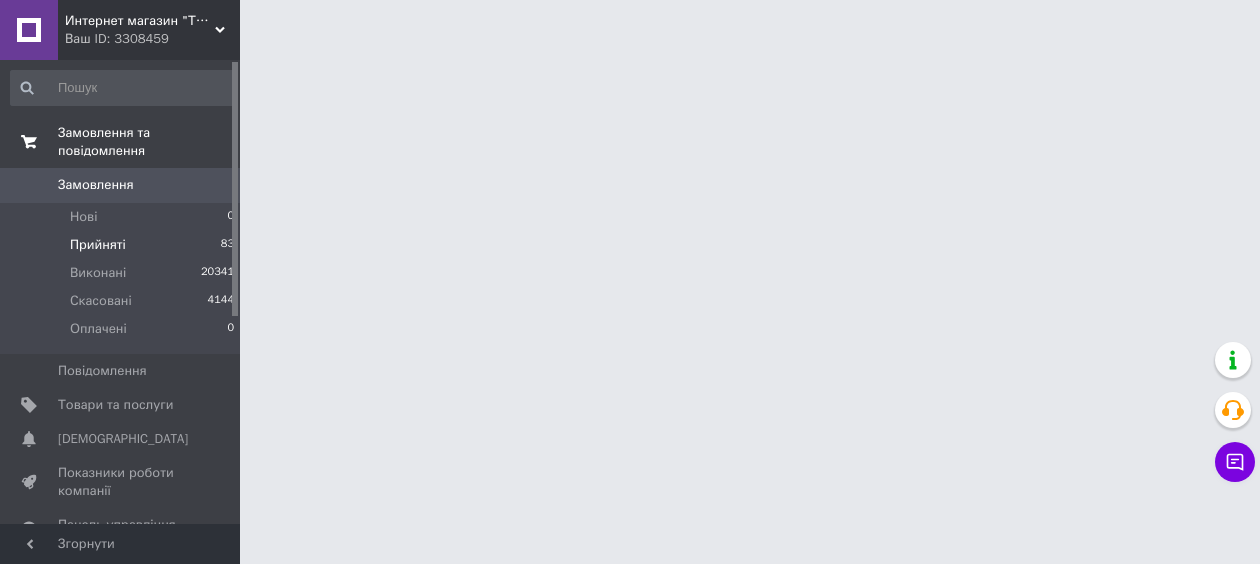 click on "Прийняті 83" at bounding box center [123, 245] 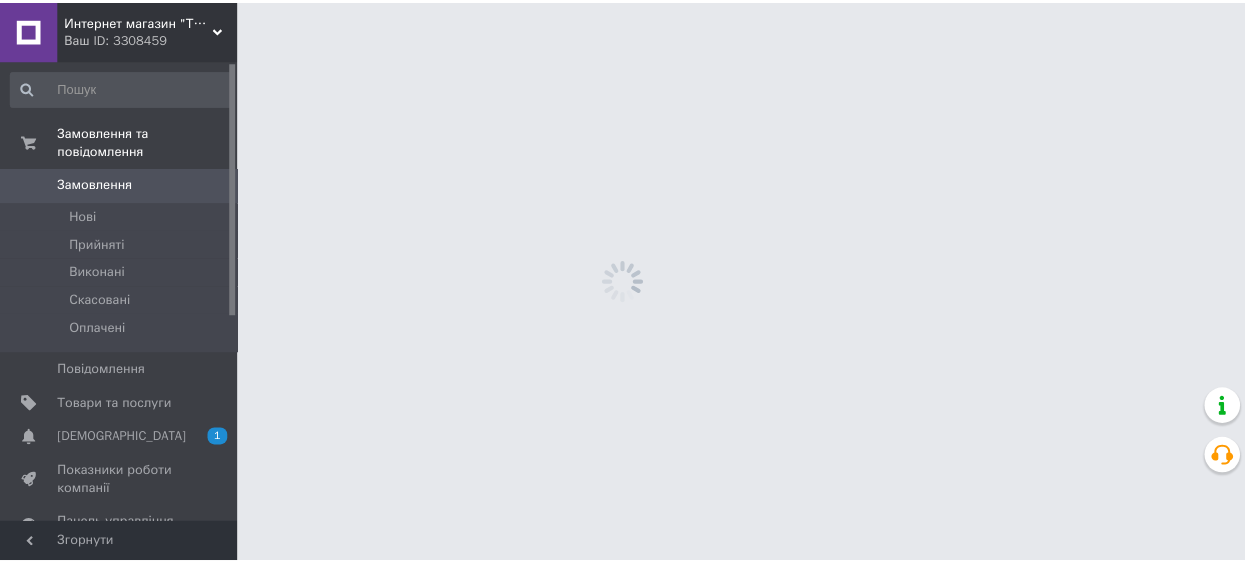 scroll, scrollTop: 0, scrollLeft: 0, axis: both 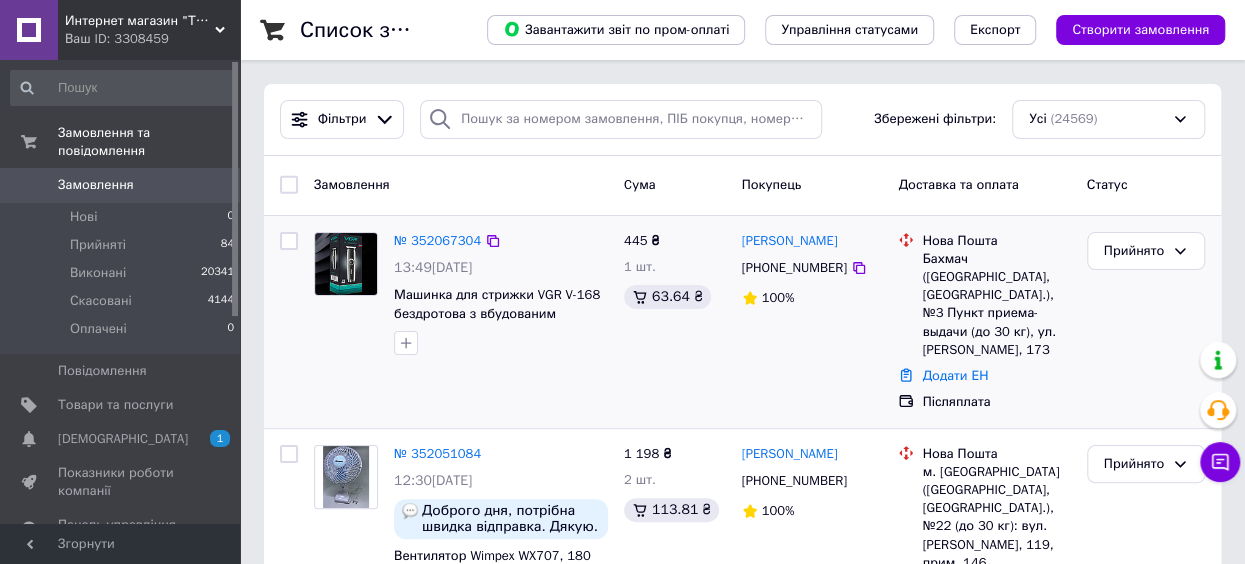 click at bounding box center [346, 264] 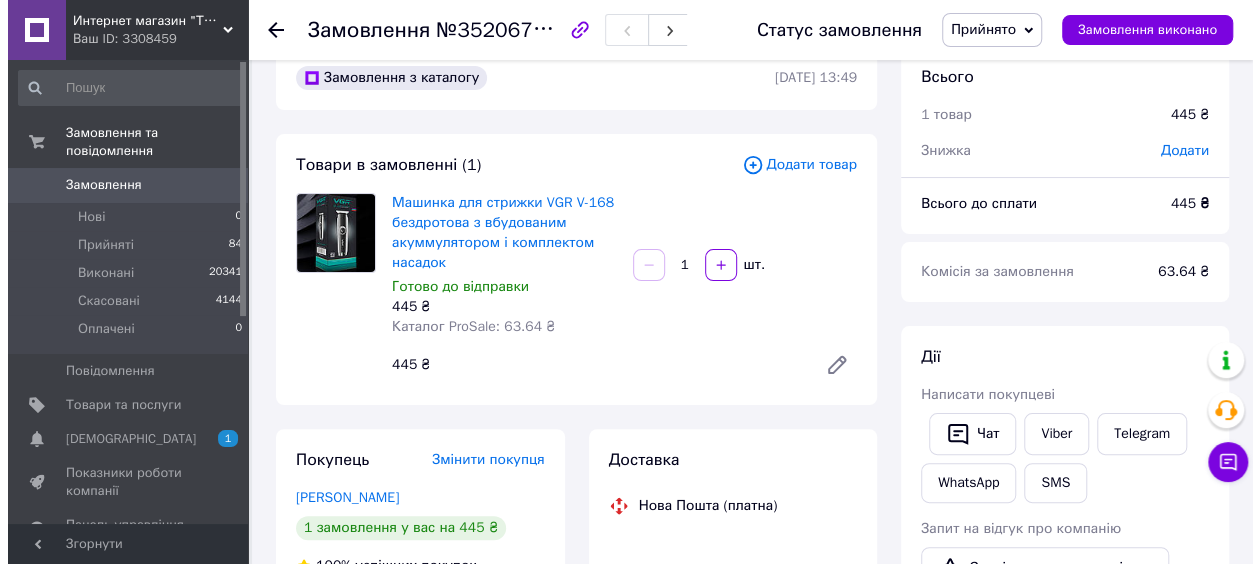 scroll, scrollTop: 188, scrollLeft: 0, axis: vertical 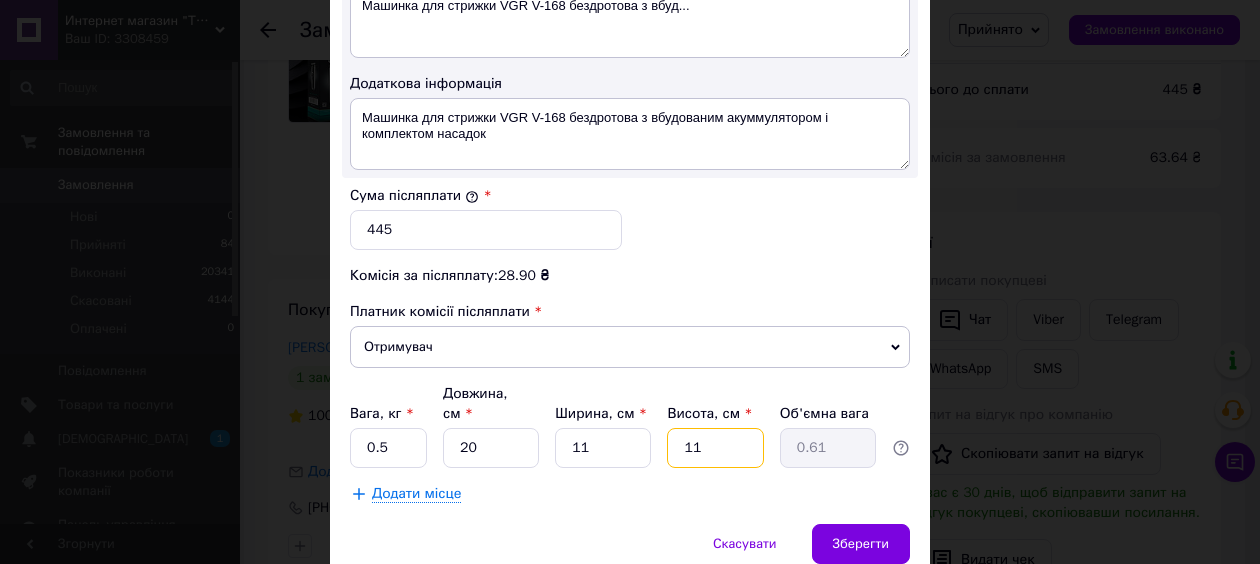 click on "11" at bounding box center [715, 448] 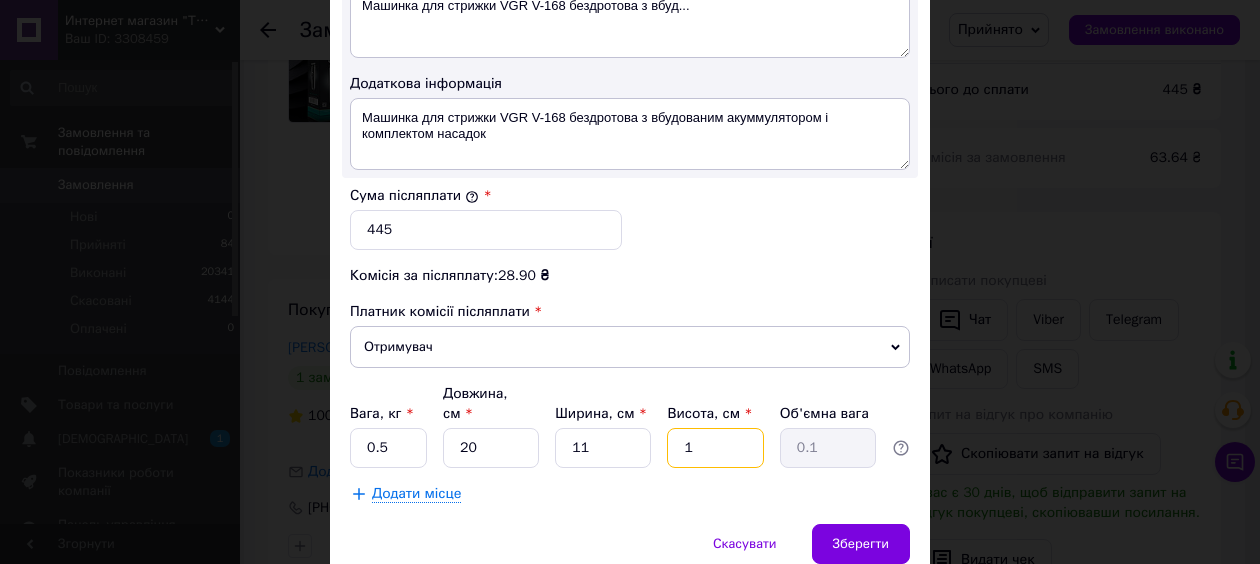 type 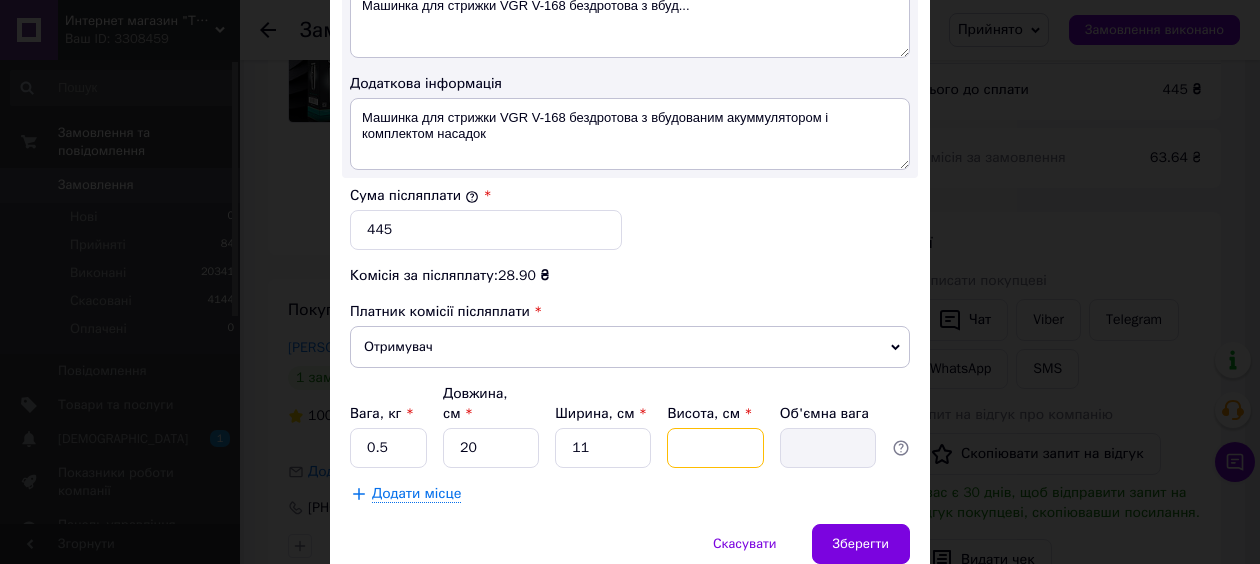 type on "5" 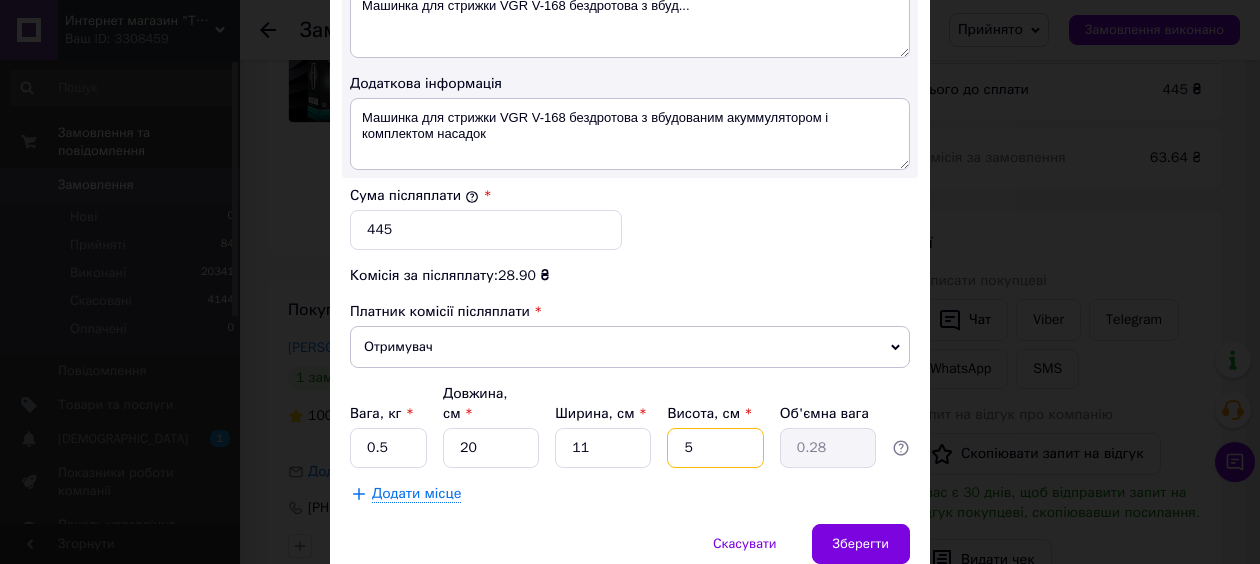 type on "5" 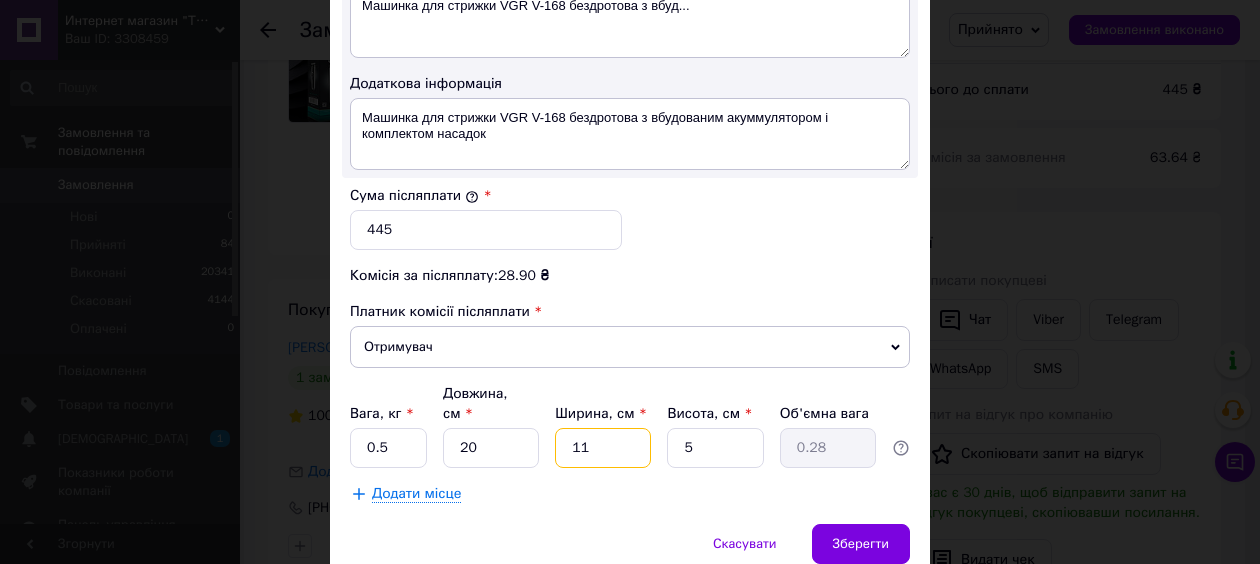 click on "11" at bounding box center (603, 448) 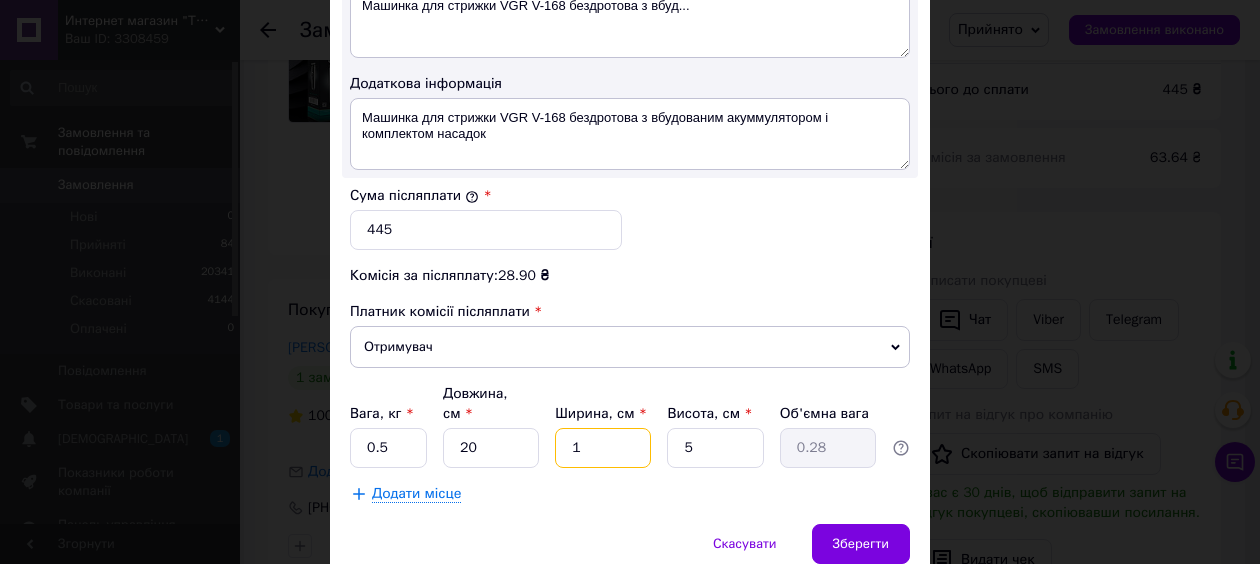 type on "1" 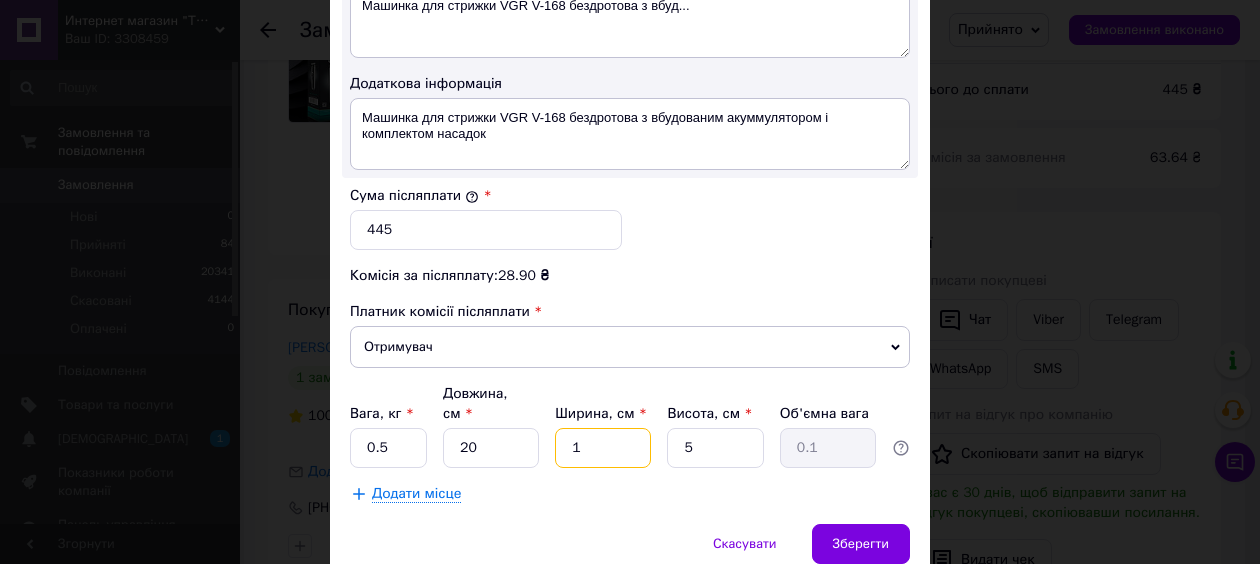 type 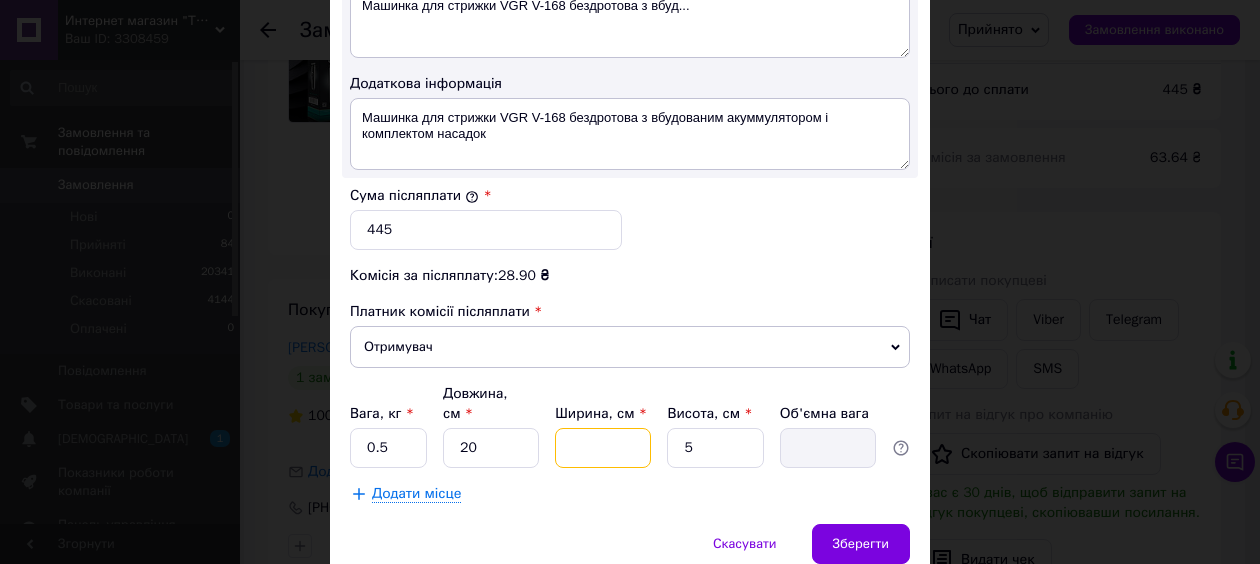 type on "5" 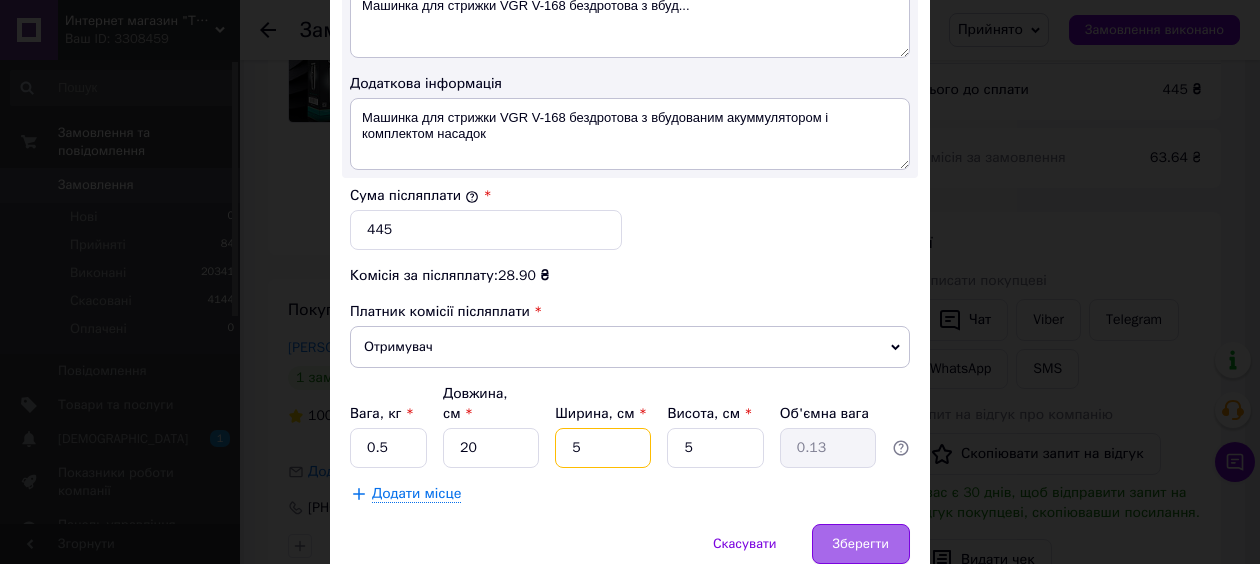 type on "5" 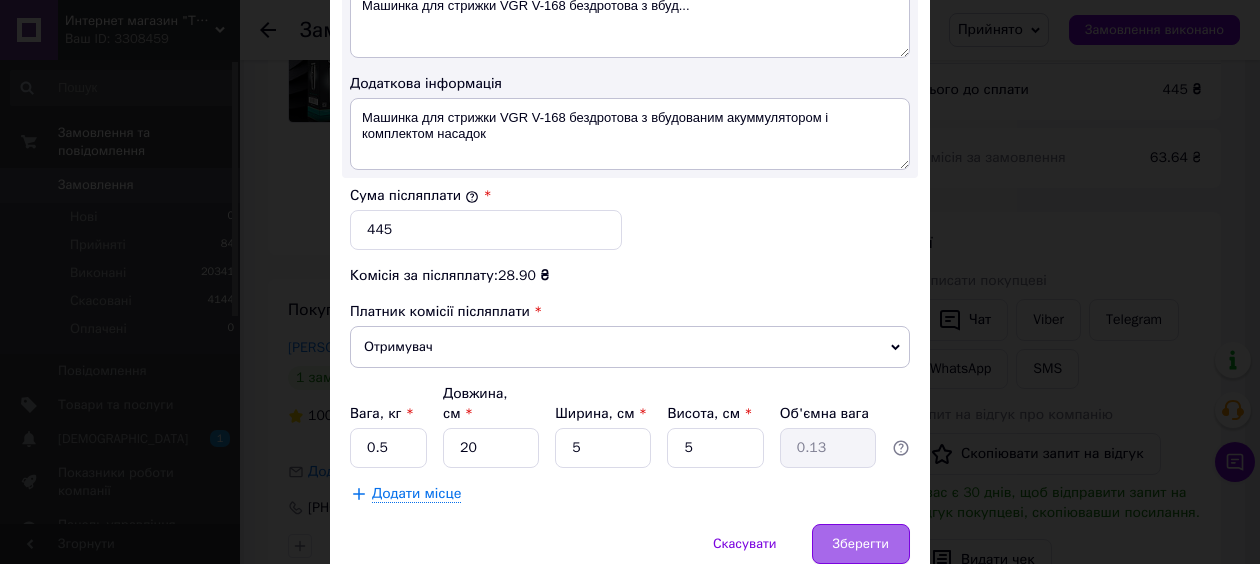 click on "Зберегти" at bounding box center [861, 544] 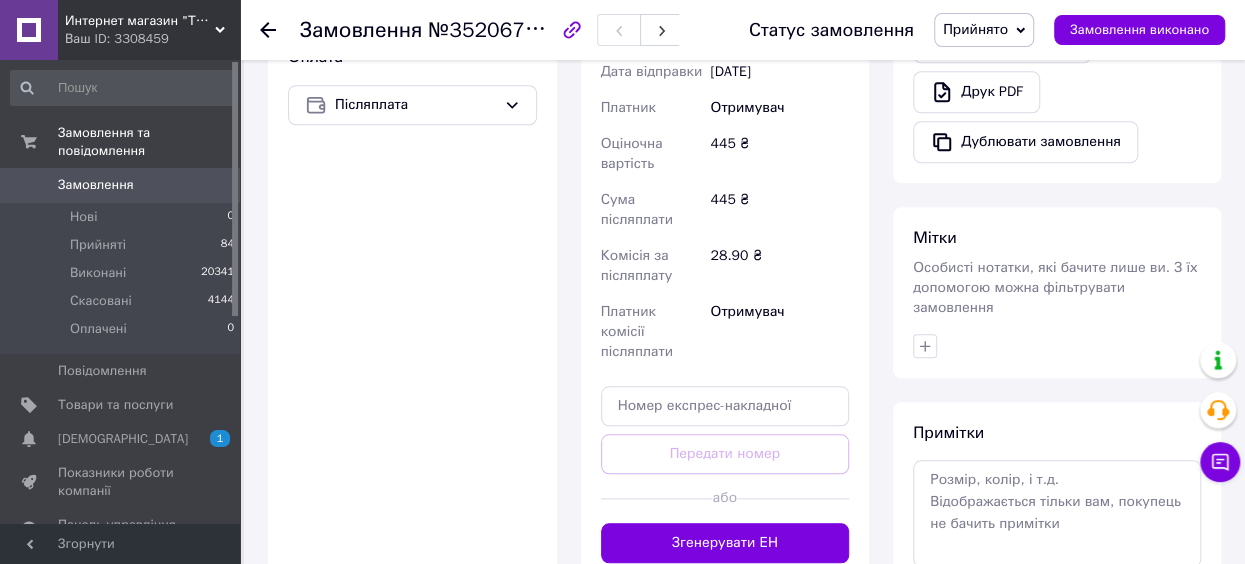 scroll, scrollTop: 773, scrollLeft: 0, axis: vertical 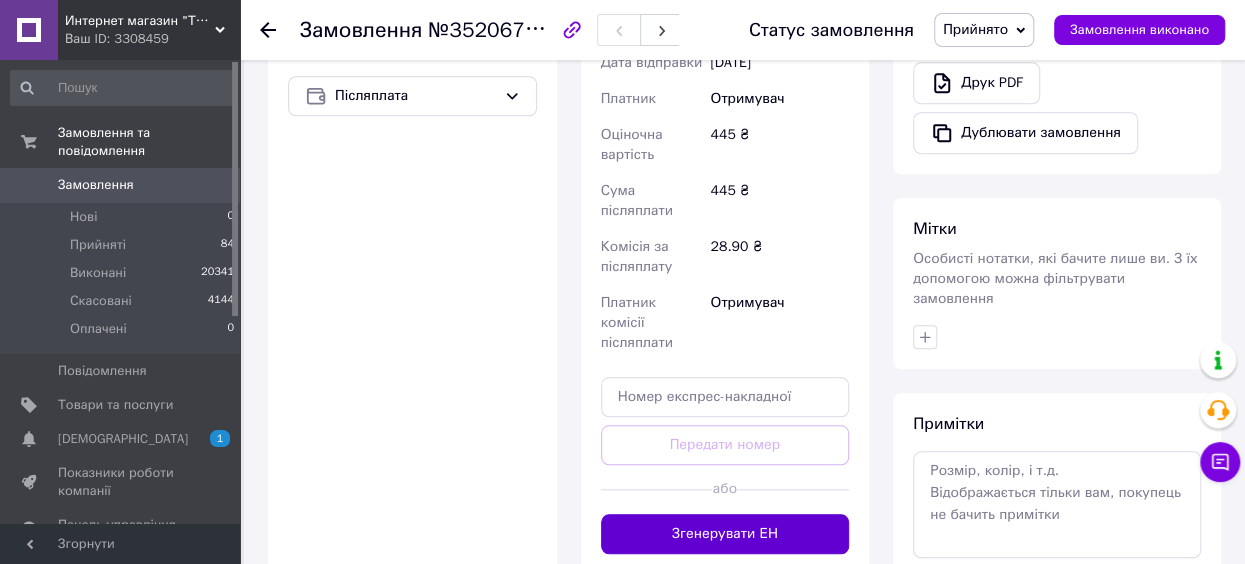 click on "Згенерувати ЕН" at bounding box center [725, 534] 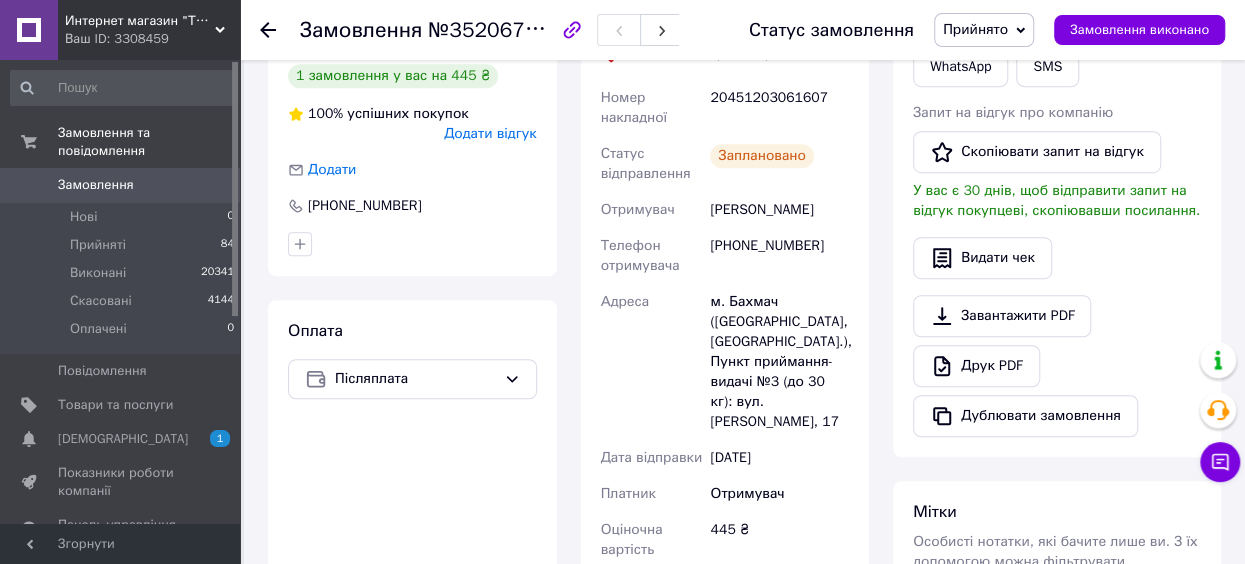 scroll, scrollTop: 486, scrollLeft: 0, axis: vertical 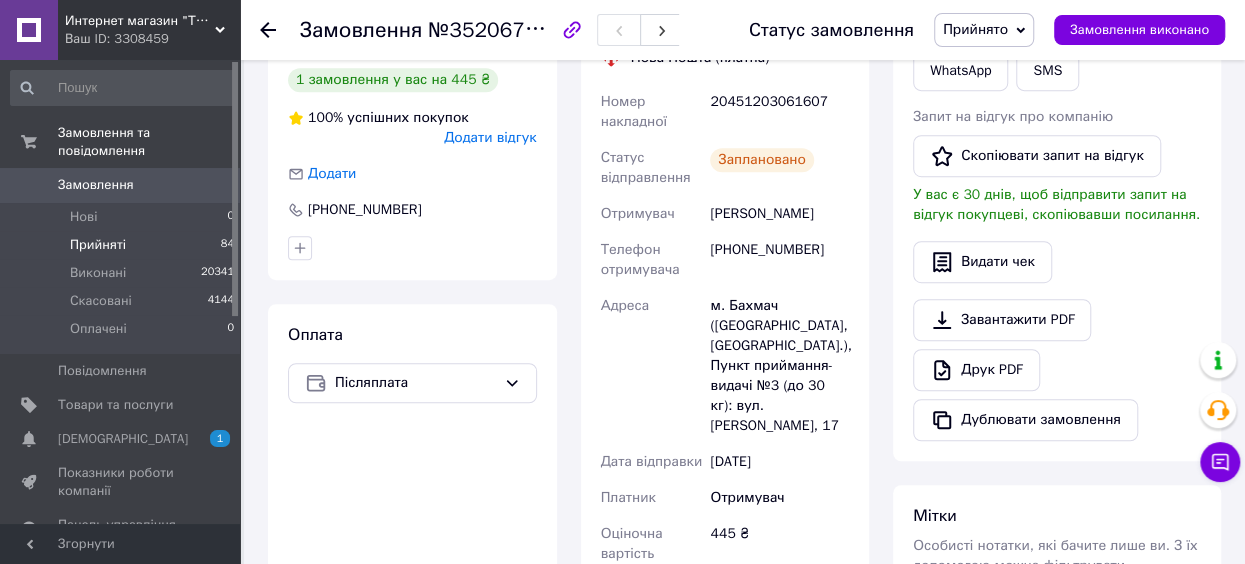 click on "Прийняті 84" at bounding box center [123, 245] 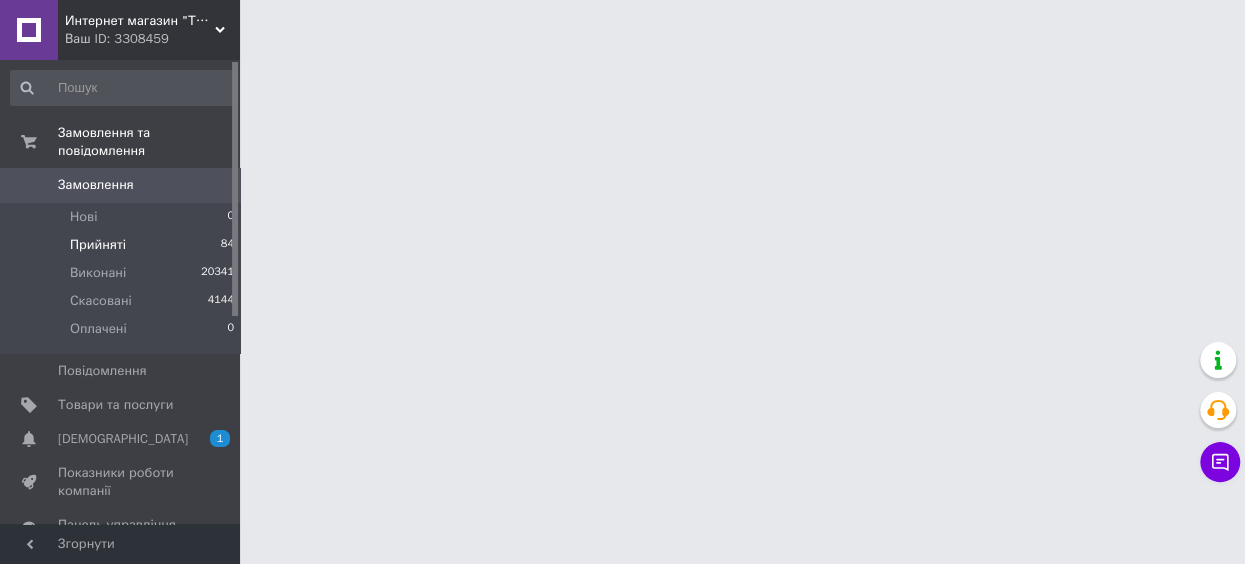 scroll, scrollTop: 0, scrollLeft: 0, axis: both 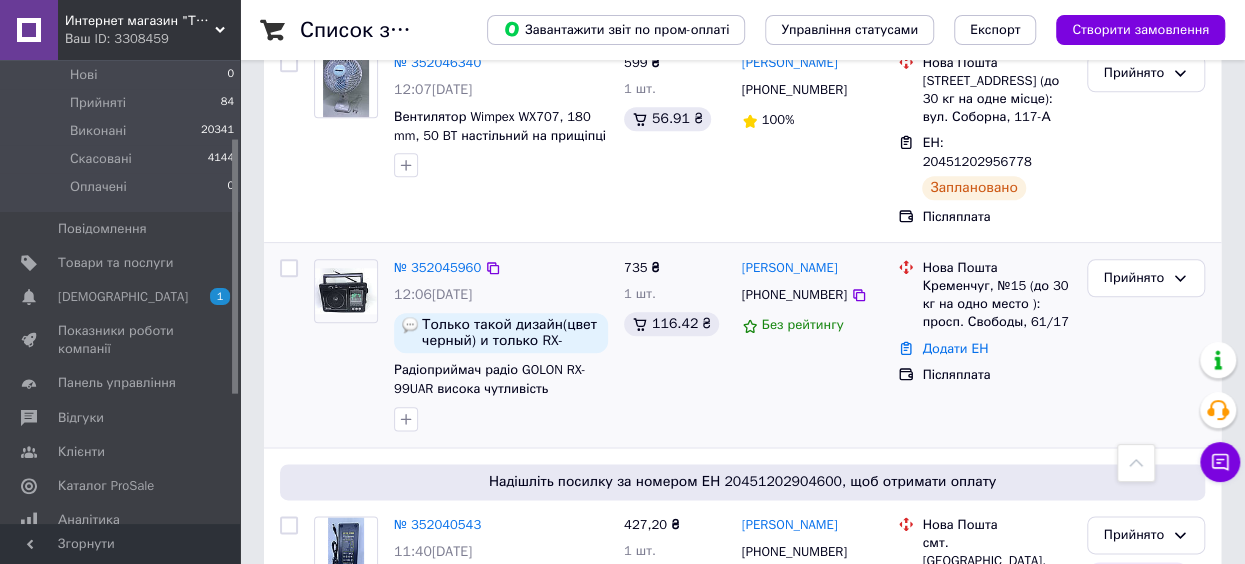 click at bounding box center (346, 291) 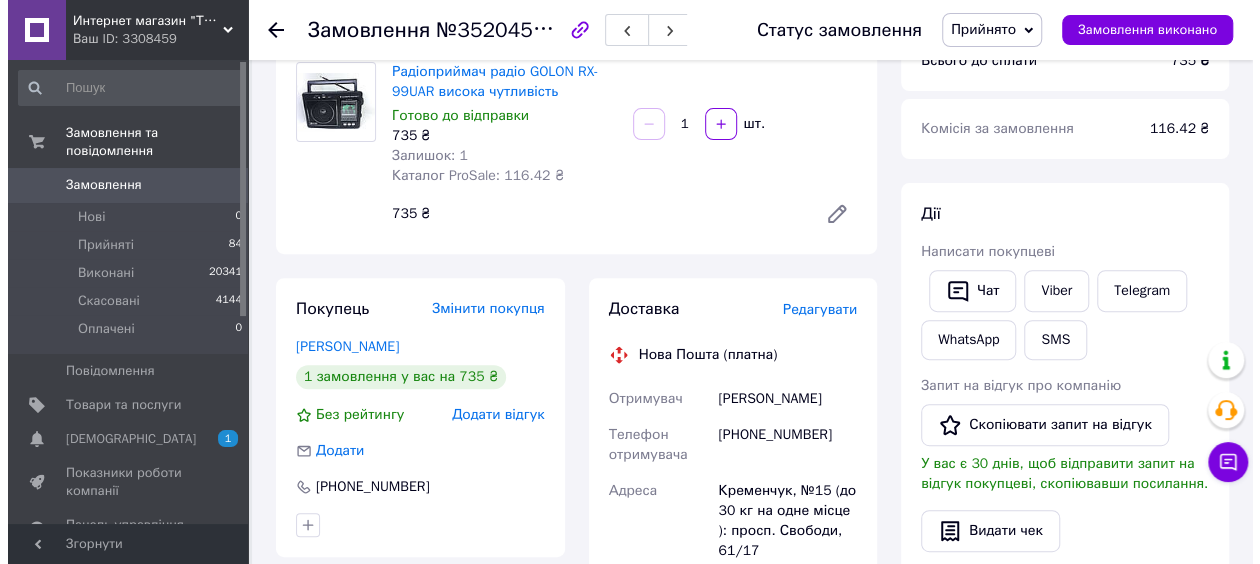 scroll, scrollTop: 246, scrollLeft: 0, axis: vertical 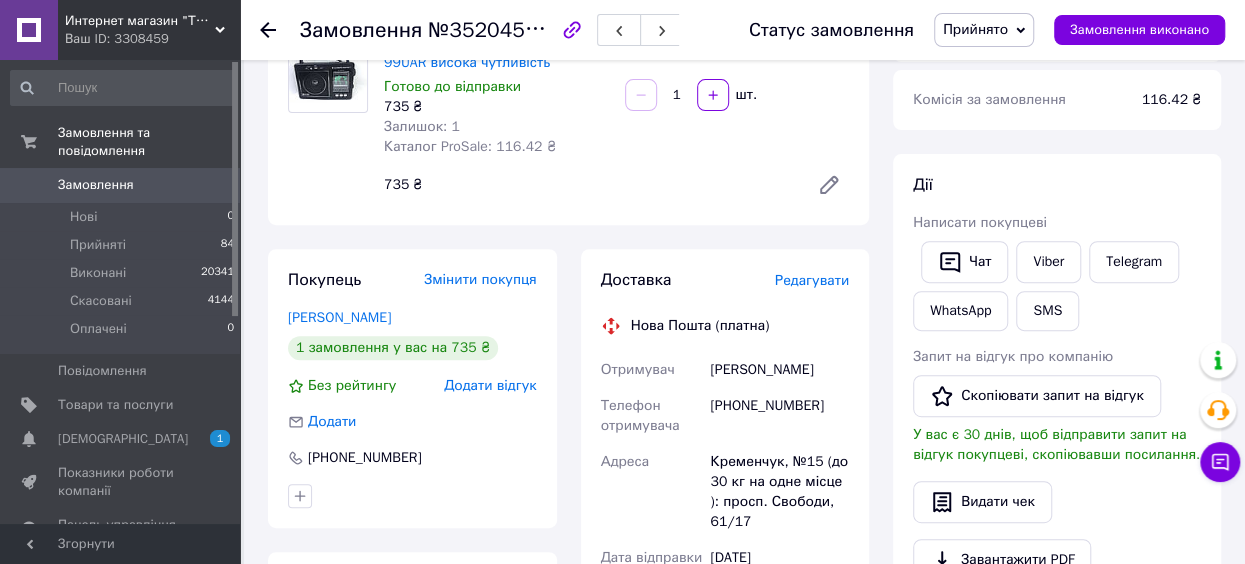 click on "Редагувати" at bounding box center (812, 280) 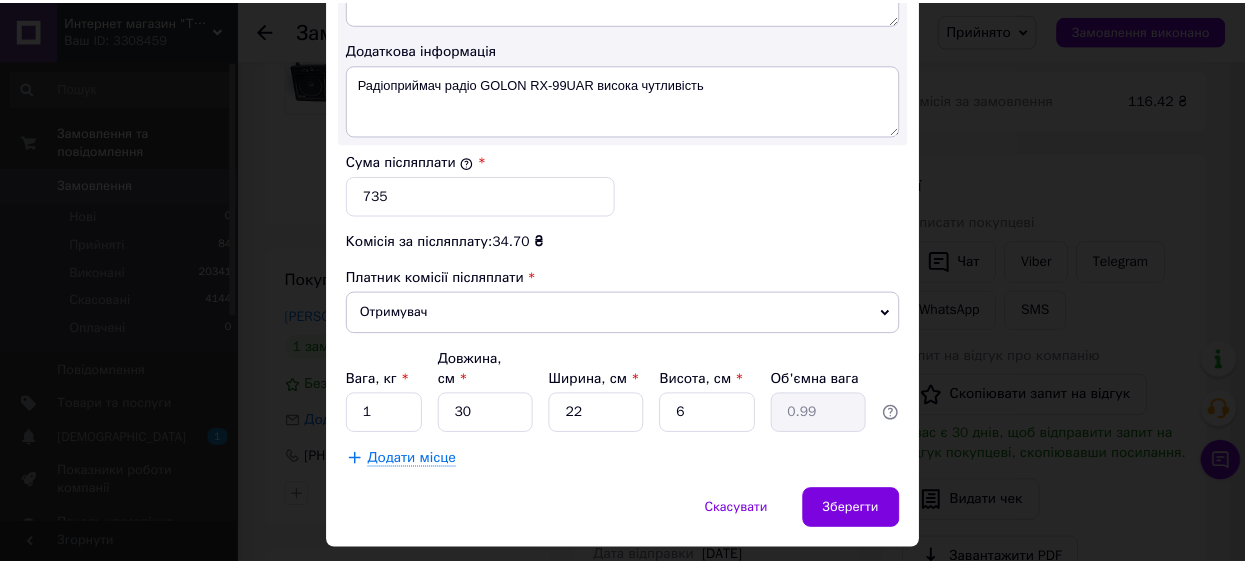 scroll, scrollTop: 1194, scrollLeft: 0, axis: vertical 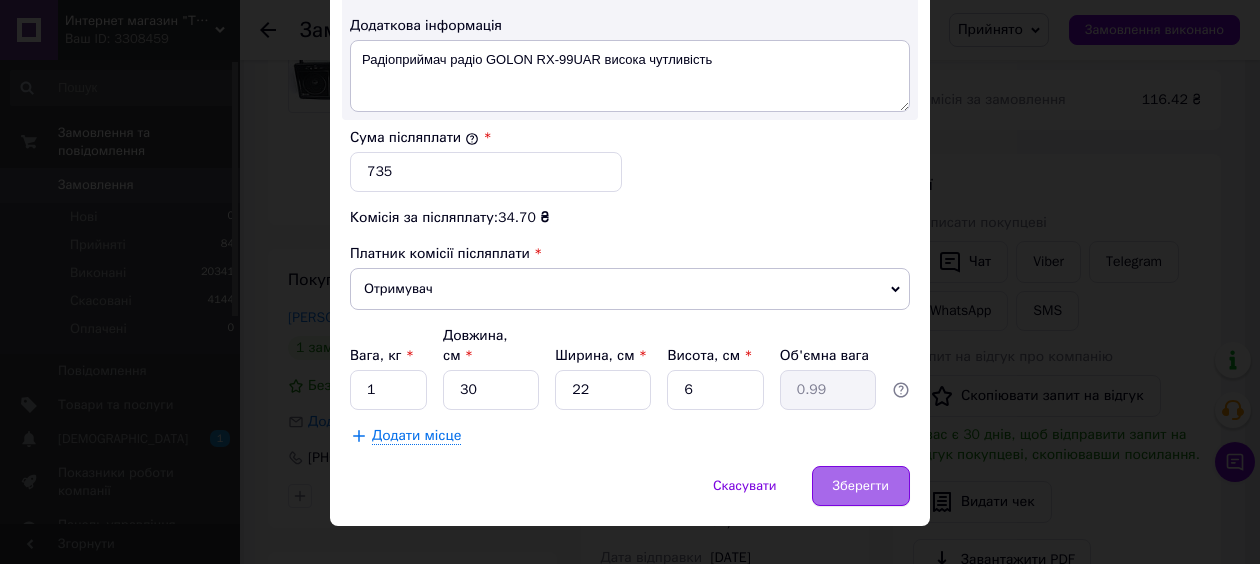 click on "Зберегти" at bounding box center [861, 486] 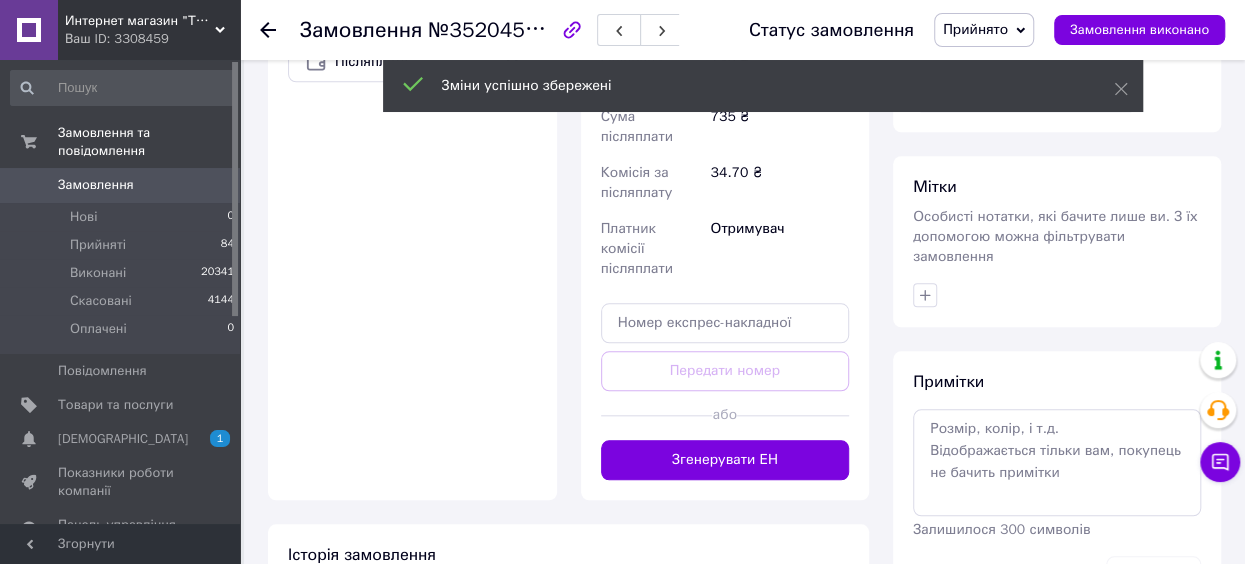 scroll, scrollTop: 830, scrollLeft: 0, axis: vertical 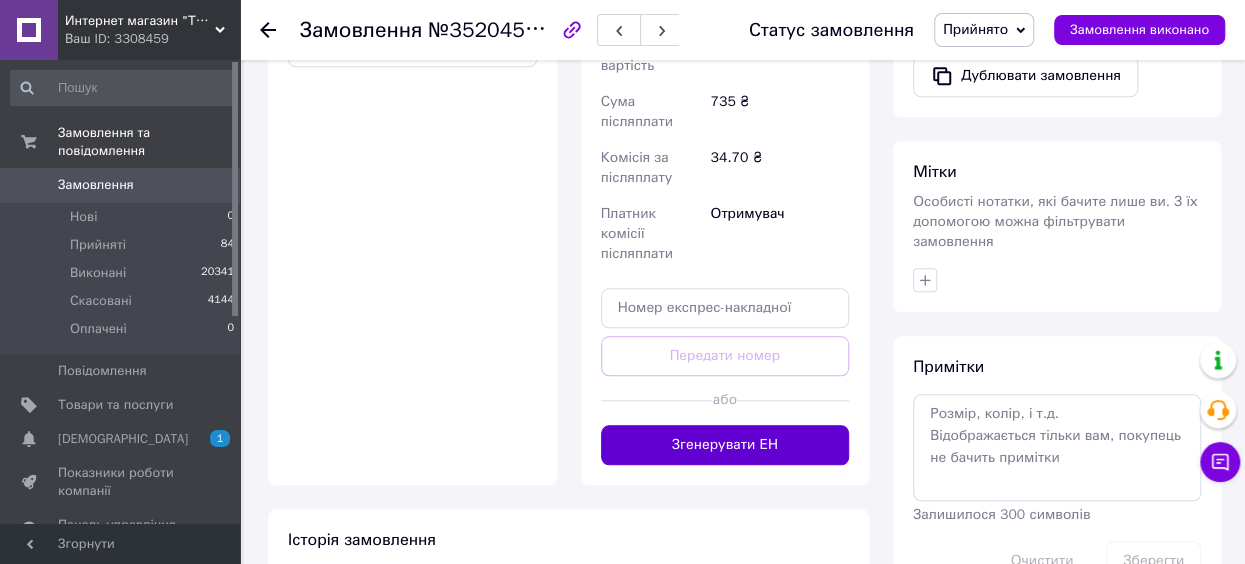 click on "Згенерувати ЕН" at bounding box center (725, 445) 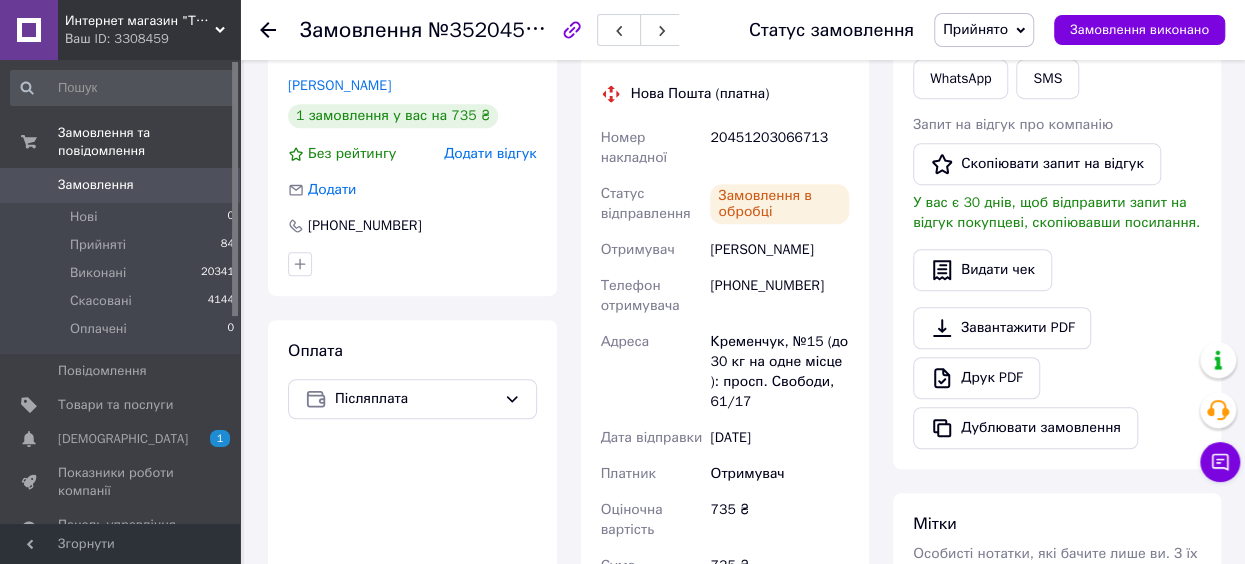 scroll, scrollTop: 476, scrollLeft: 0, axis: vertical 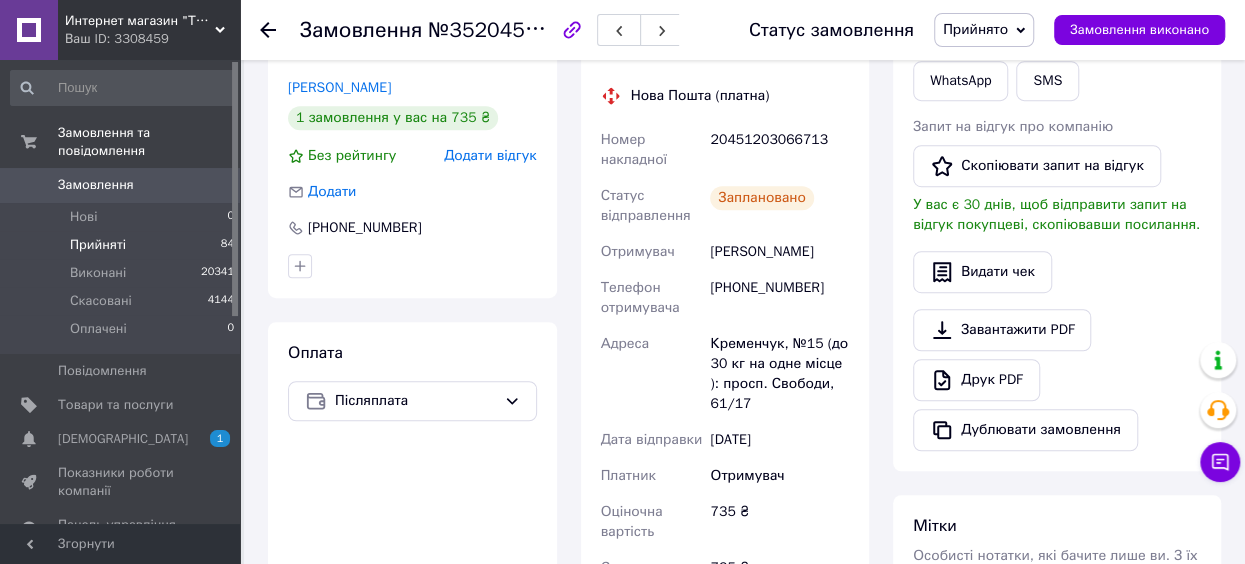 click on "Прийняті 84" at bounding box center [123, 245] 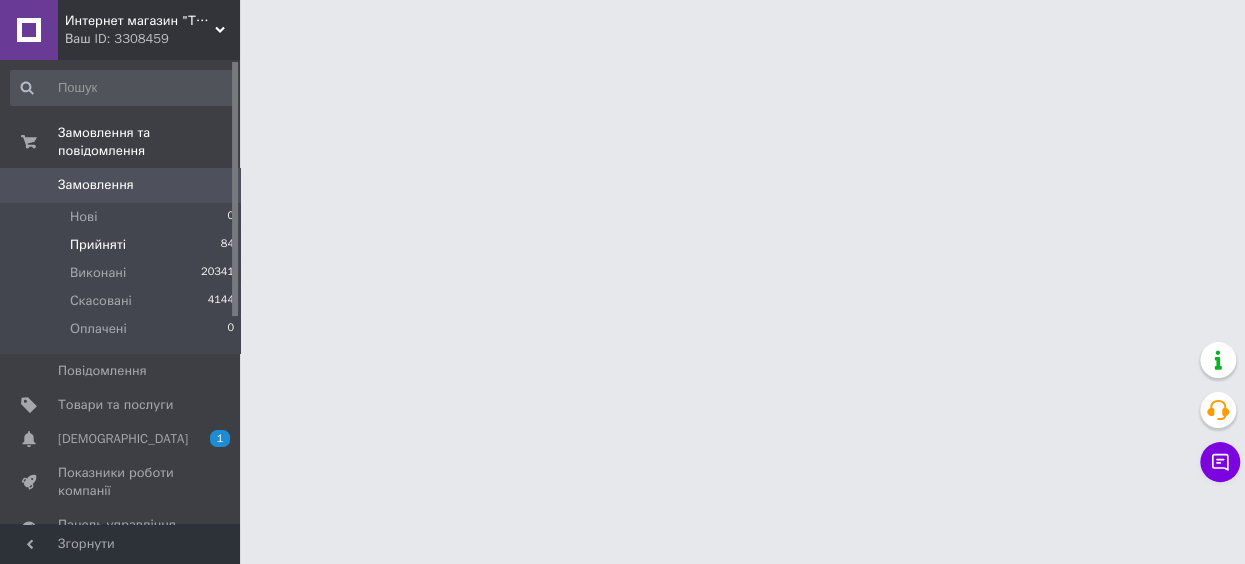 scroll, scrollTop: 0, scrollLeft: 0, axis: both 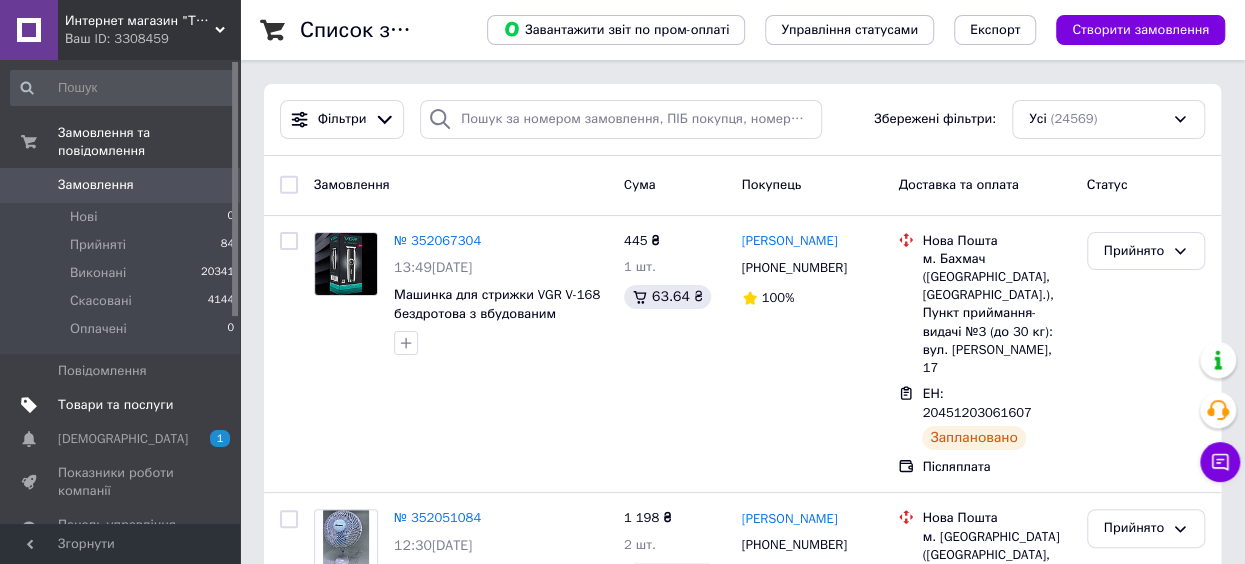click at bounding box center [212, 405] 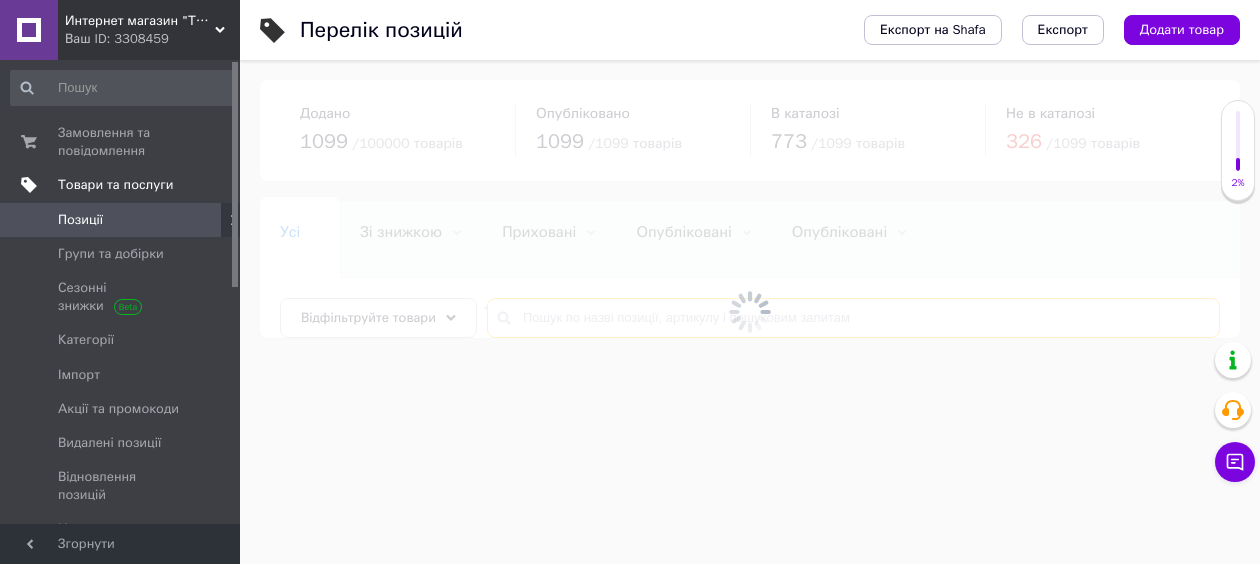 click at bounding box center (853, 318) 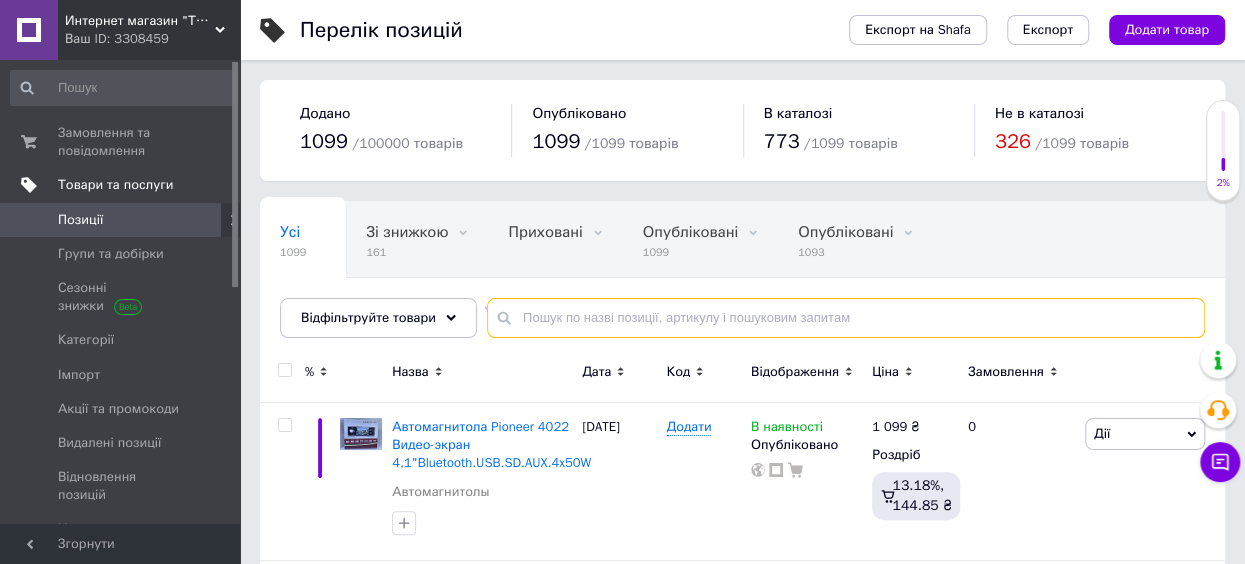 click at bounding box center [846, 318] 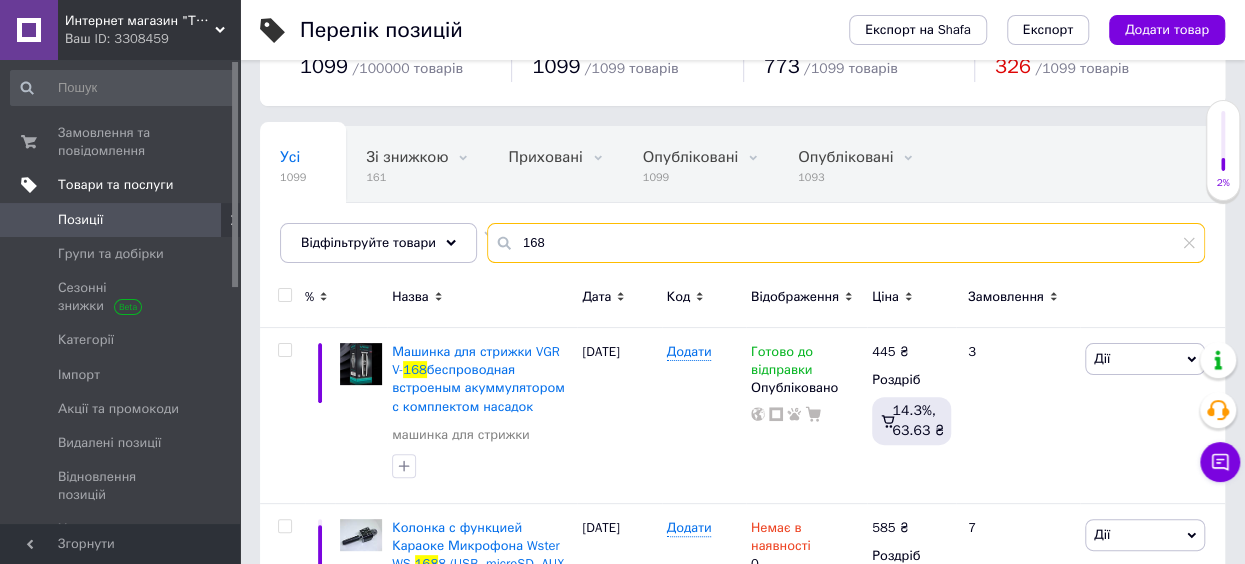 scroll, scrollTop: 77, scrollLeft: 0, axis: vertical 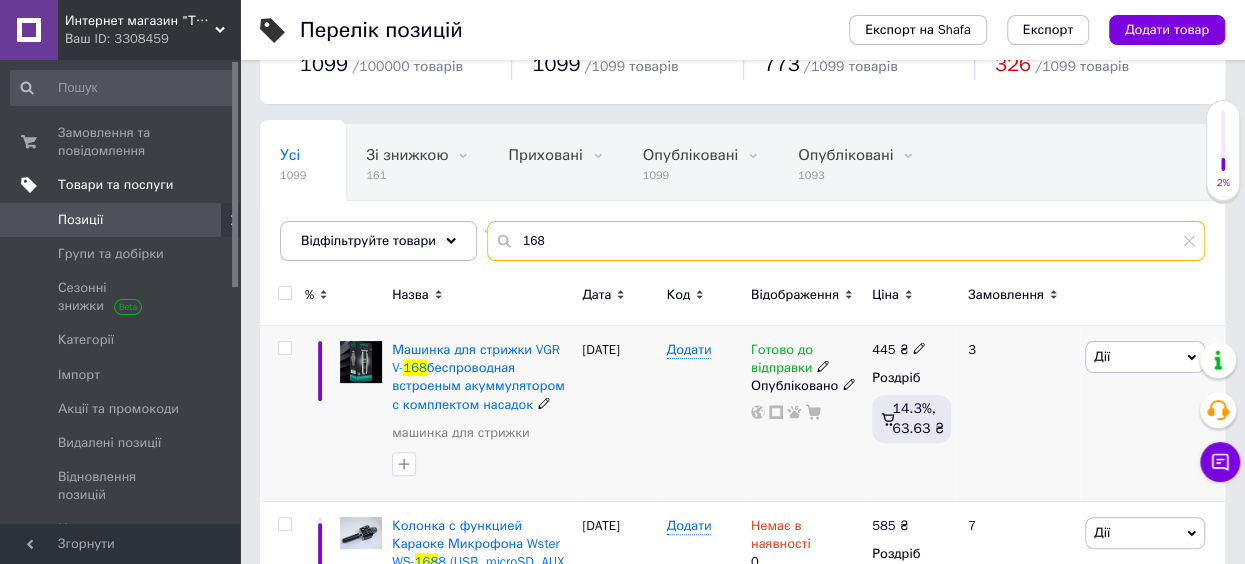 type on "168" 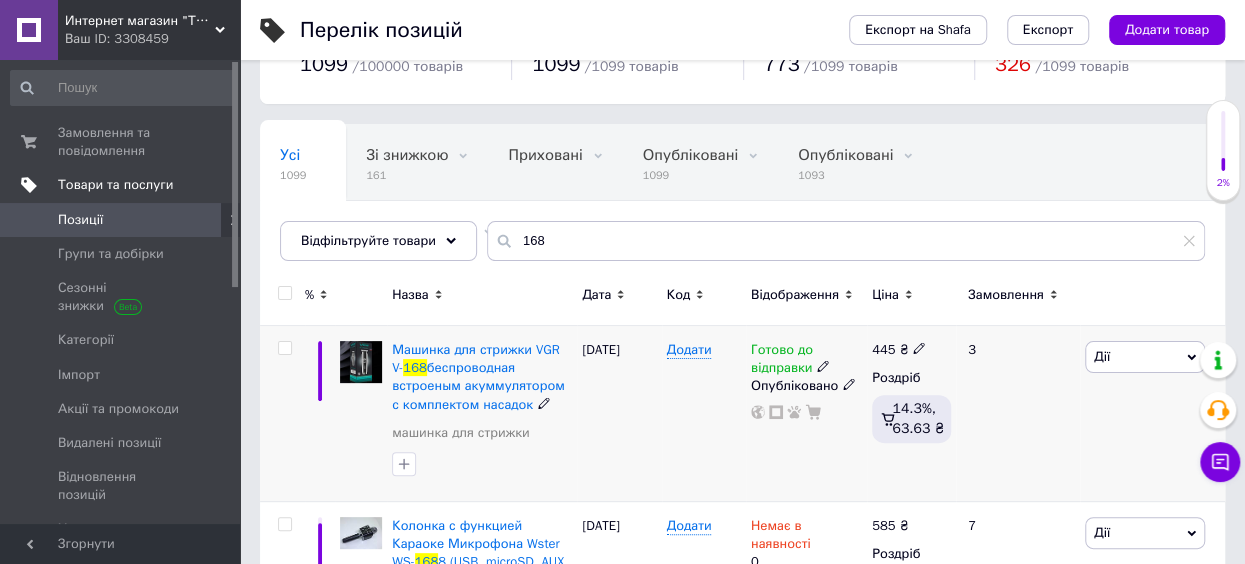click 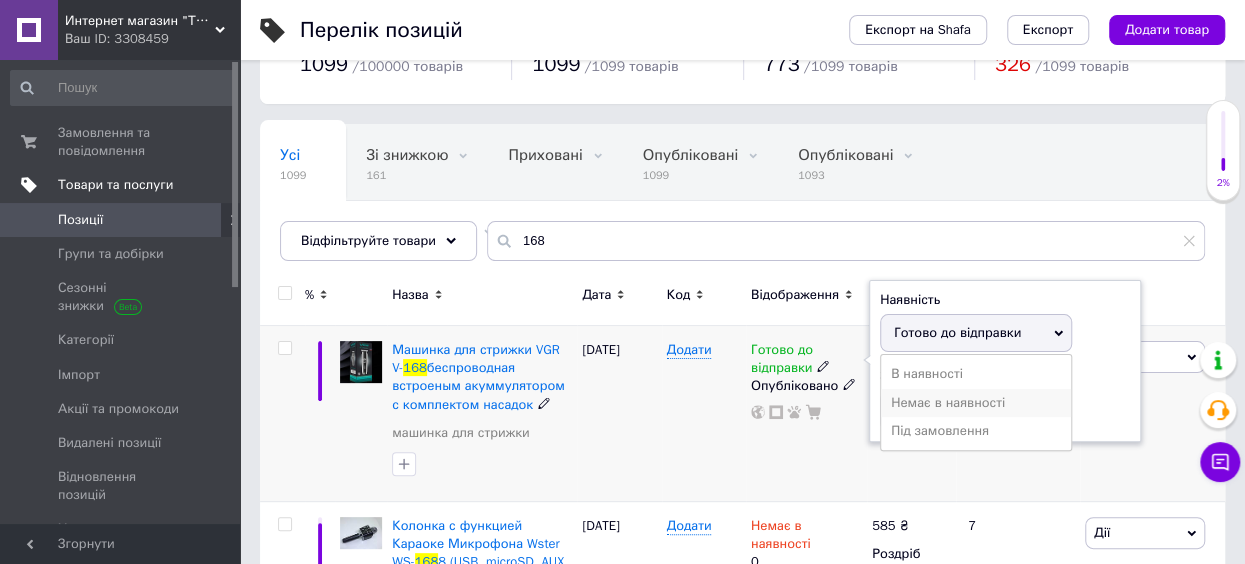 click on "Немає в наявності" at bounding box center (976, 403) 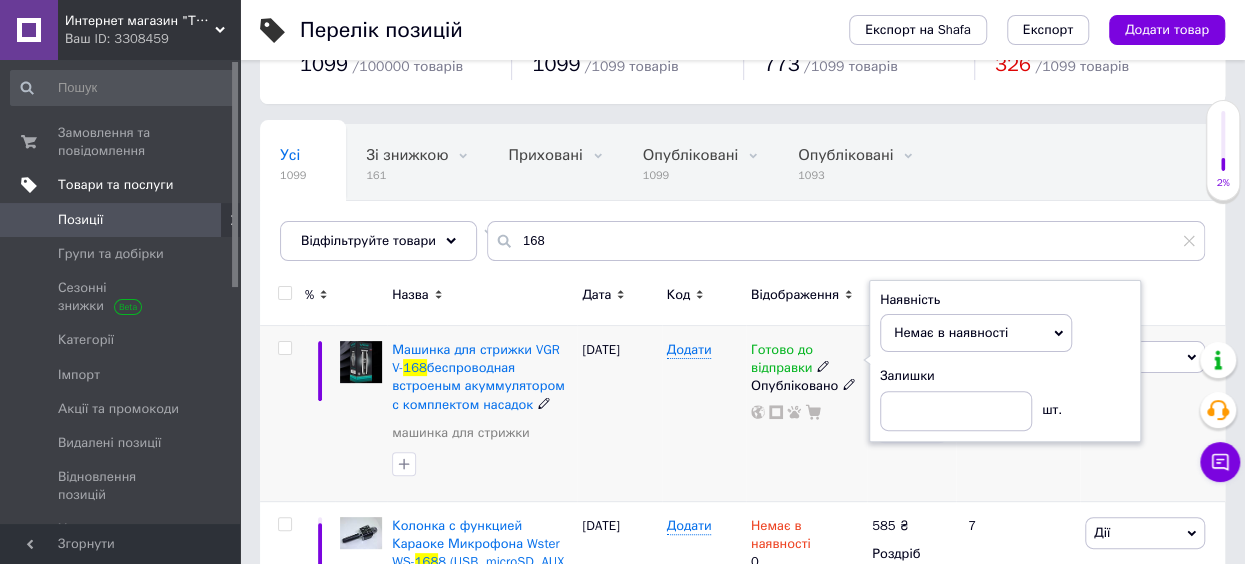 click on "Готово до відправки Наявність Немає в наявності В наявності Під замовлення Готово до відправки Залишки шт. Опубліковано" at bounding box center [806, 414] 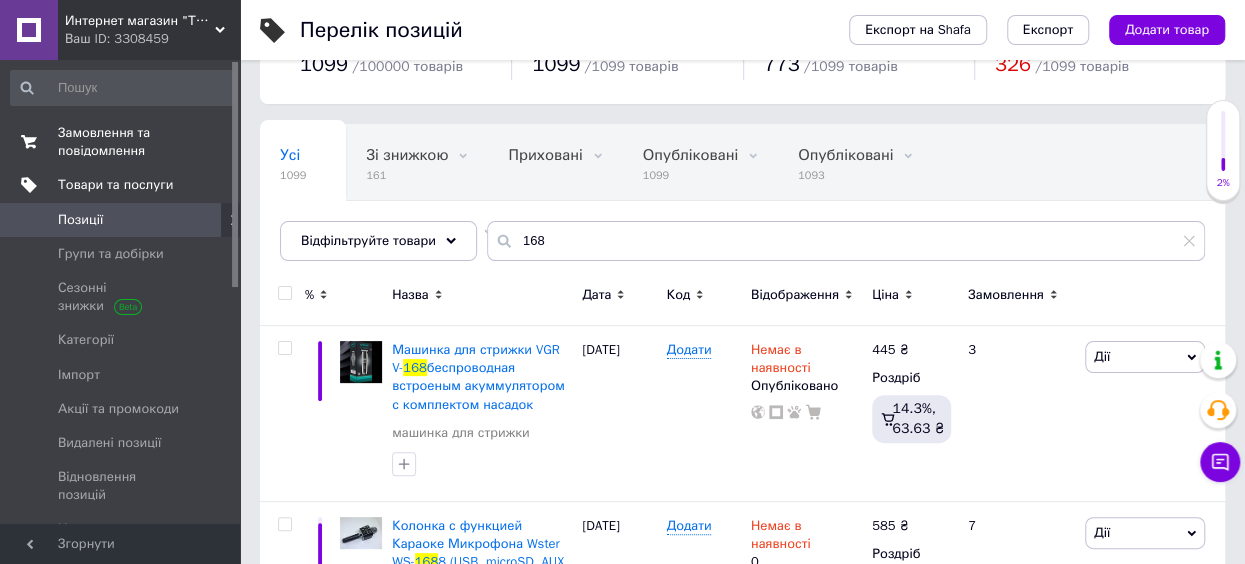 click on "0 0" at bounding box center [212, 142] 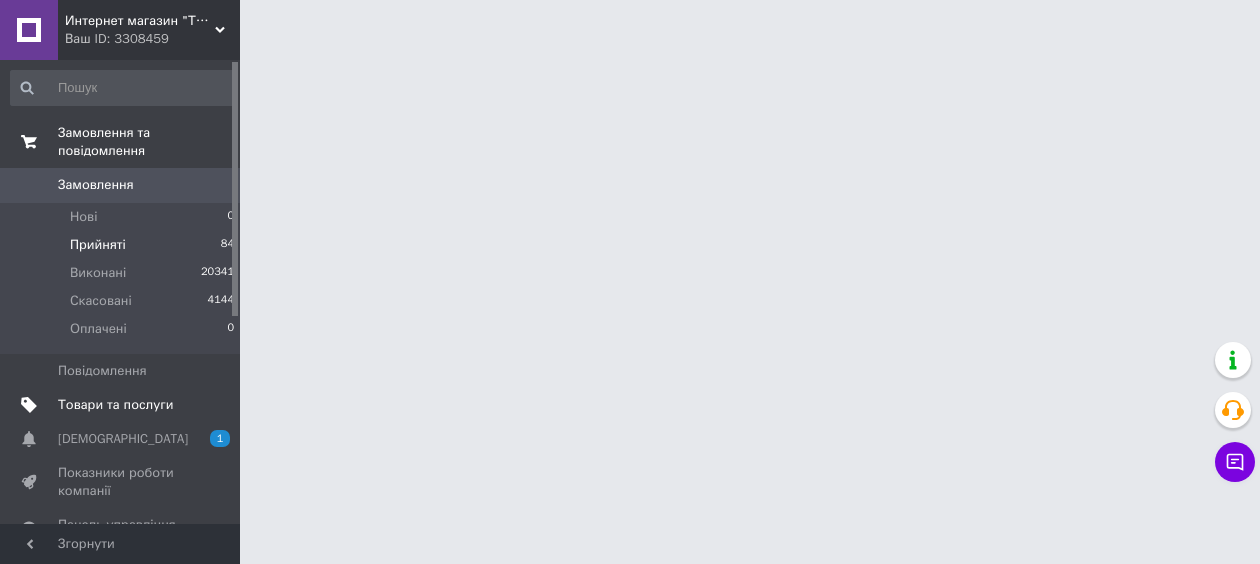 click on "Прийняті 84" at bounding box center (123, 245) 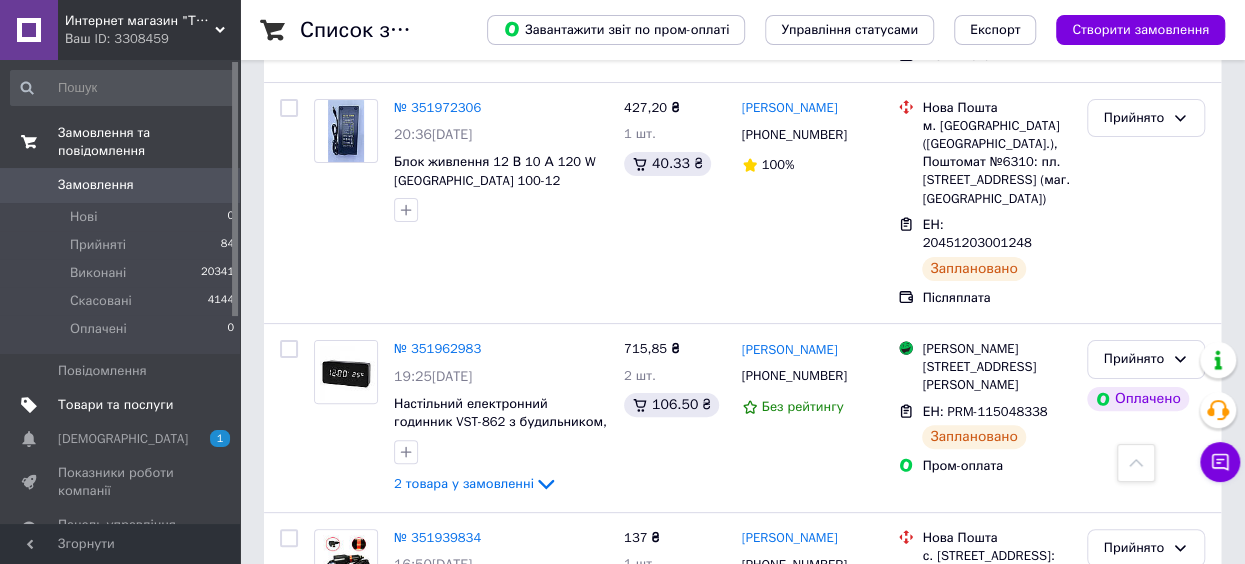 scroll, scrollTop: 3792, scrollLeft: 0, axis: vertical 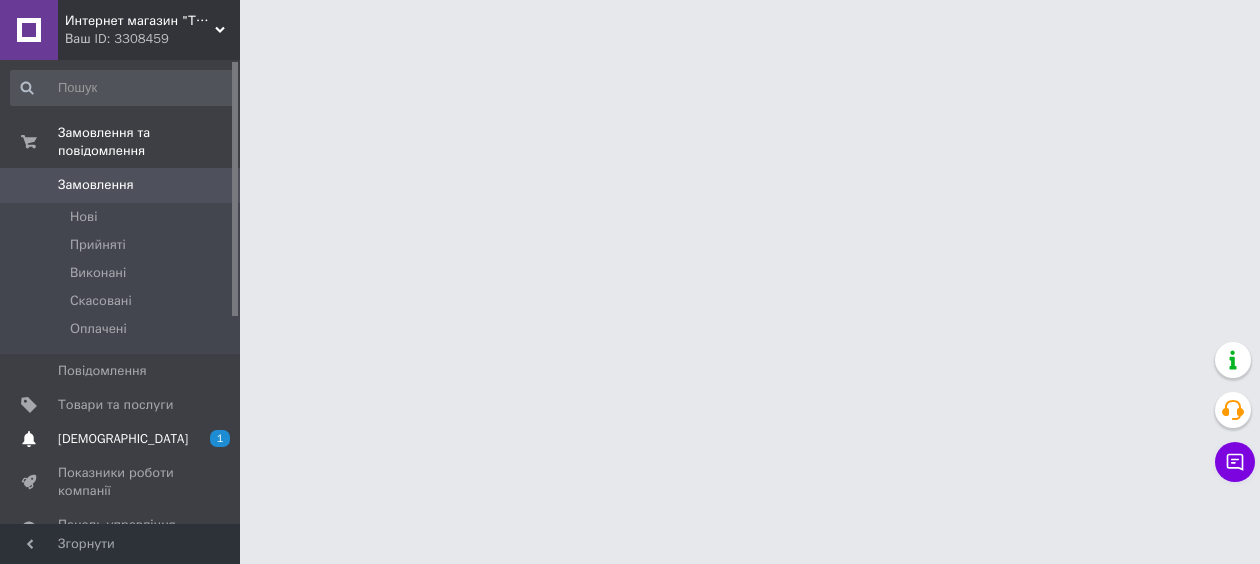 click on "1" at bounding box center [220, 438] 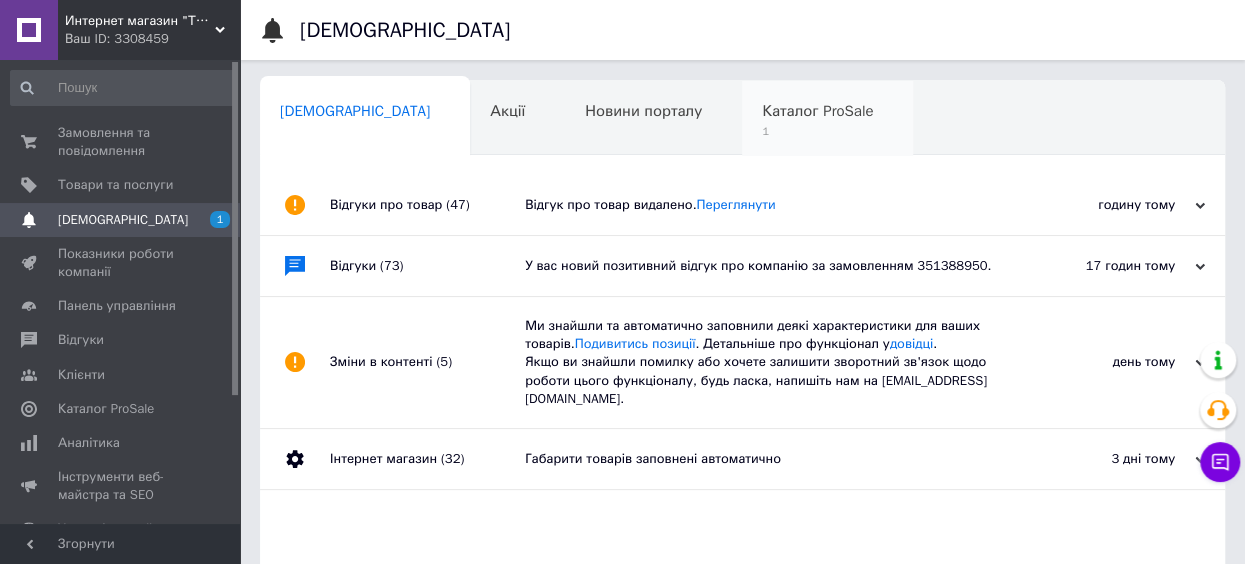 click on "1" at bounding box center [817, 131] 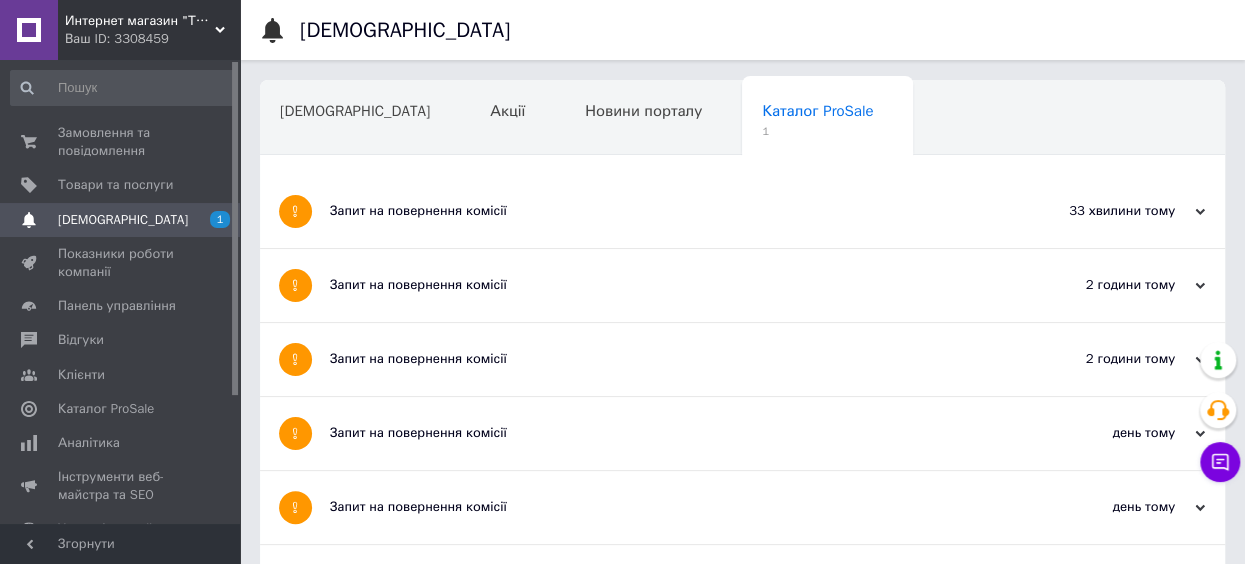 click on "Запит на повернення комісії" at bounding box center (667, 211) 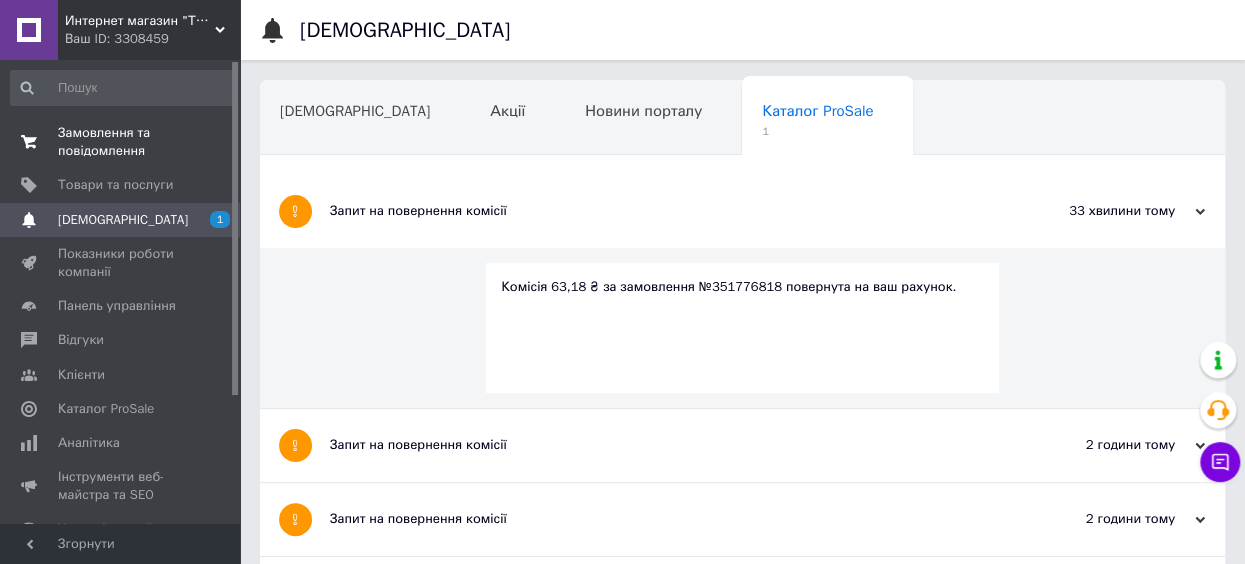 click on "Замовлення та повідомлення" at bounding box center (121, 142) 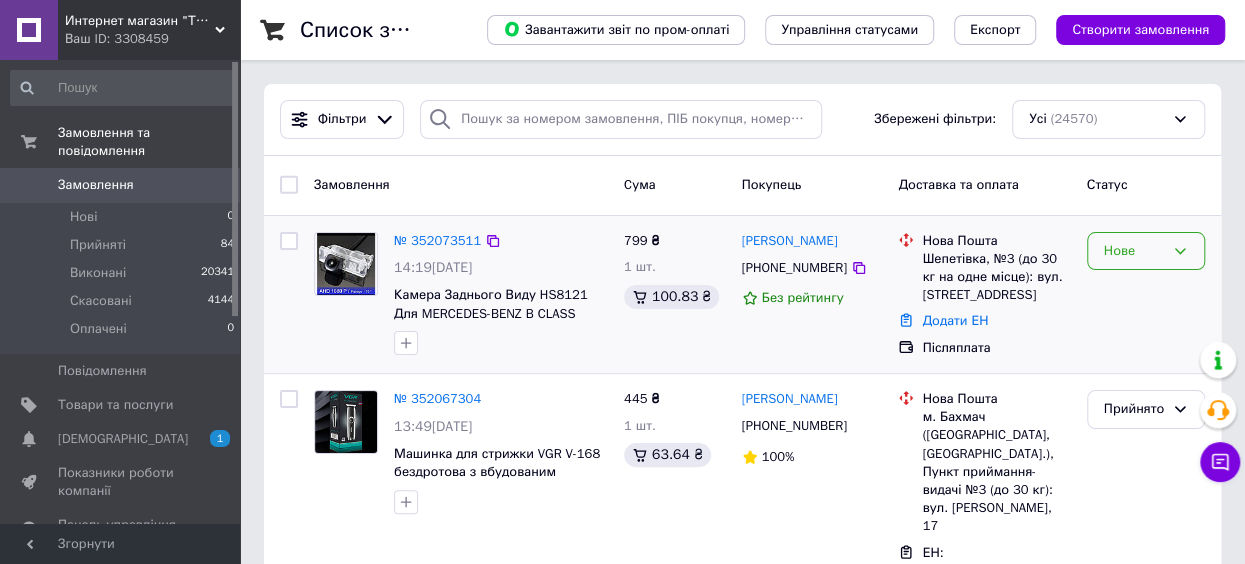 click on "Нове" at bounding box center (1134, 251) 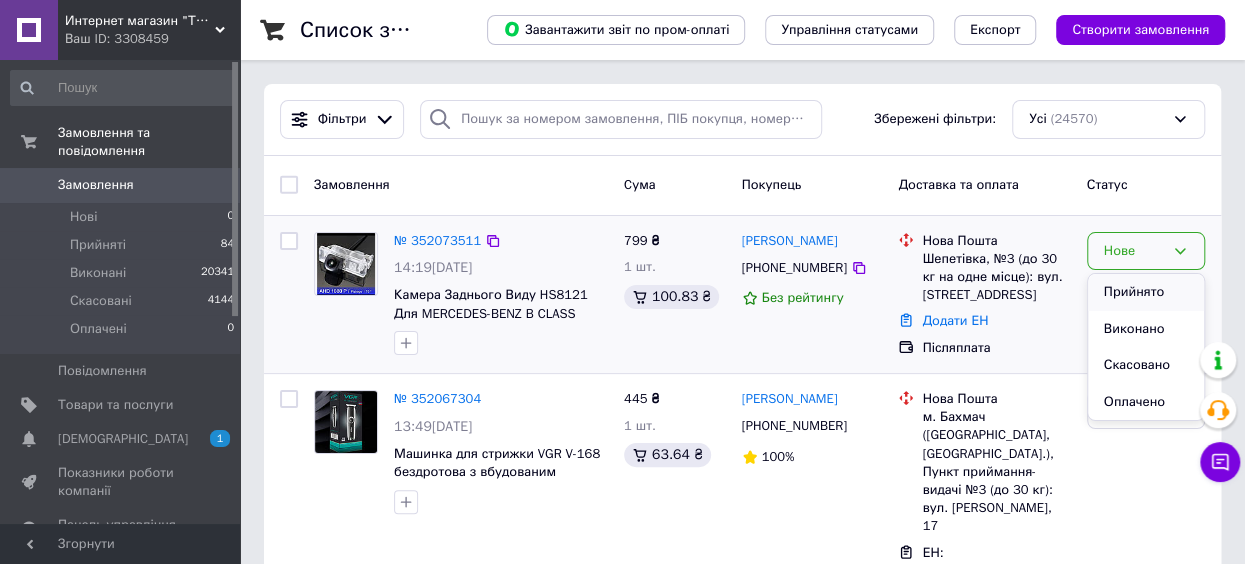click on "Прийнято" at bounding box center (1146, 292) 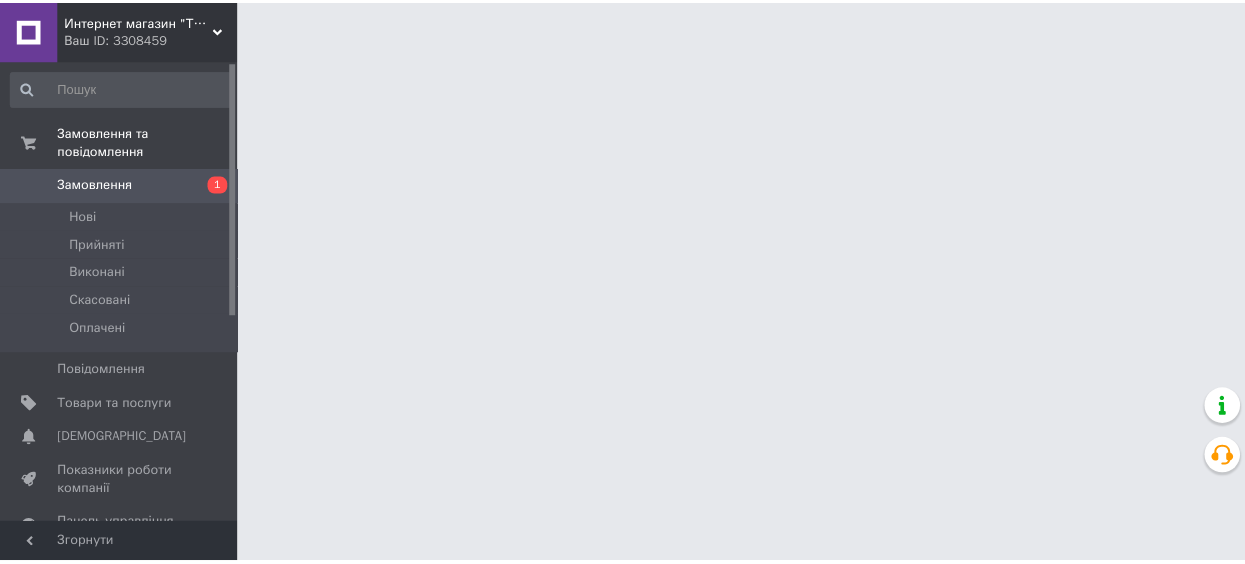scroll, scrollTop: 0, scrollLeft: 0, axis: both 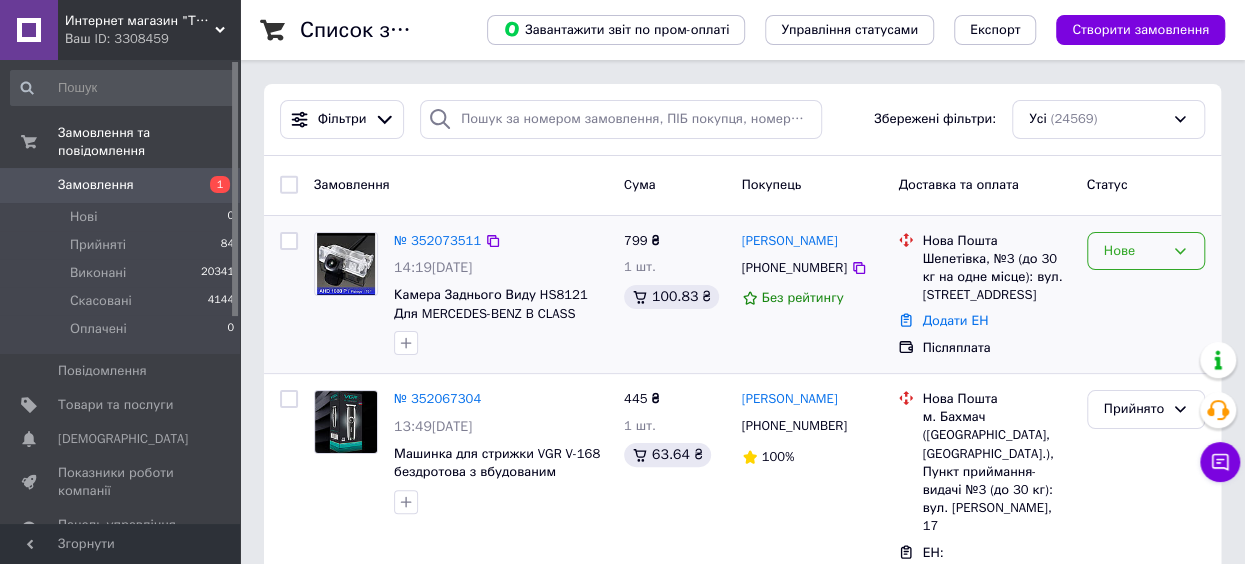 click on "Нове" at bounding box center (1134, 251) 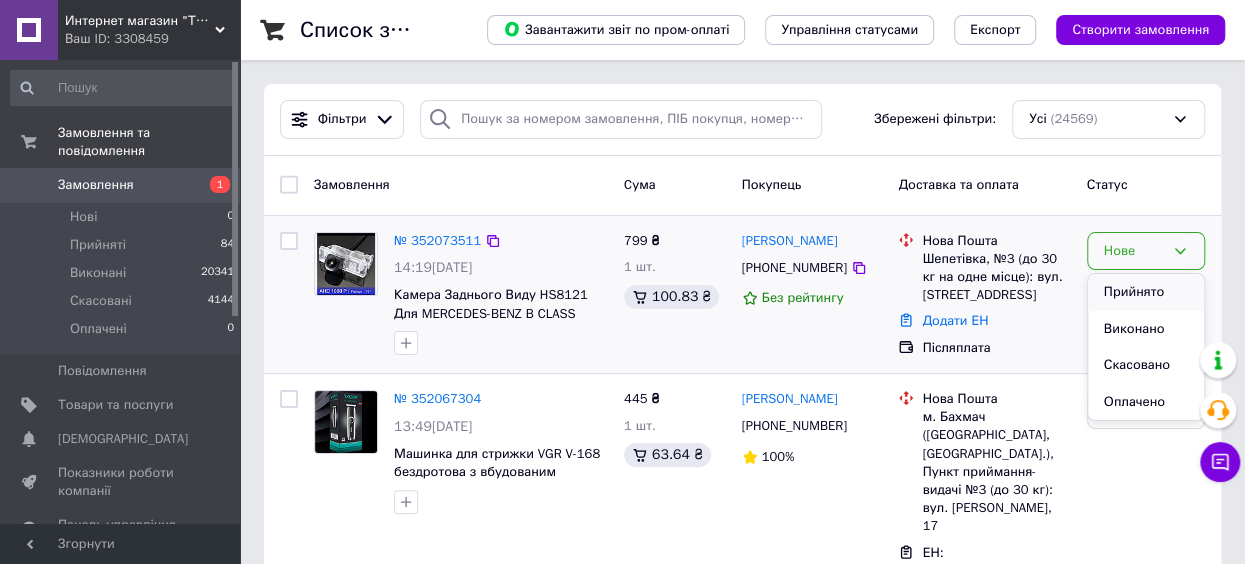 click on "Прийнято" at bounding box center (1146, 292) 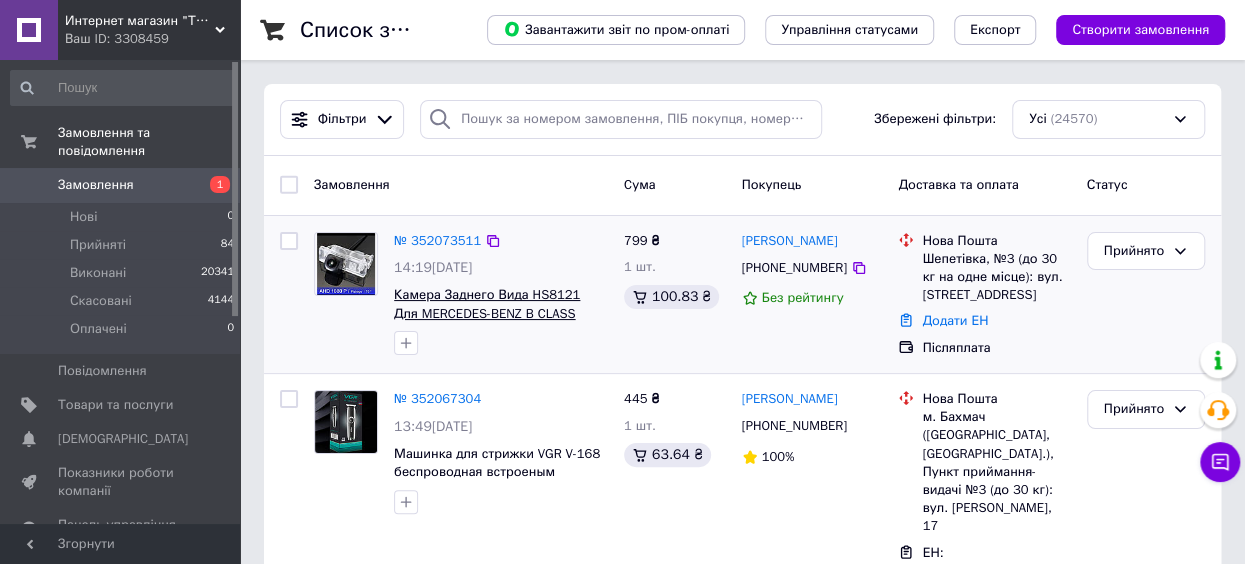 click on "Камера Заднего Вида  HS8121 Для MERCEDES-BENZ B CLASS W639 VITO VIANO SPRINTER" at bounding box center [491, 313] 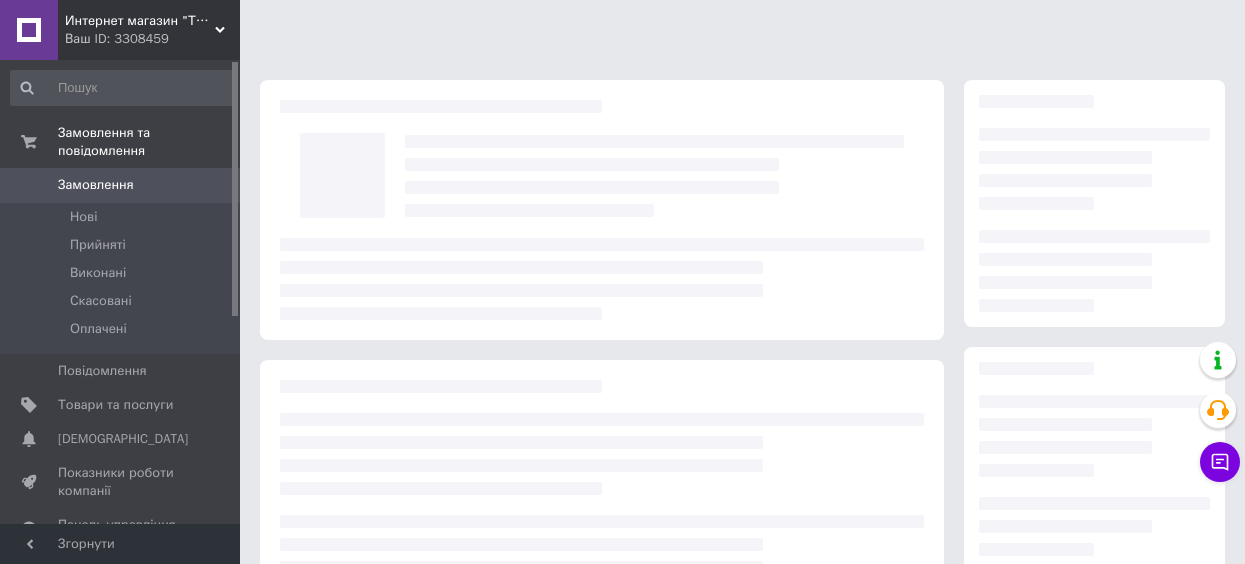scroll, scrollTop: 0, scrollLeft: 0, axis: both 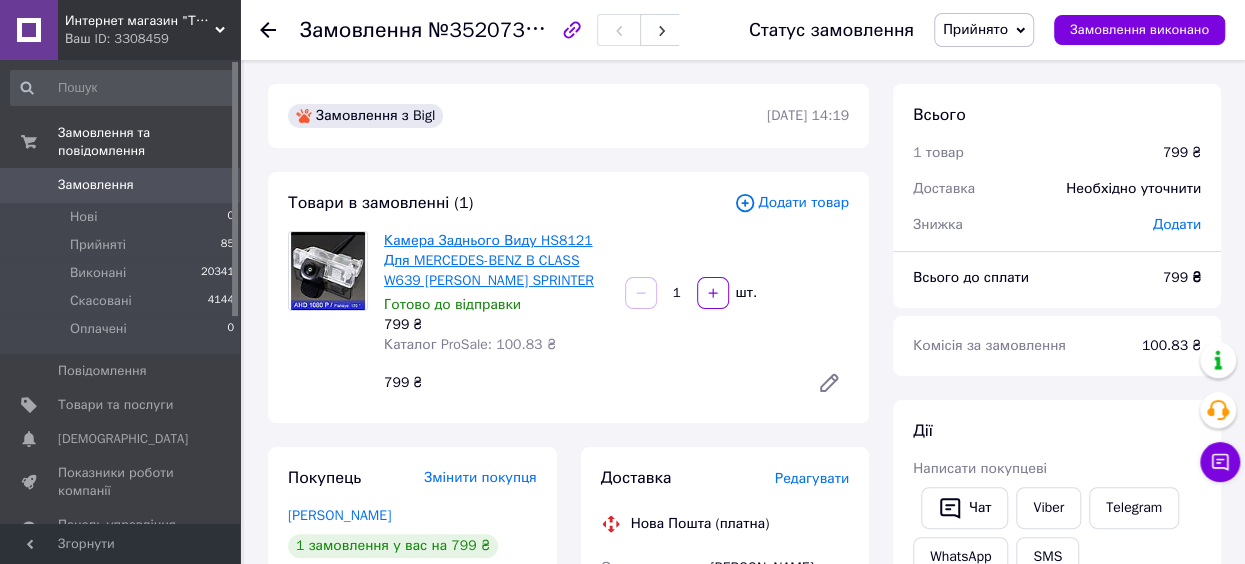 click on "Камера Заднього  Виду HS8121 Для MERCEDES-BENZ B CLASS W639 [PERSON_NAME] SPRINTER" at bounding box center (489, 260) 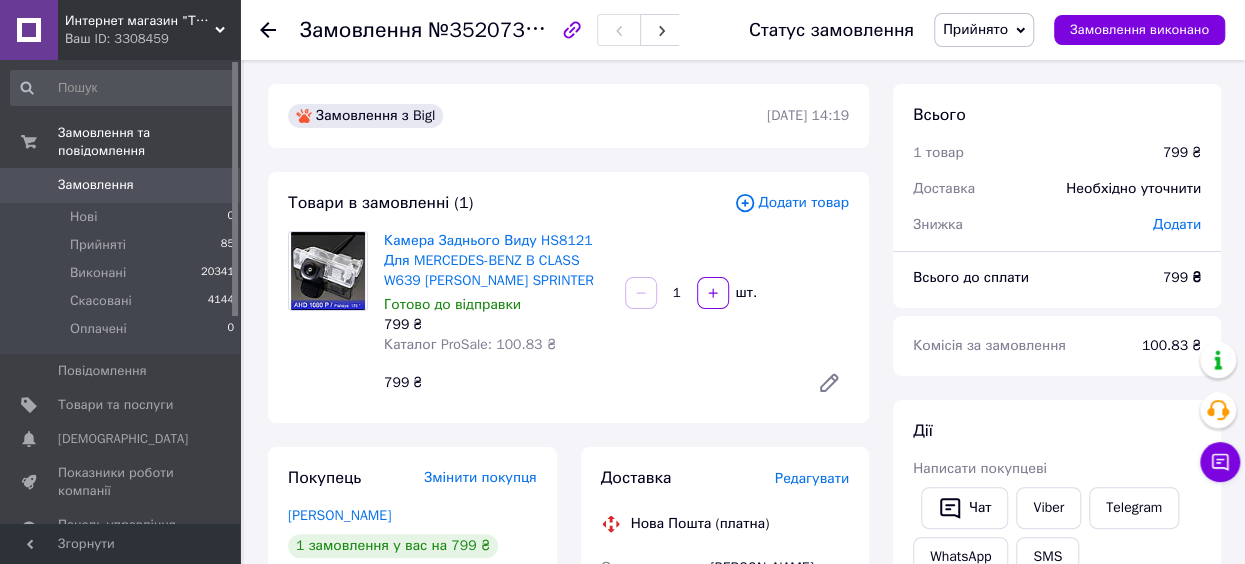 click at bounding box center (328, 271) 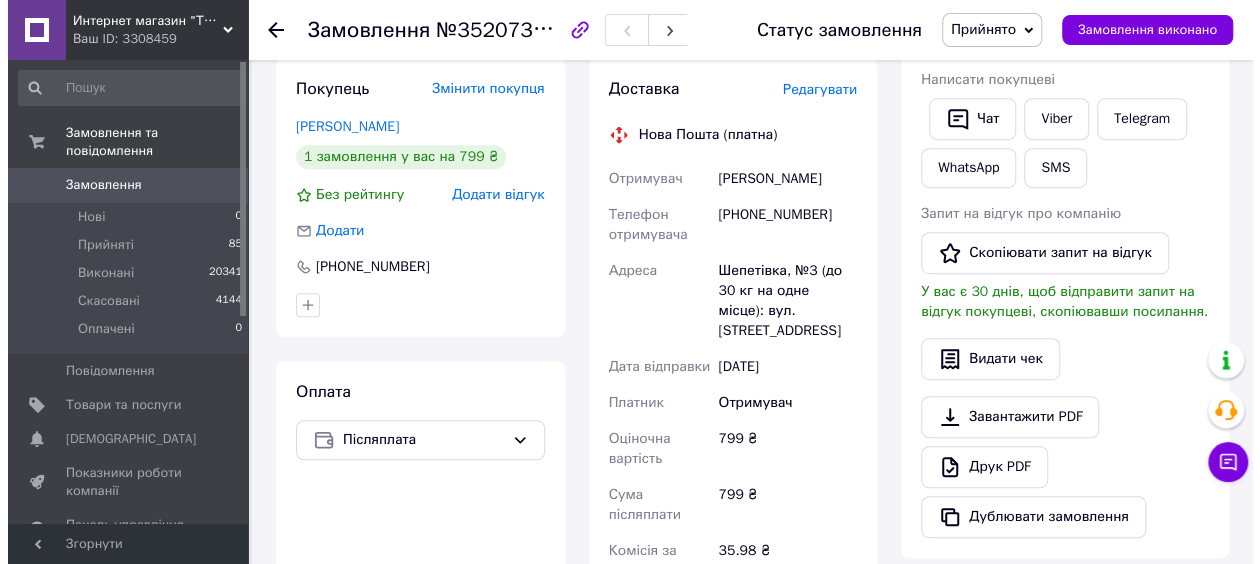 scroll, scrollTop: 388, scrollLeft: 0, axis: vertical 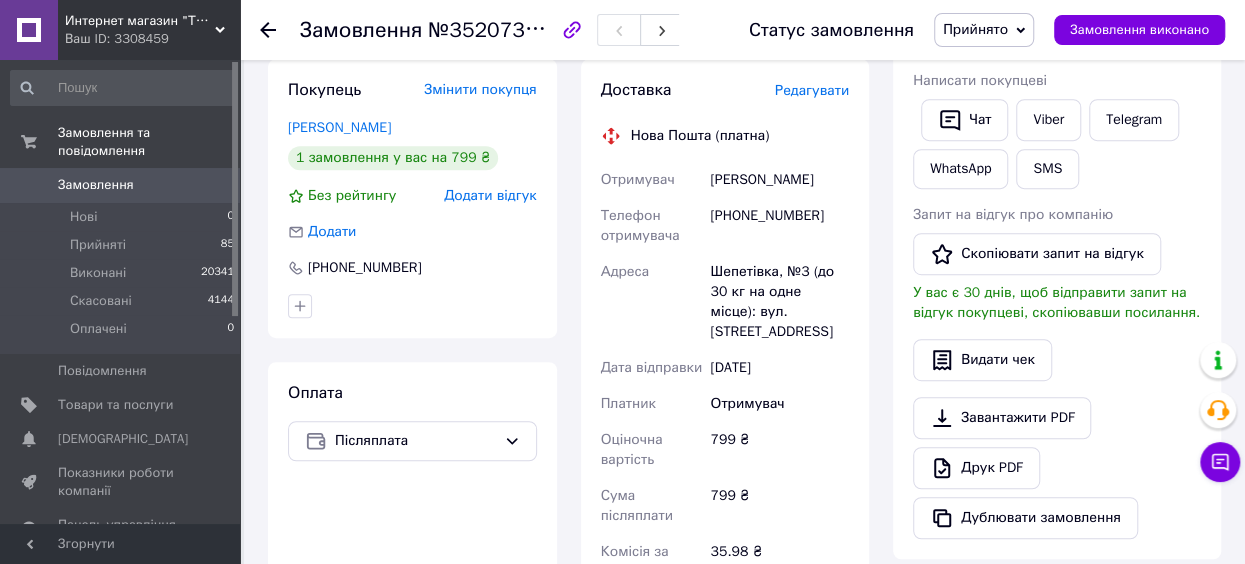 click on "Редагувати" at bounding box center (812, 90) 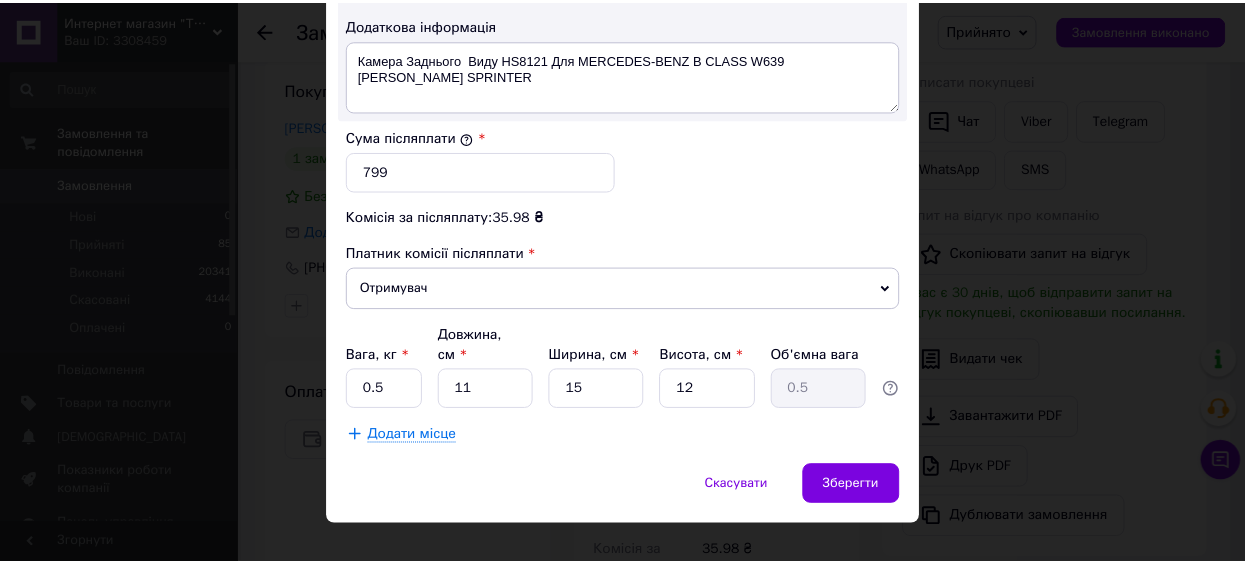 scroll, scrollTop: 1194, scrollLeft: 0, axis: vertical 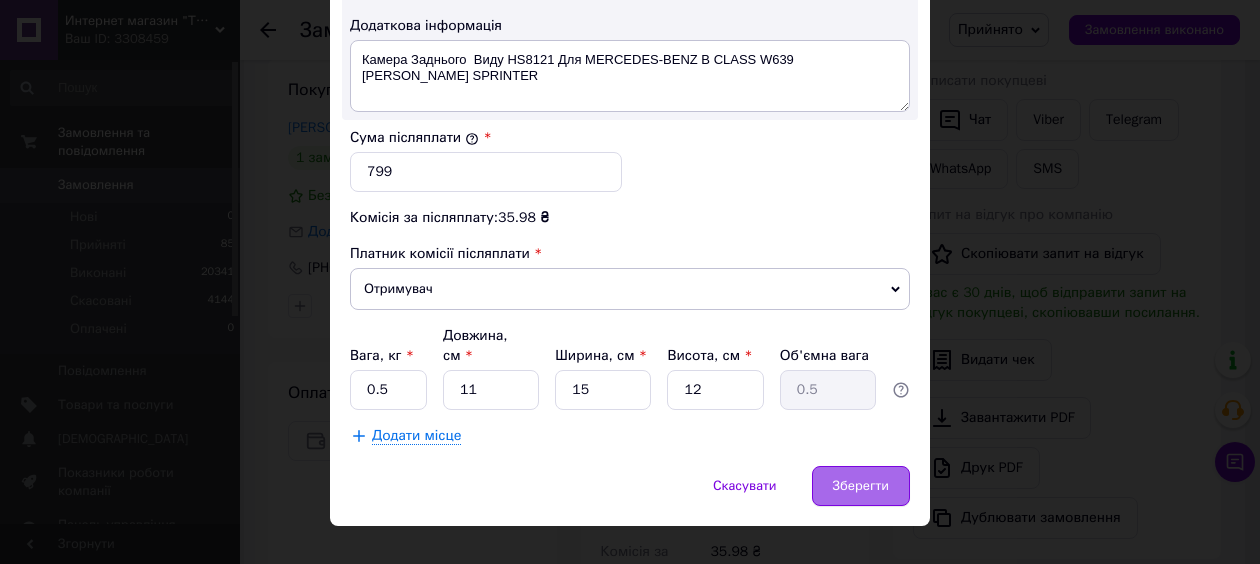 click on "Зберегти" at bounding box center [861, 486] 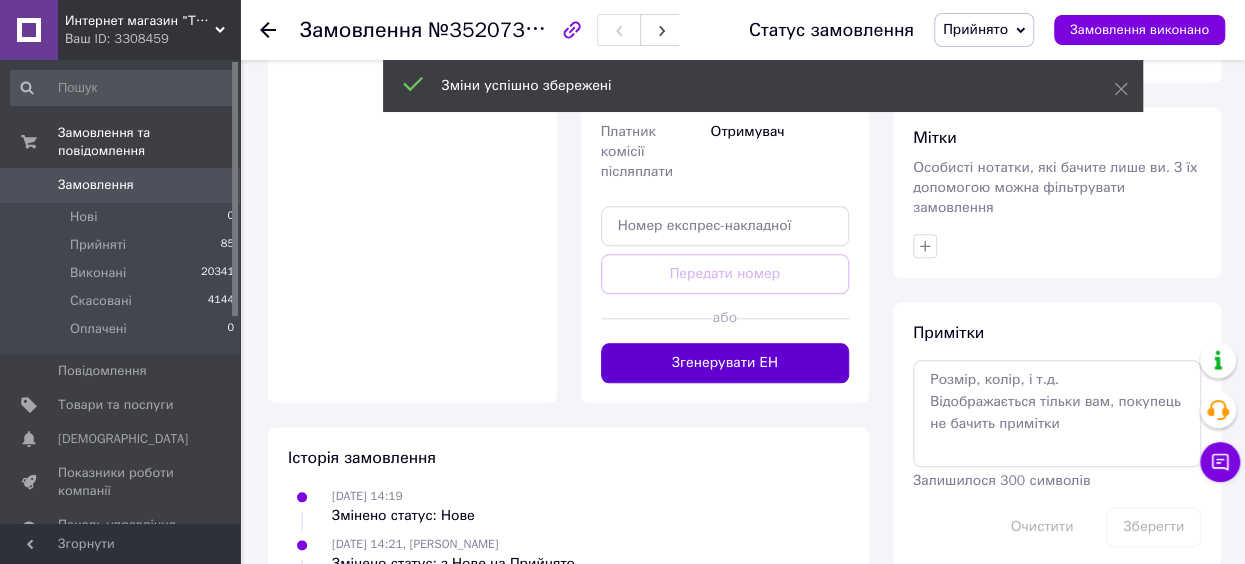 scroll, scrollTop: 866, scrollLeft: 0, axis: vertical 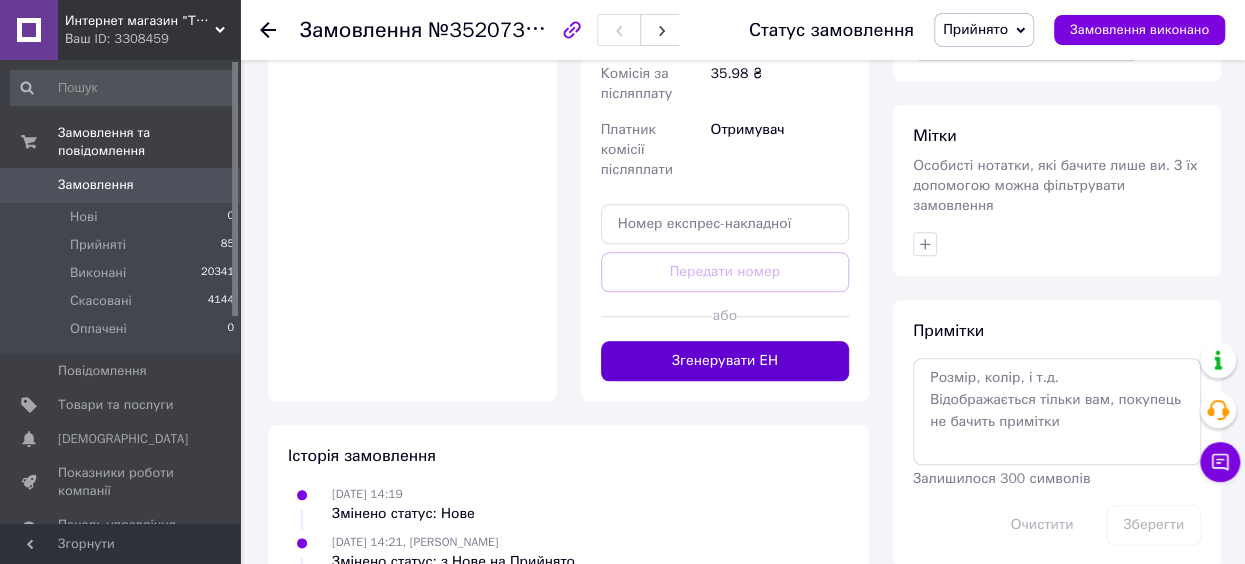 click on "Згенерувати ЕН" at bounding box center [725, 361] 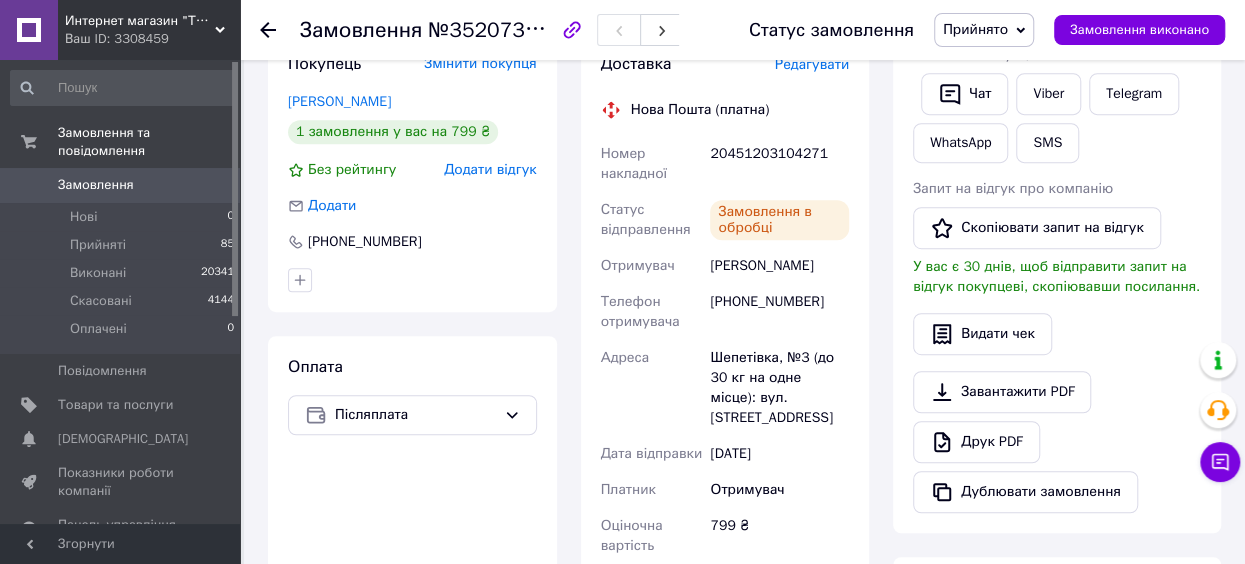 scroll, scrollTop: 413, scrollLeft: 0, axis: vertical 